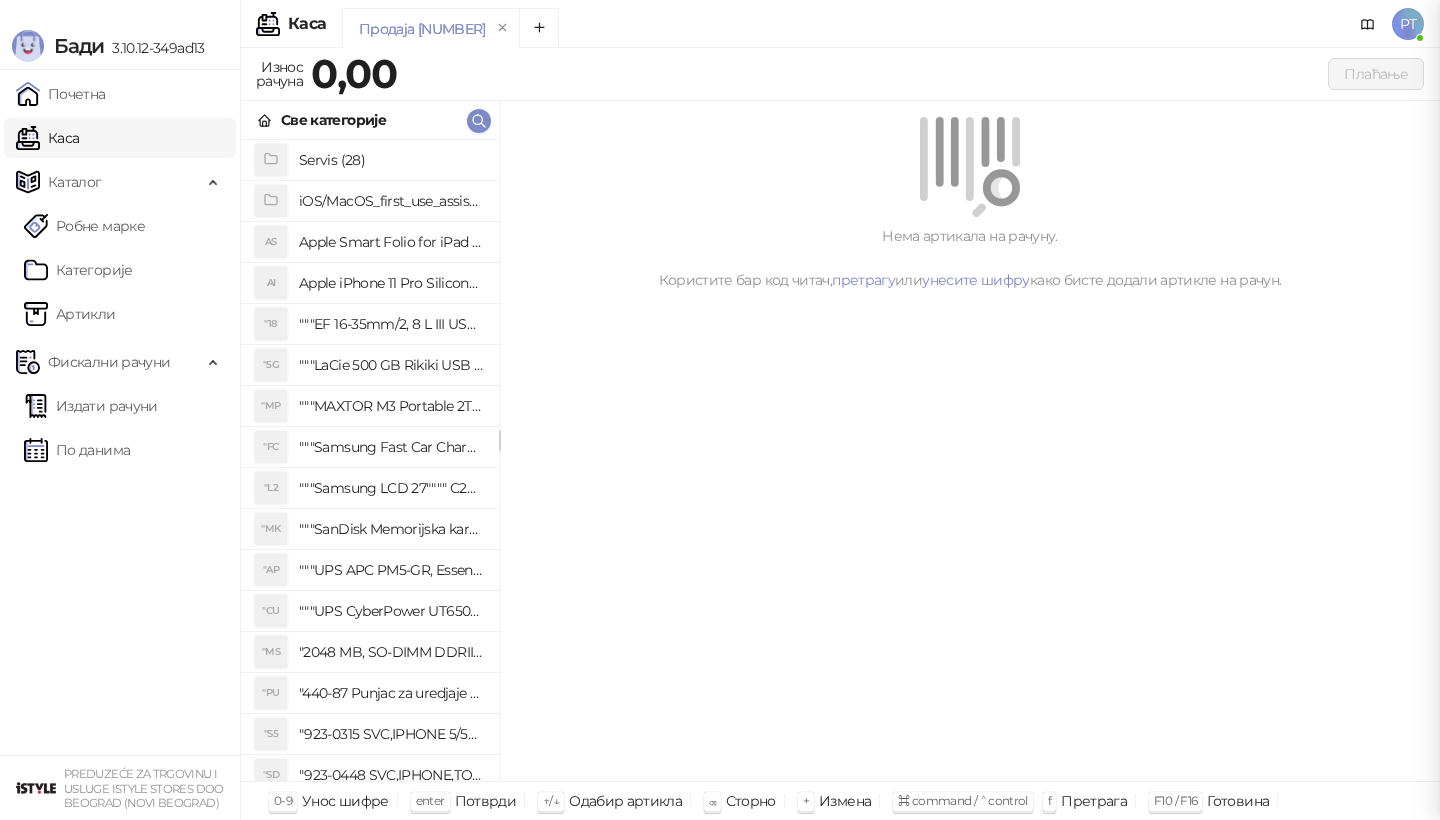 scroll, scrollTop: 0, scrollLeft: 0, axis: both 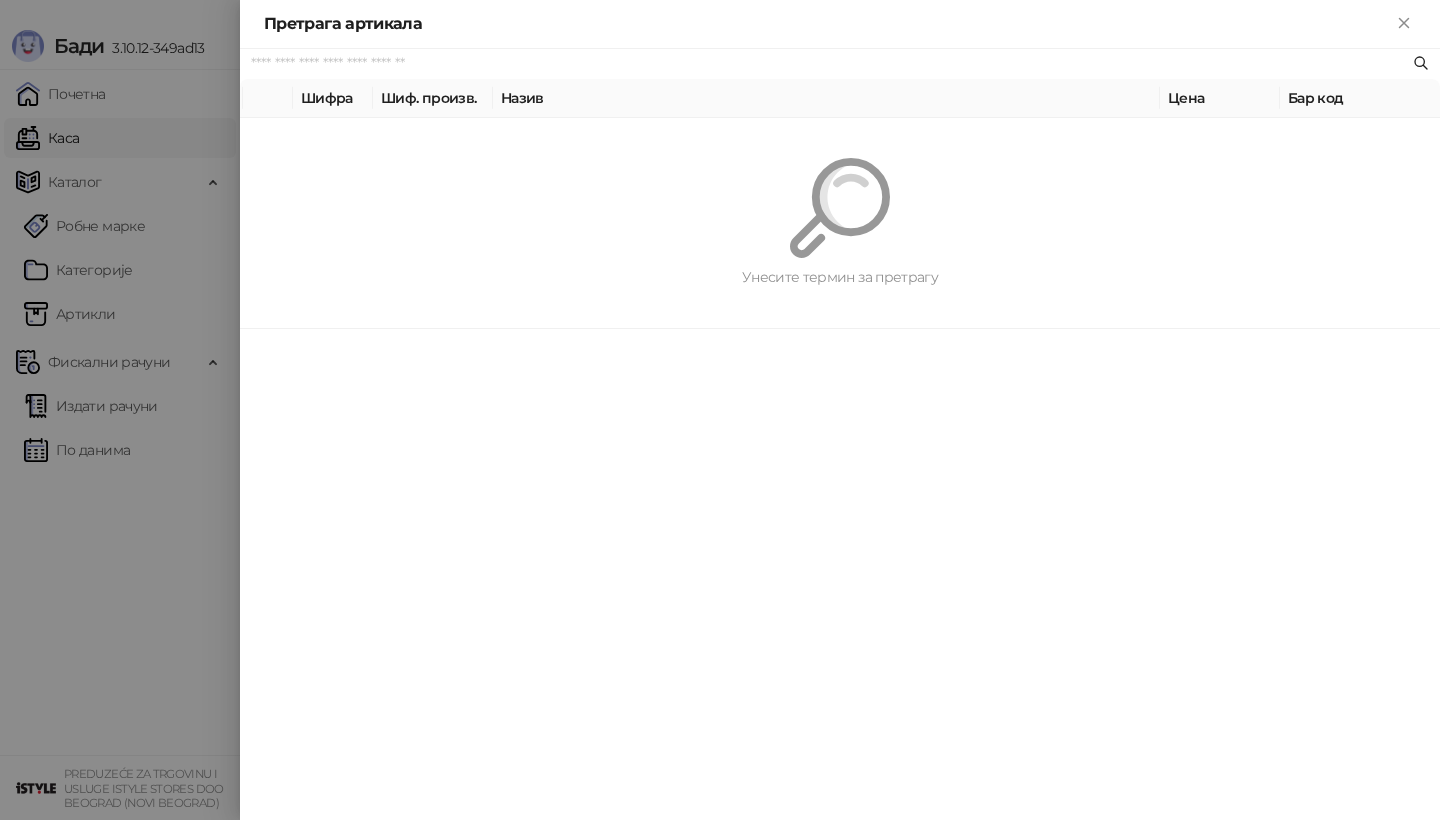 paste on "*********" 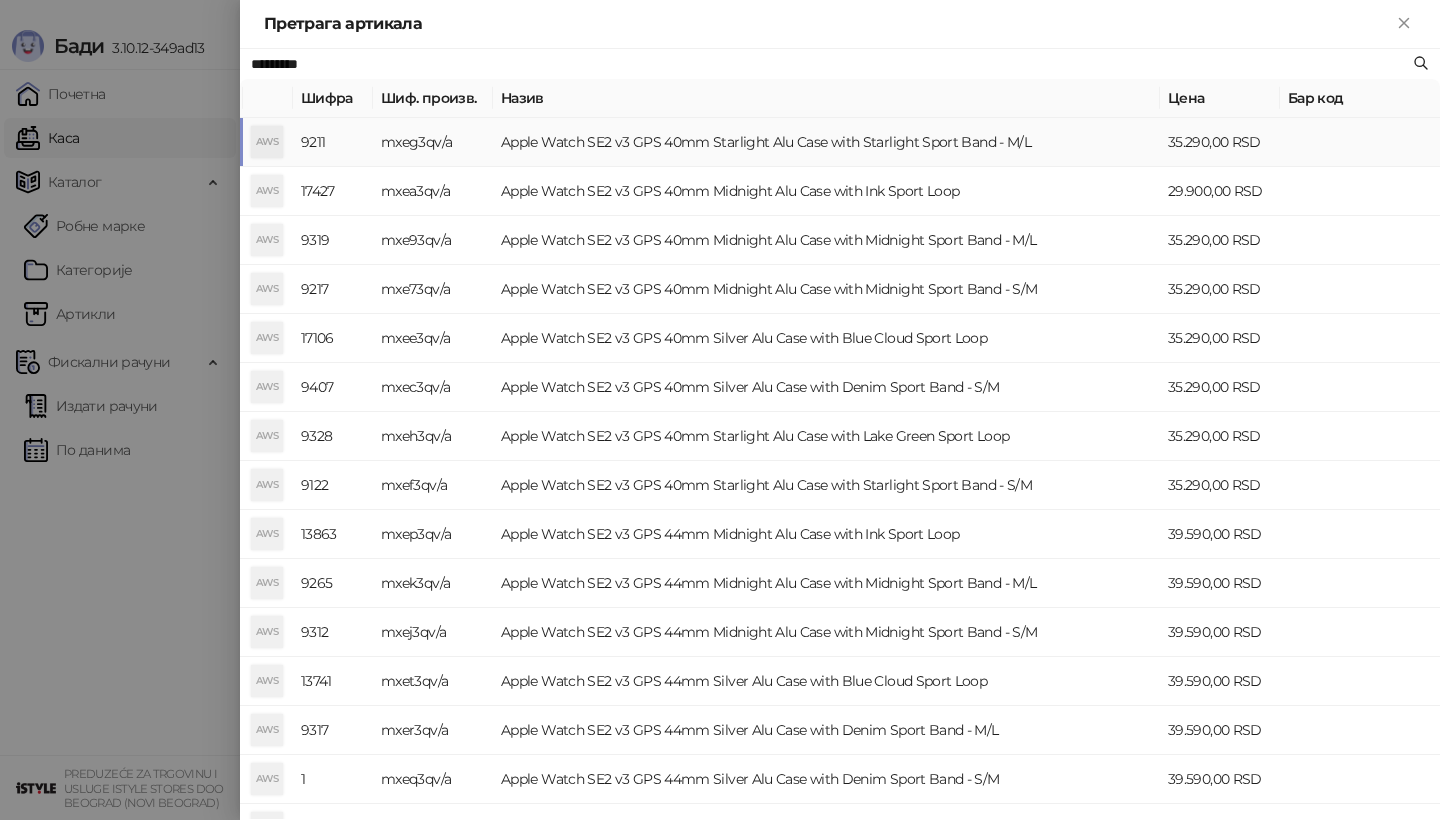 click on "AWS" at bounding box center (267, 142) 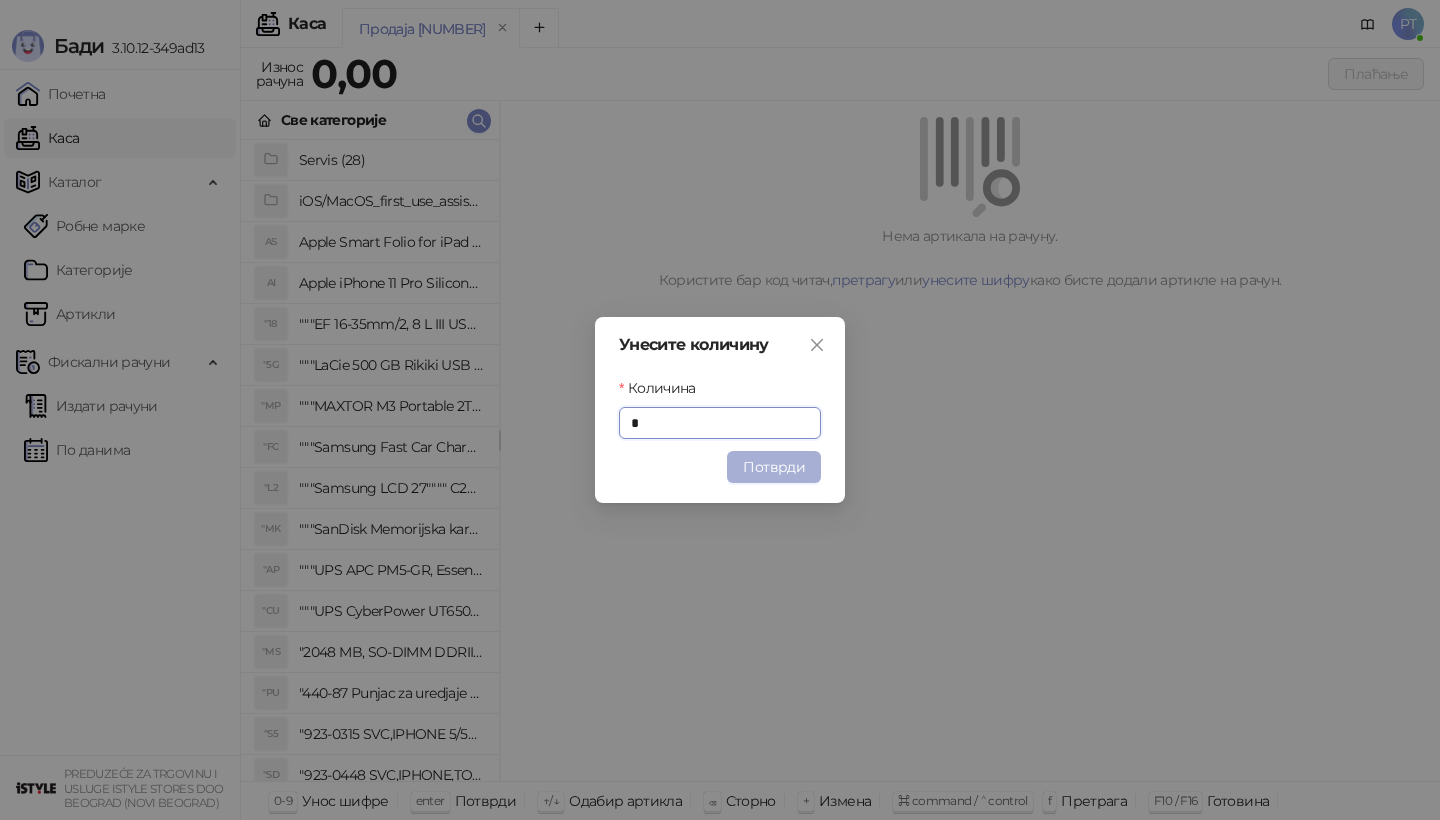 click on "Потврди" at bounding box center [774, 467] 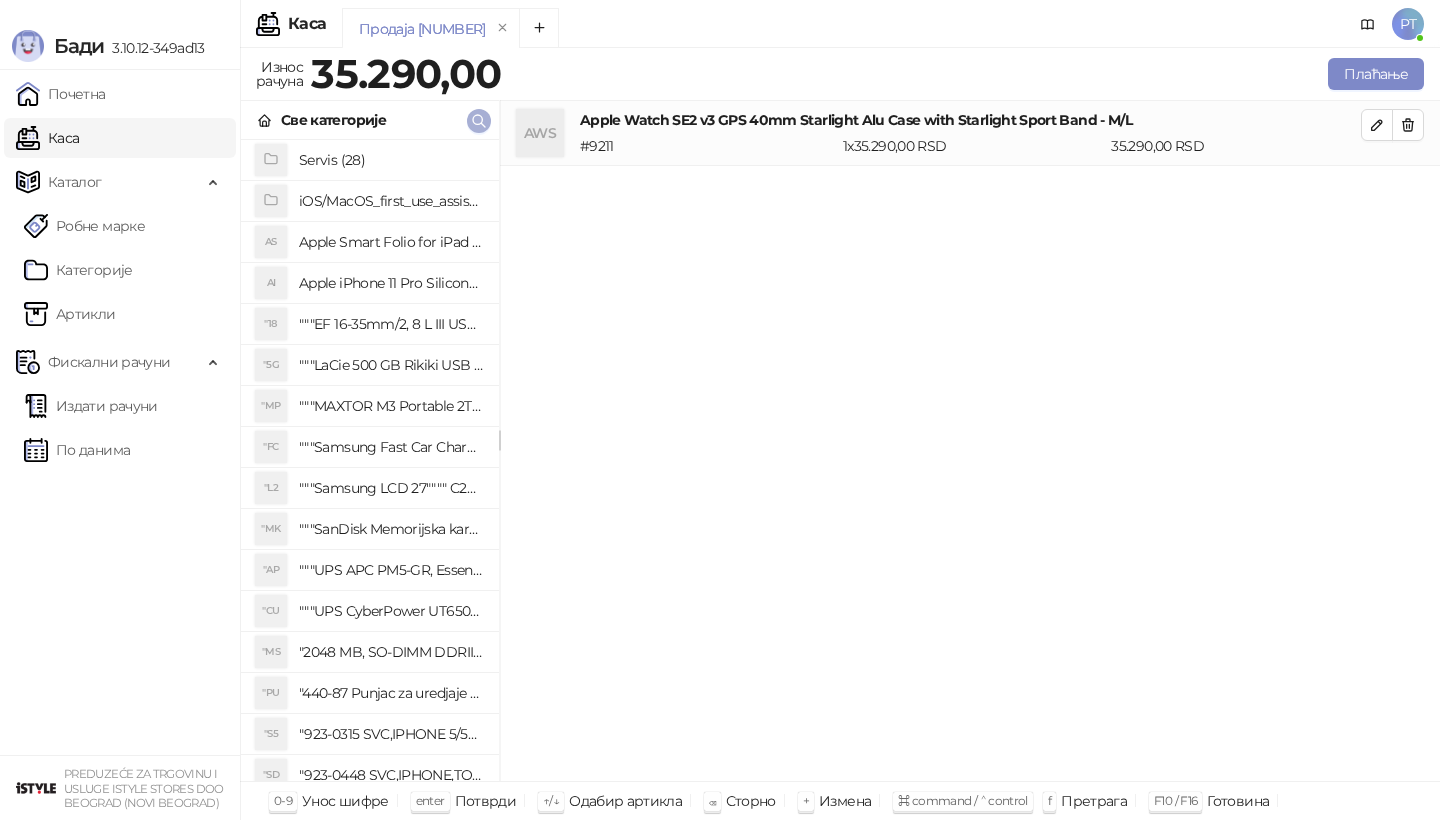 click 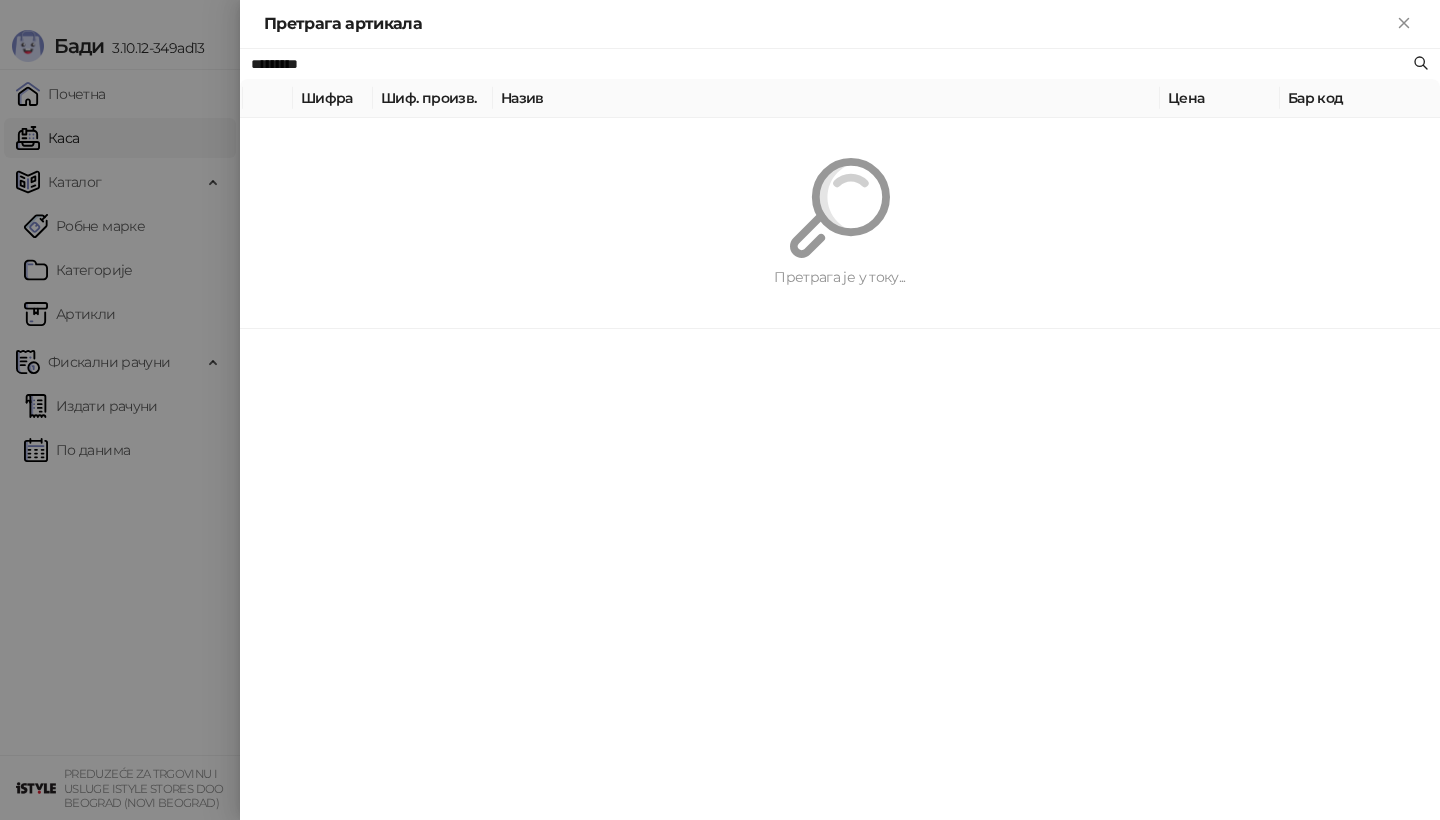 paste on "*******" 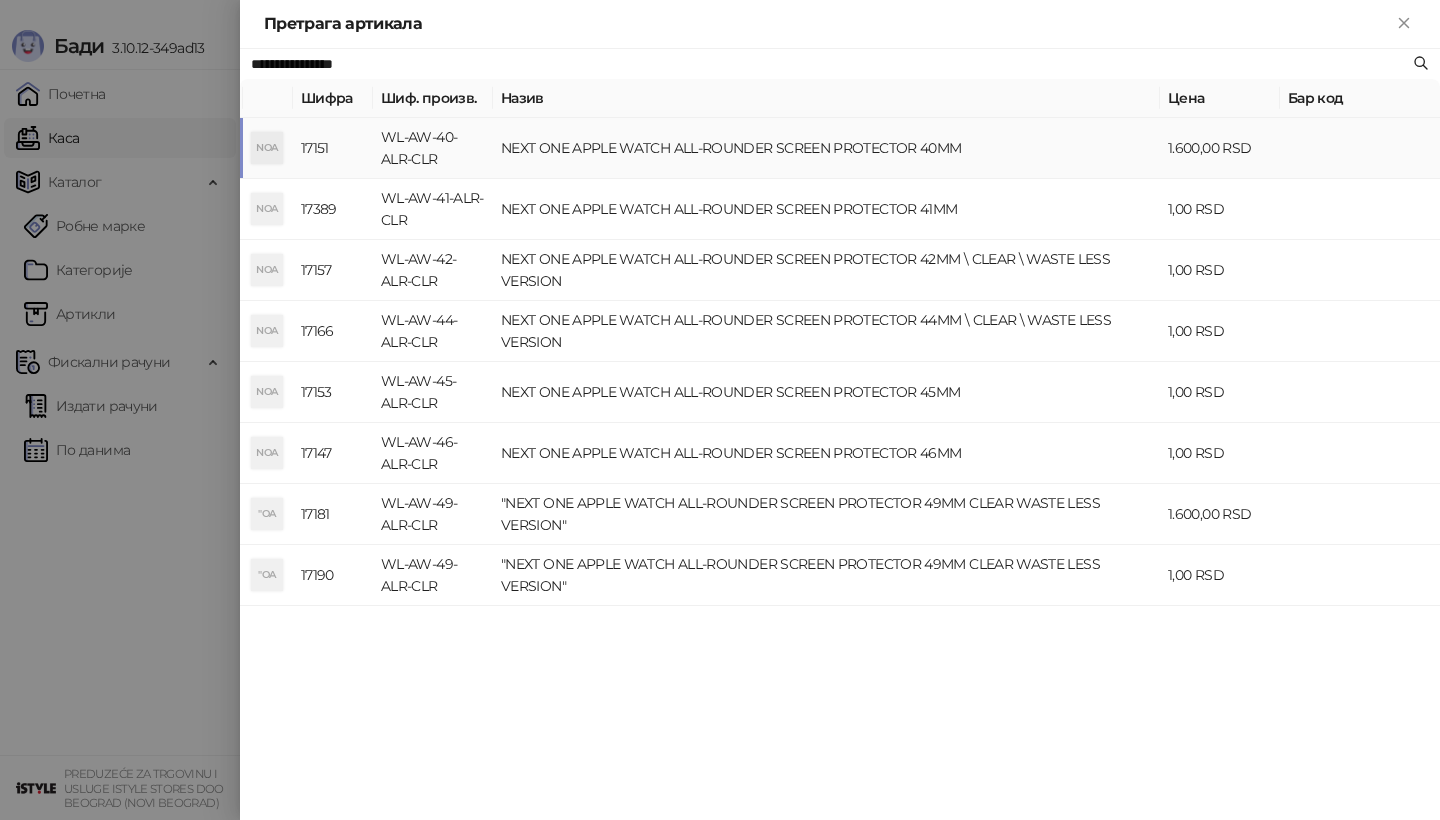 click on "NOA" at bounding box center (267, 148) 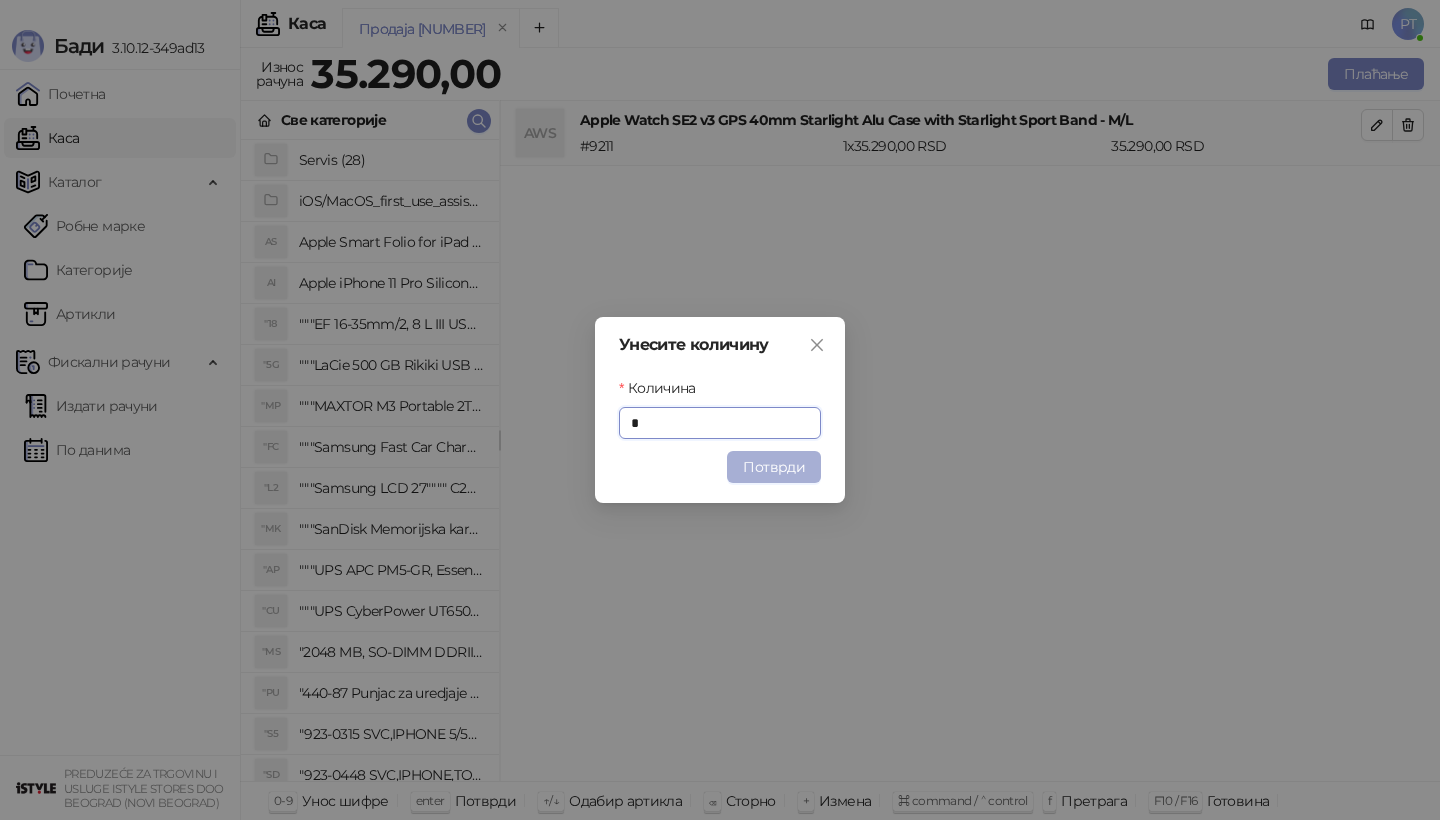 click on "Потврди" at bounding box center [774, 467] 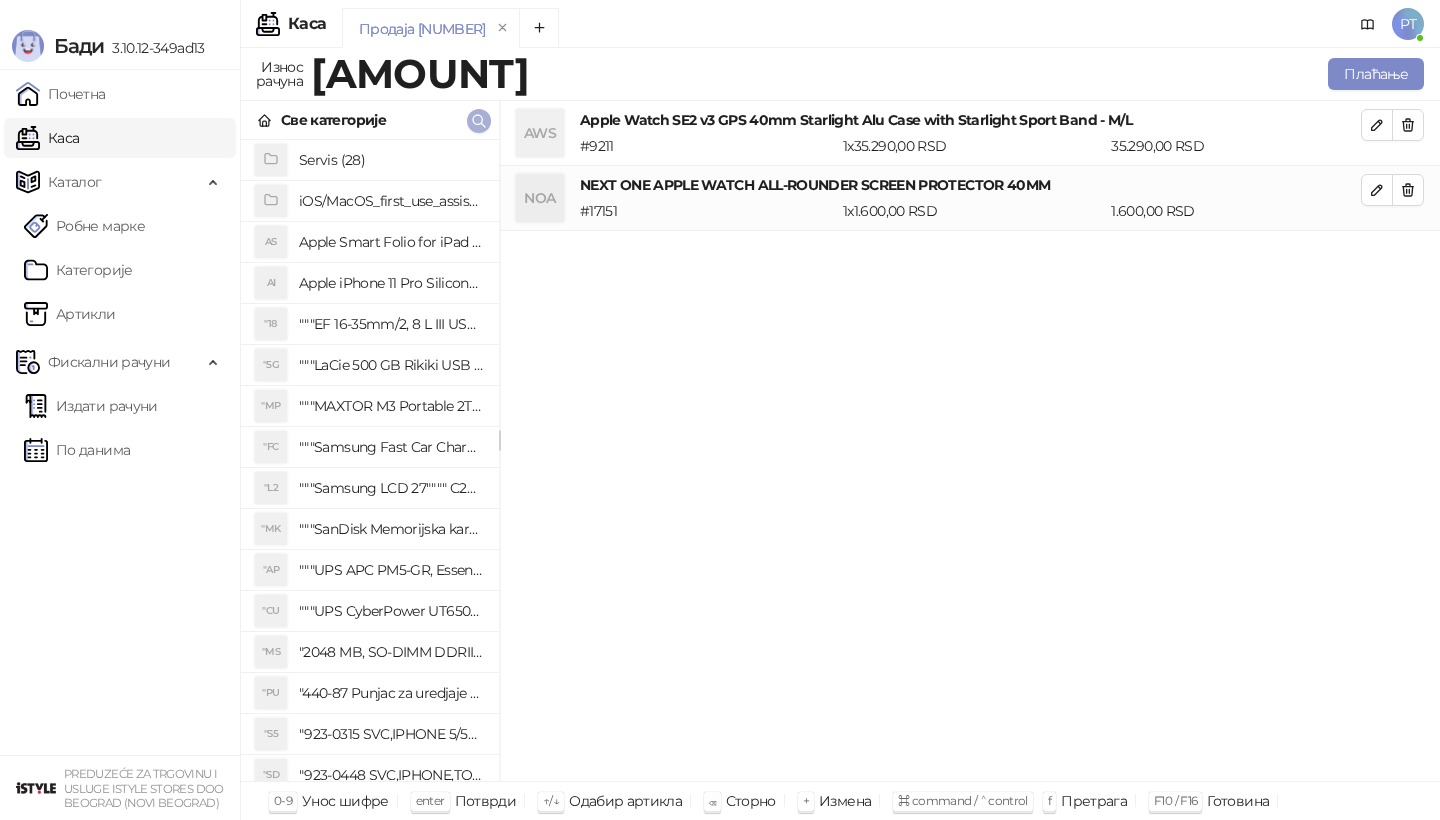 click 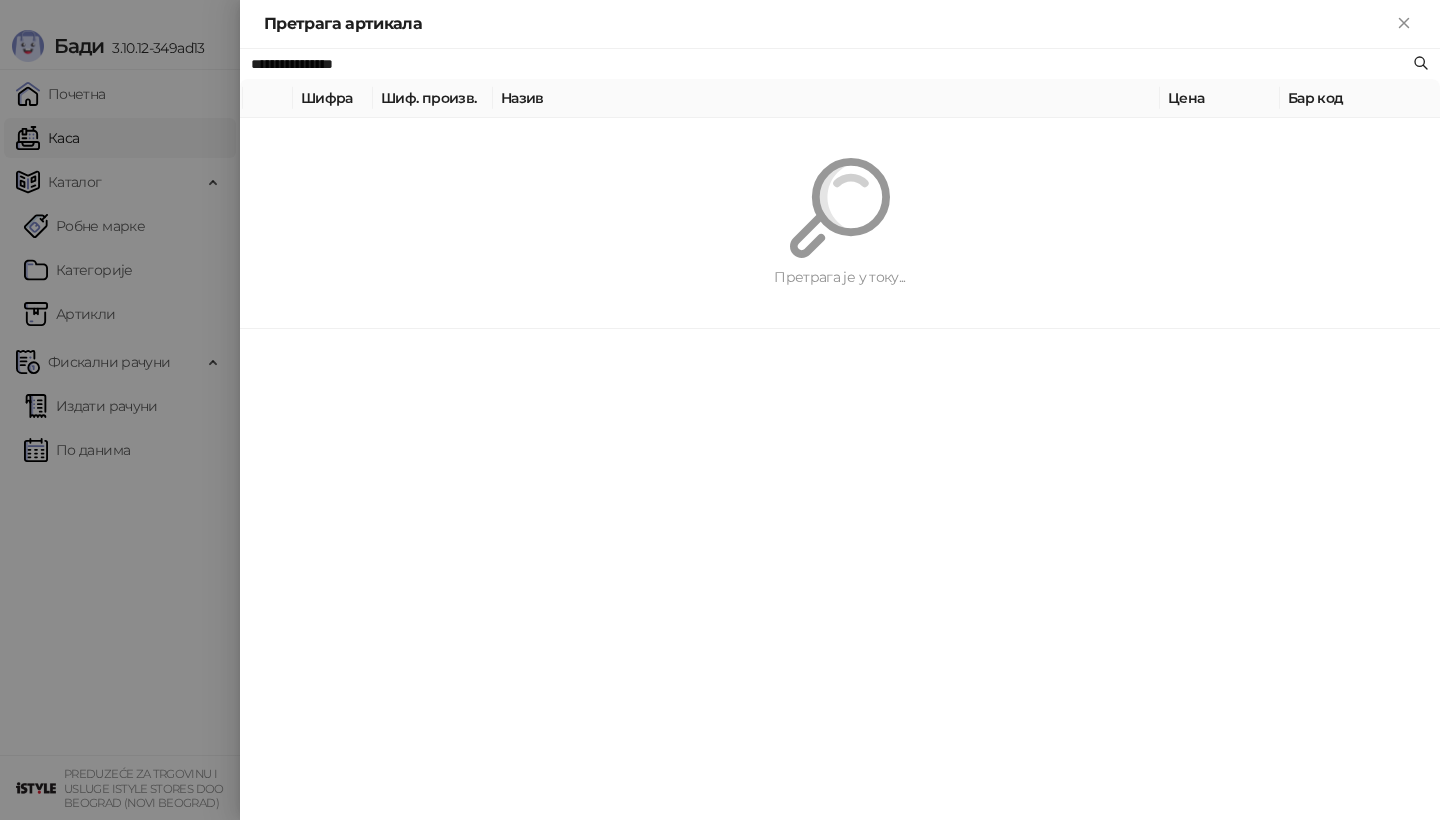paste on "**********" 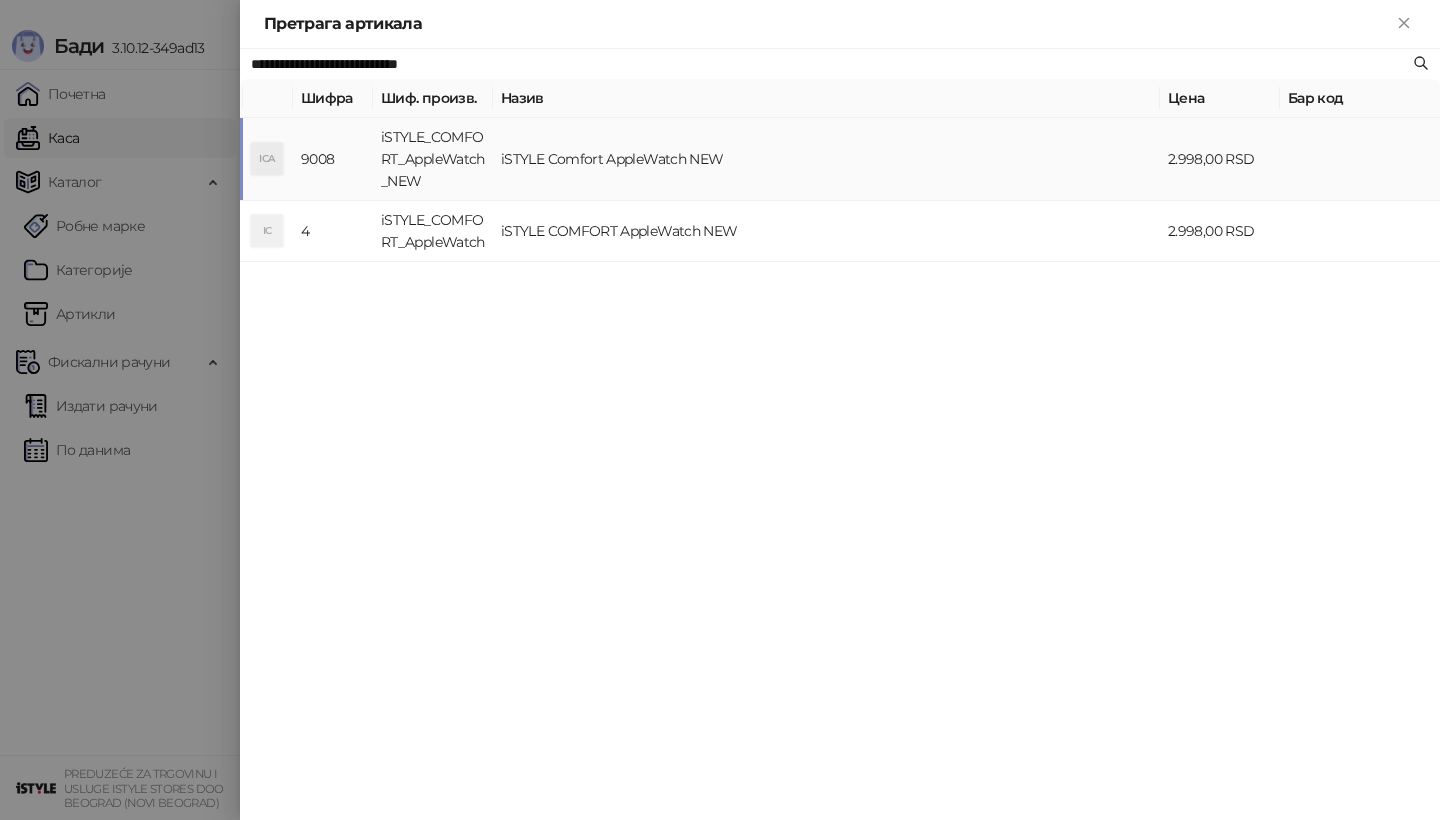 click on "ICA" at bounding box center [268, 159] 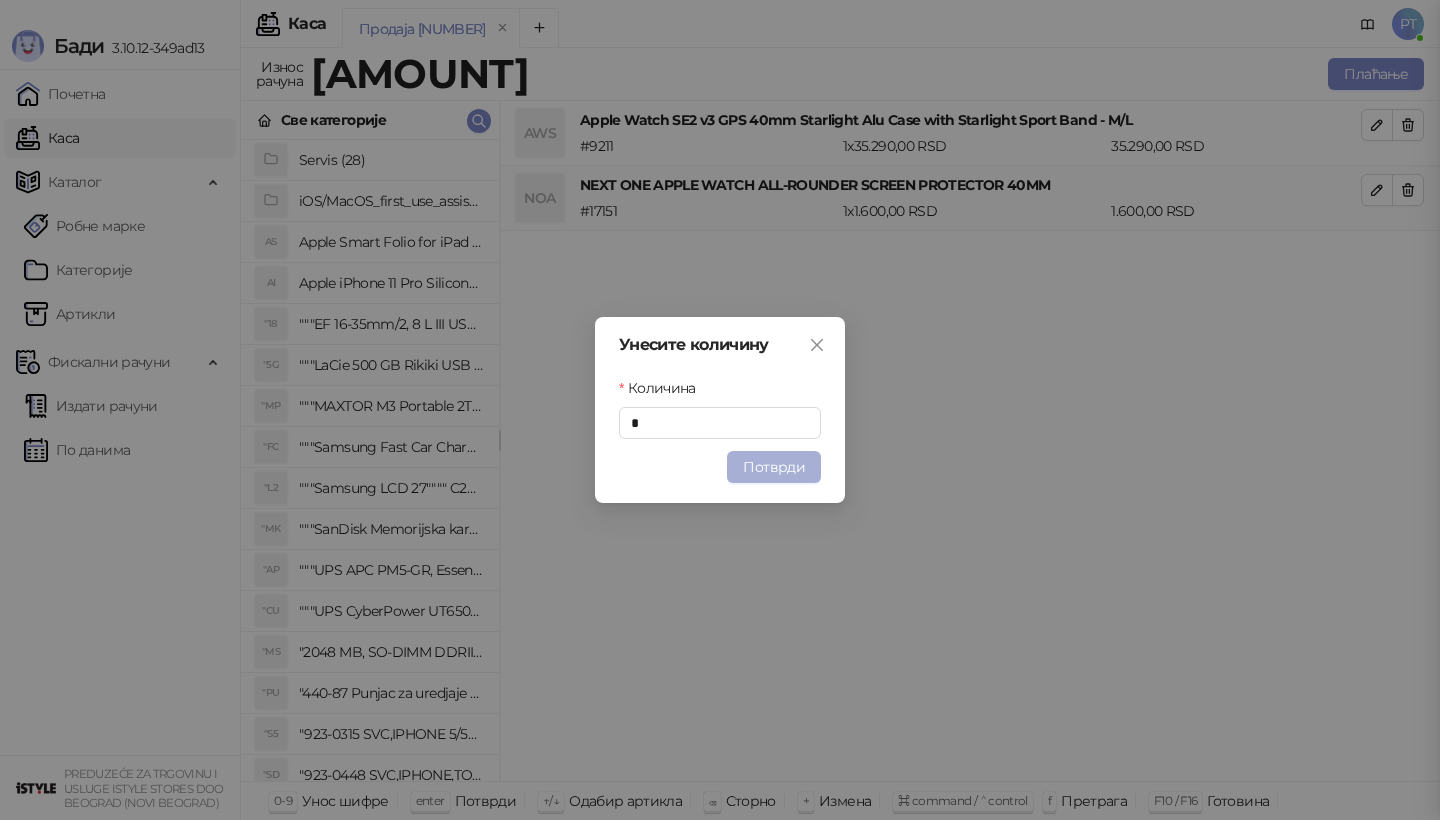 click on "Потврди" at bounding box center [774, 467] 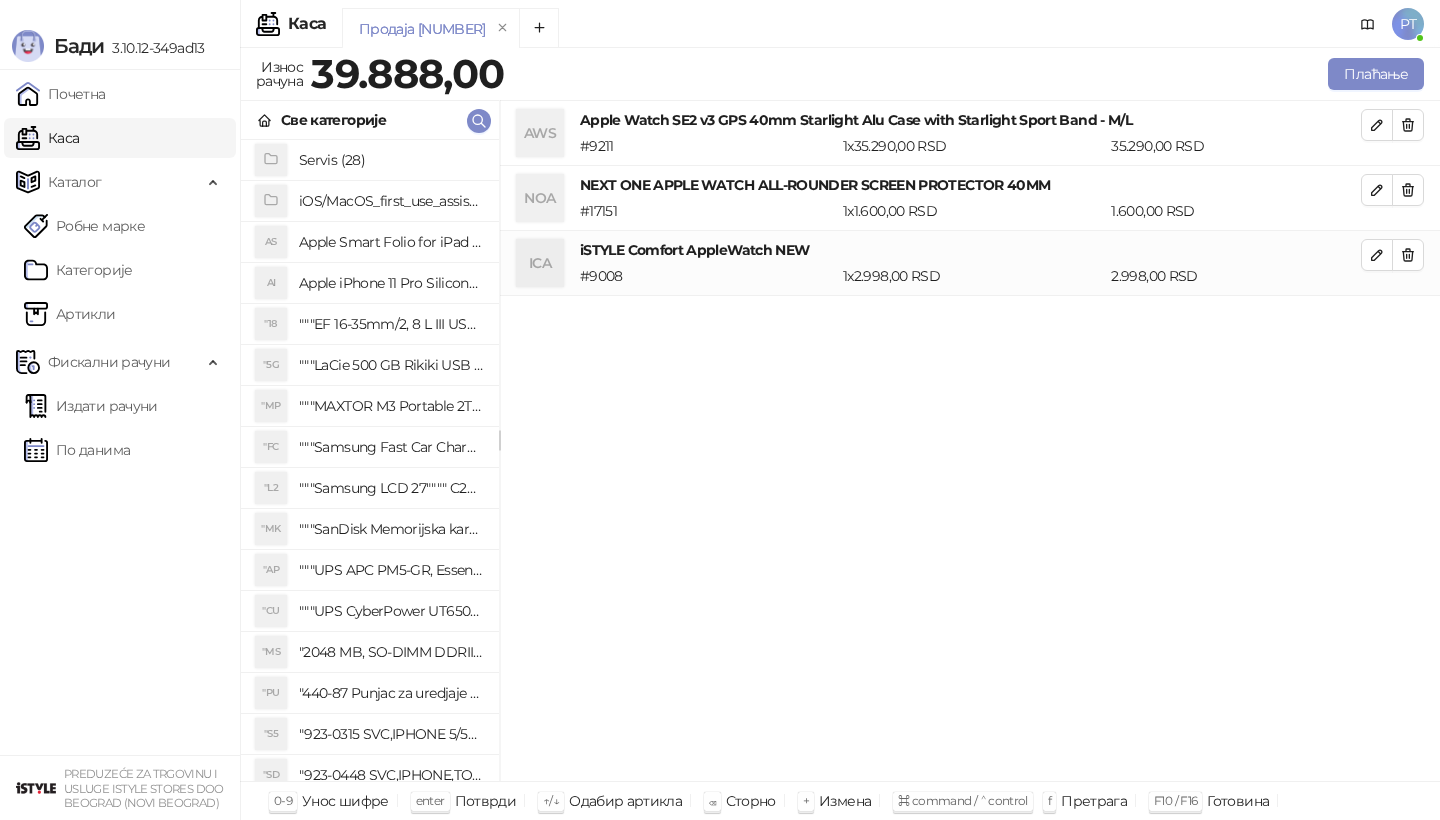 click on "Унесите количину Количина * Потврди" at bounding box center [720, 410] 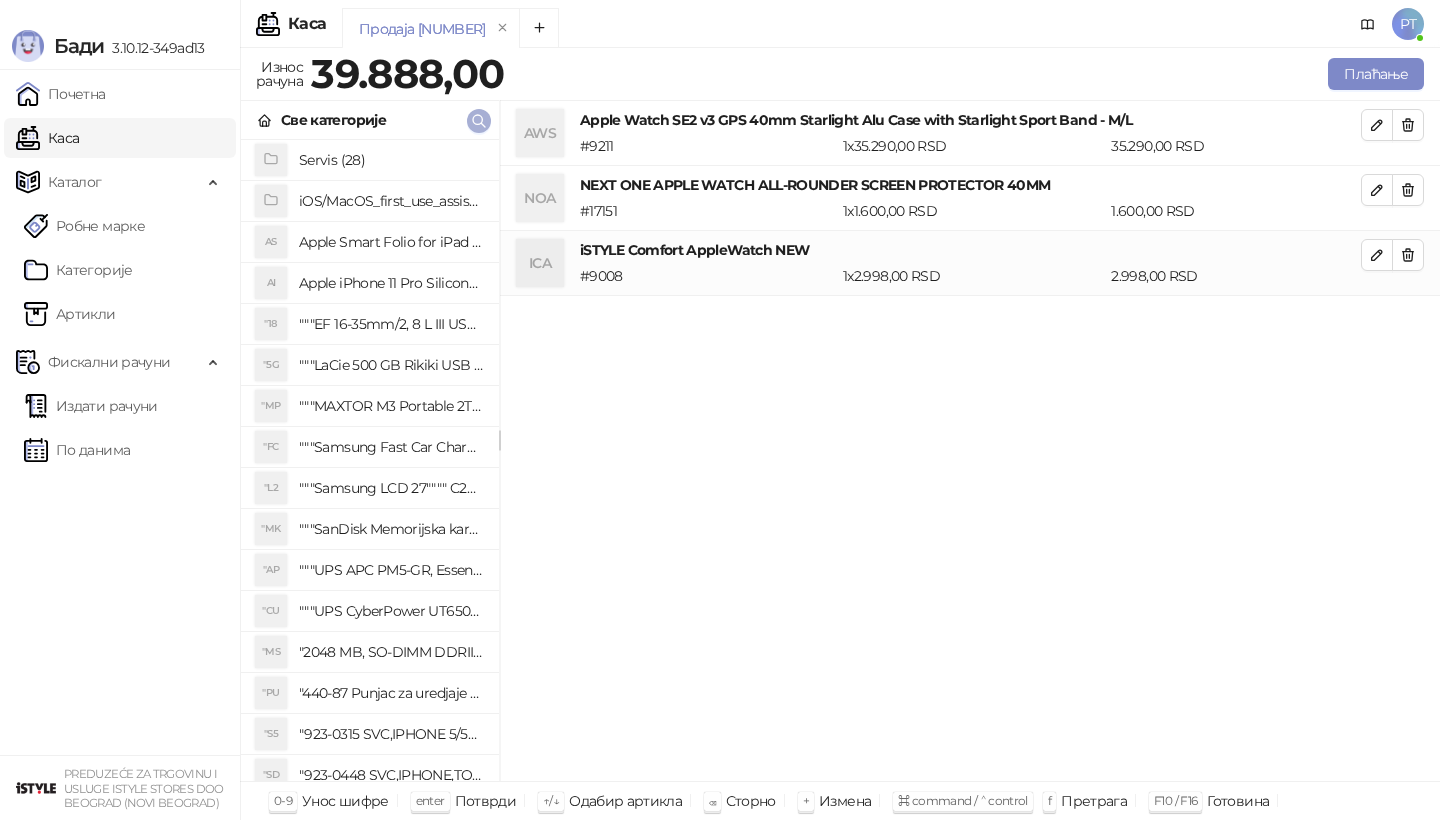 click 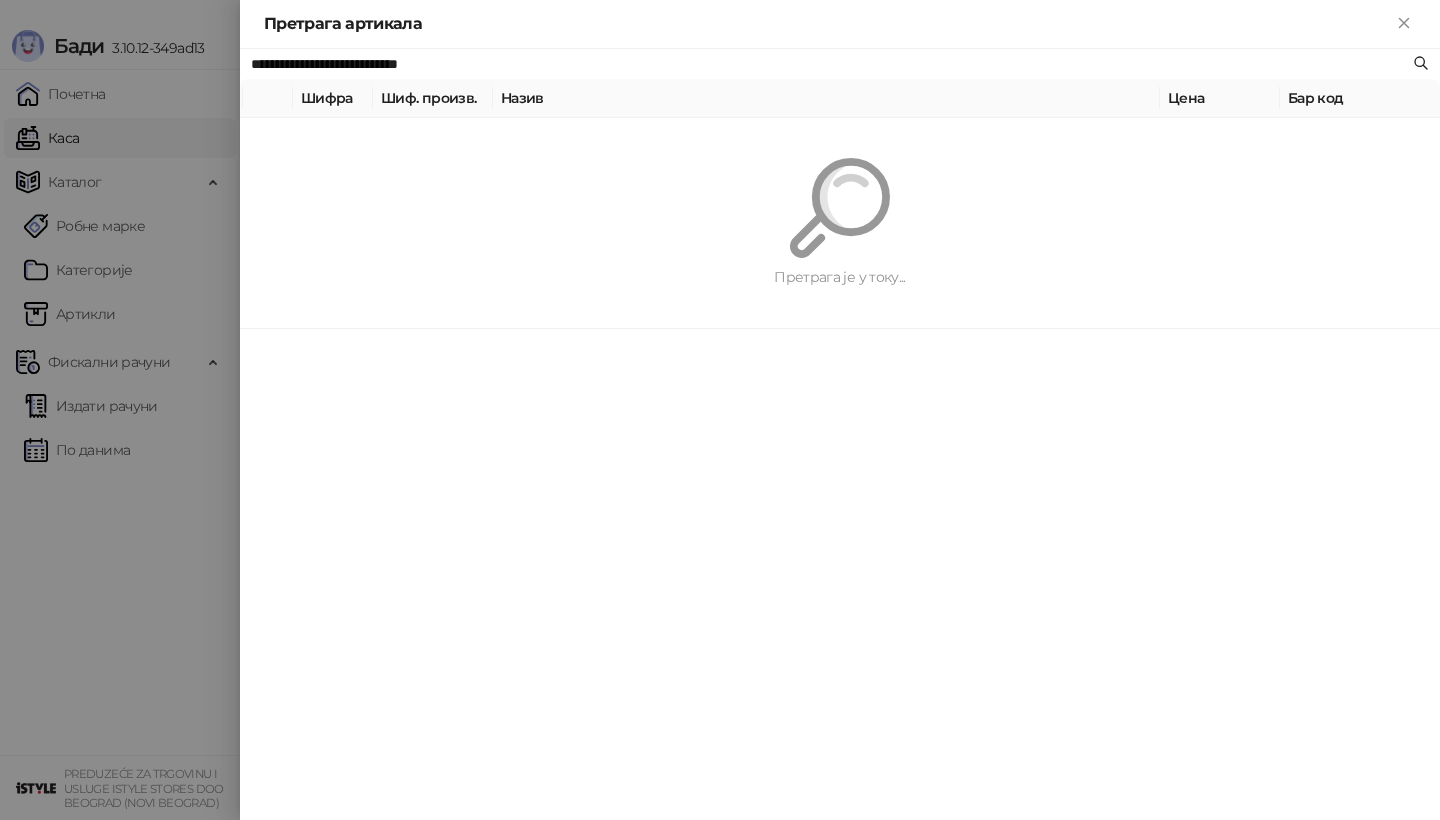 paste 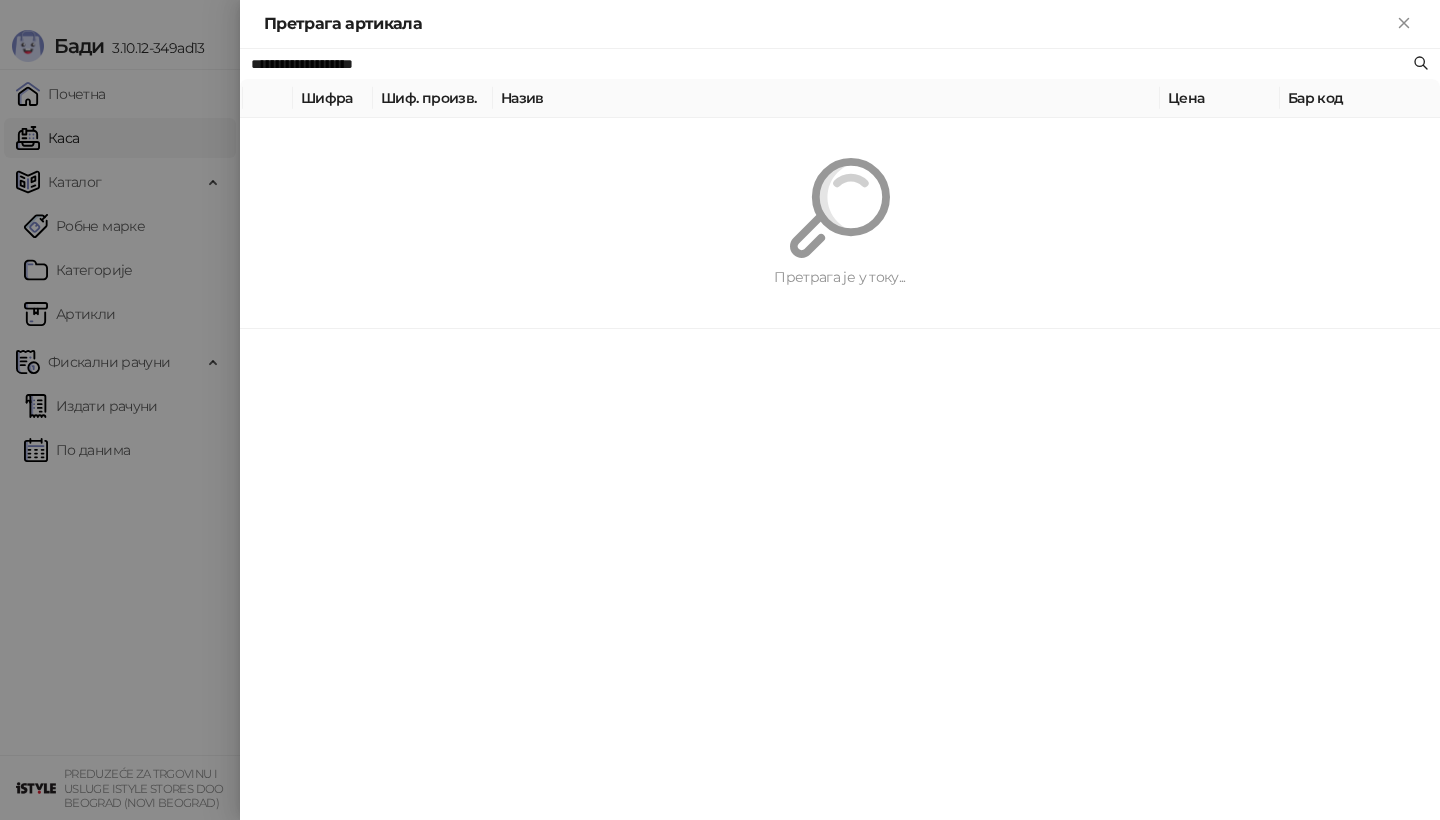 type on "**********" 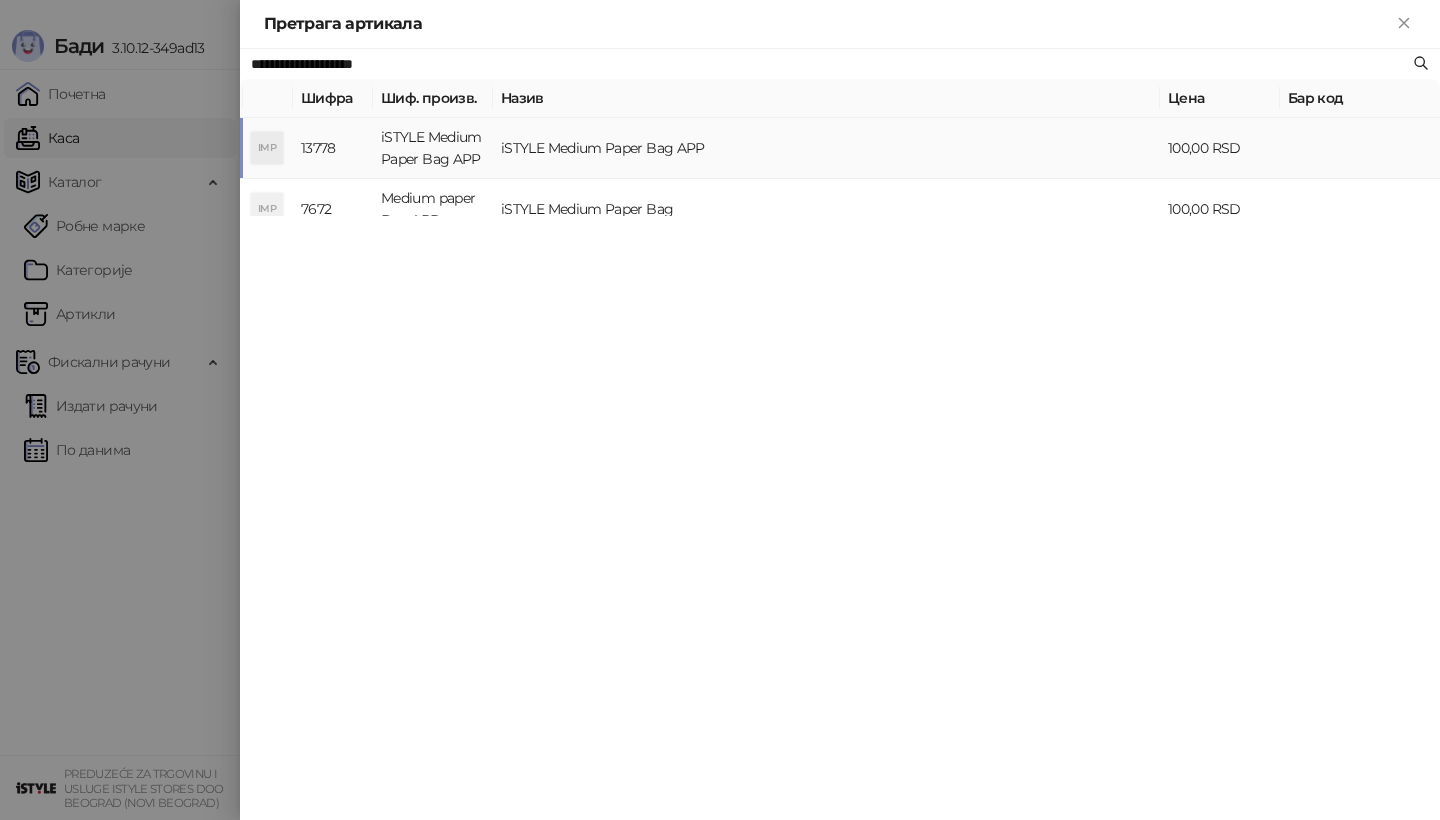 click on "**********" at bounding box center (840, 434) 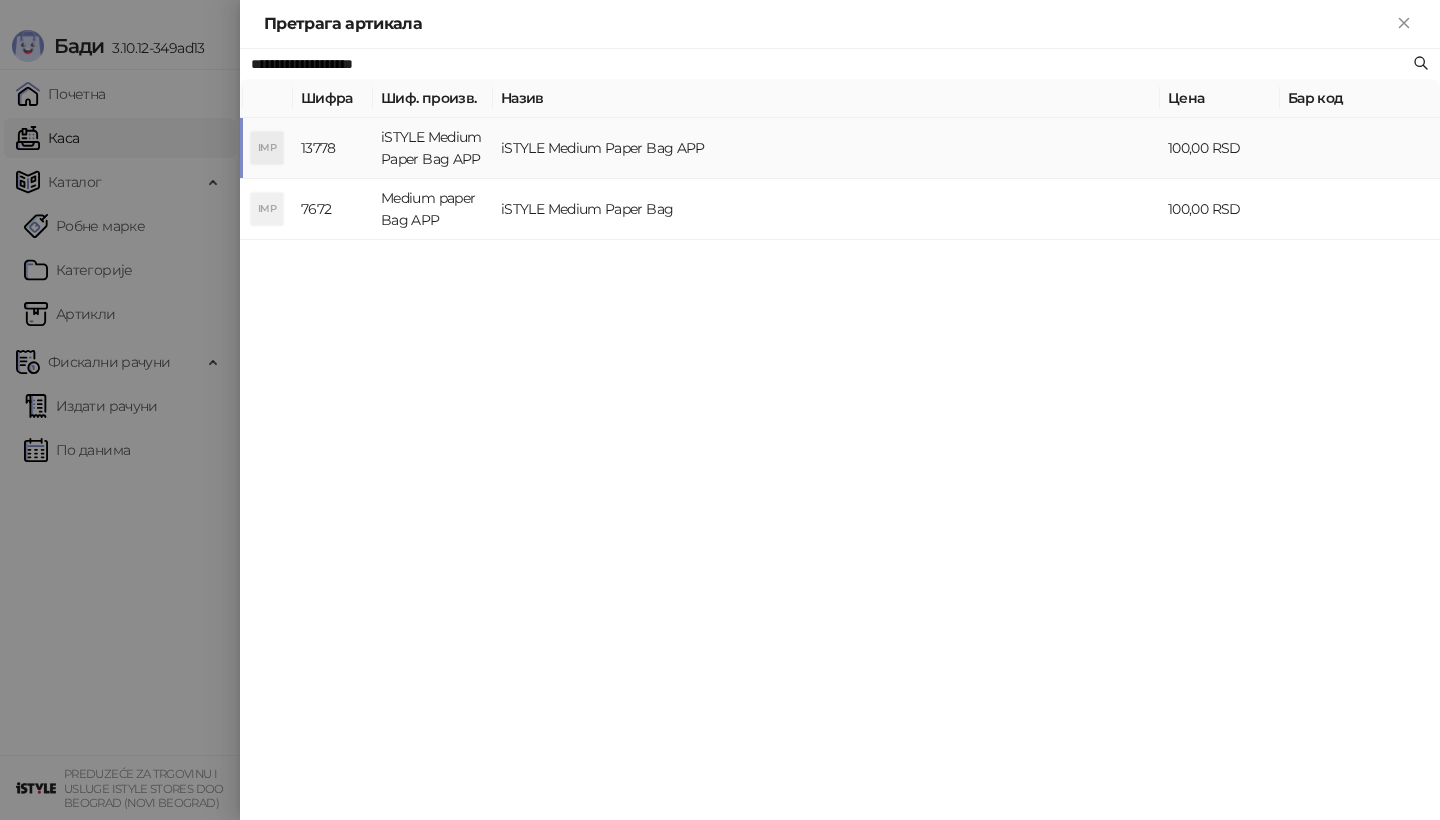 click on "IMP" at bounding box center (268, 148) 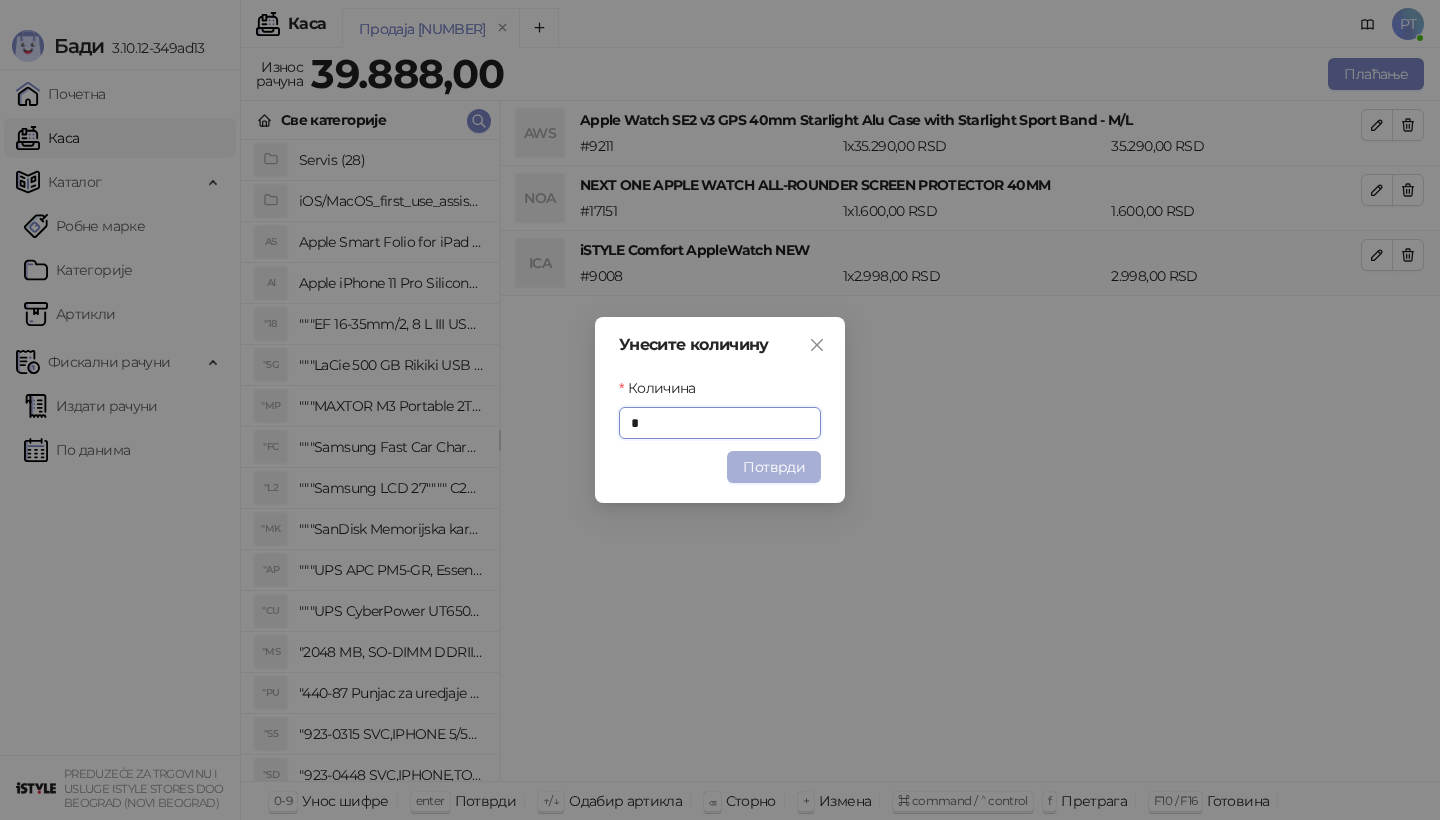 click on "Потврди" at bounding box center [774, 467] 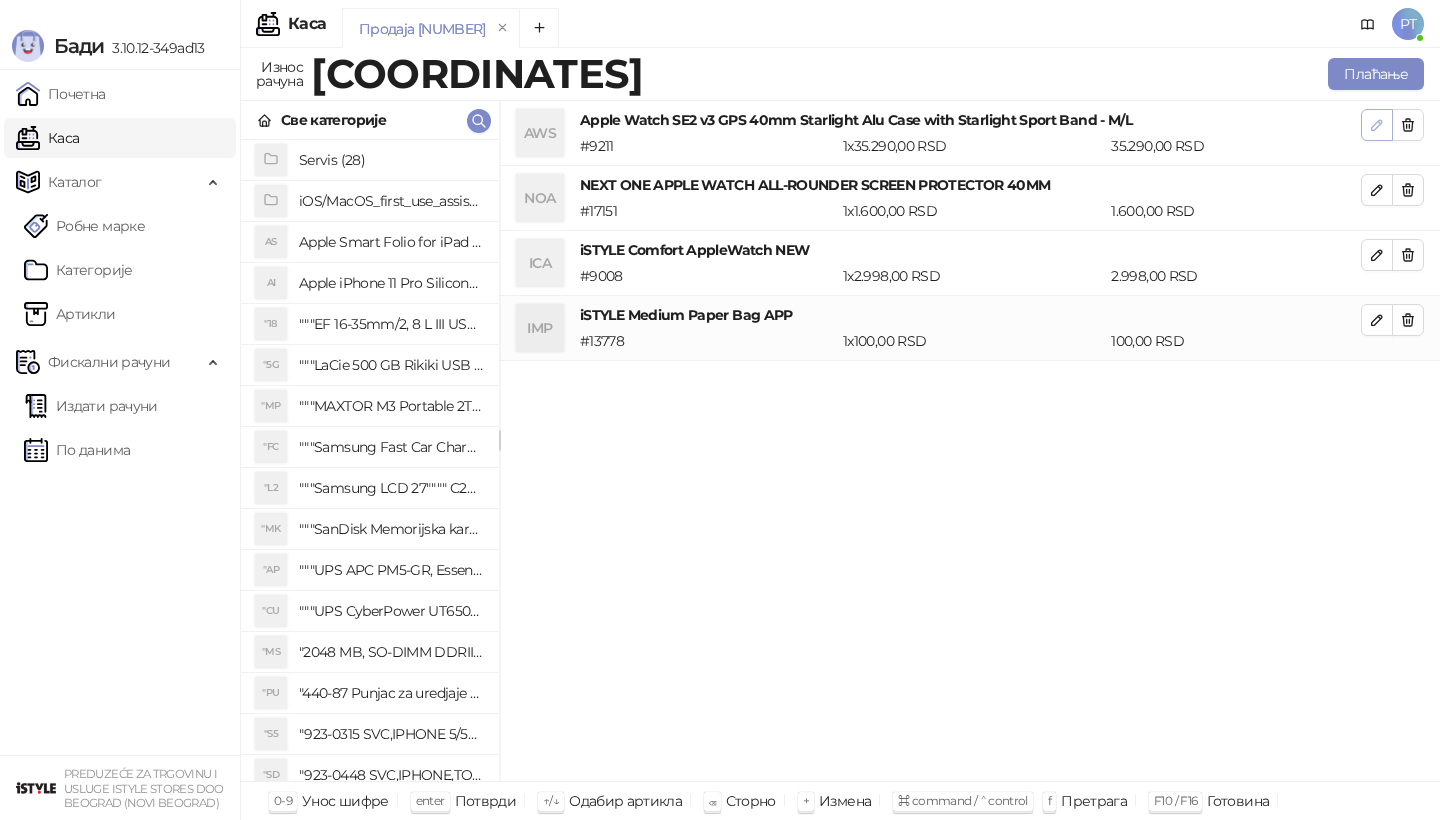 click 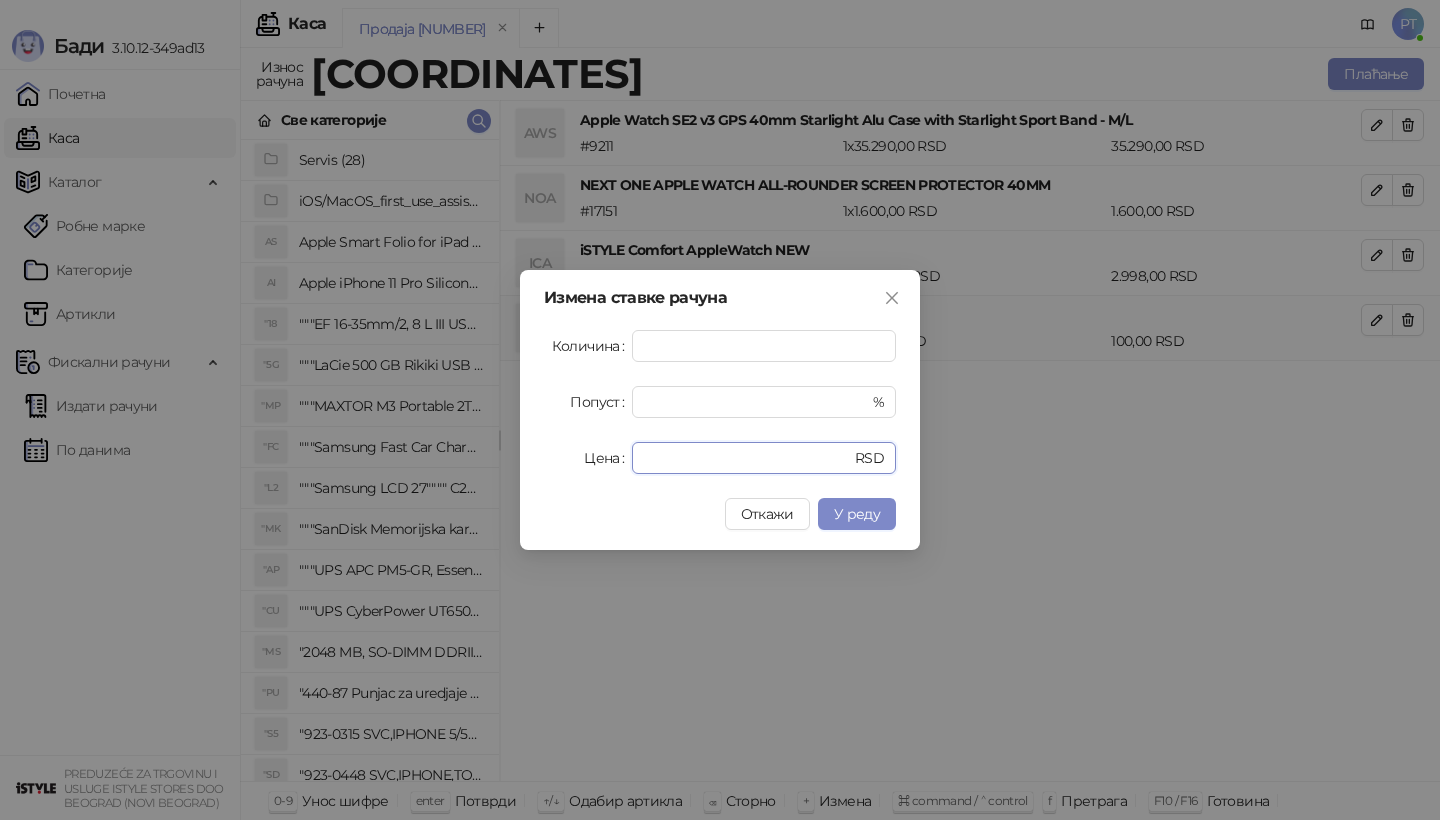 drag, startPoint x: 694, startPoint y: 451, endPoint x: 533, endPoint y: 454, distance: 161.02795 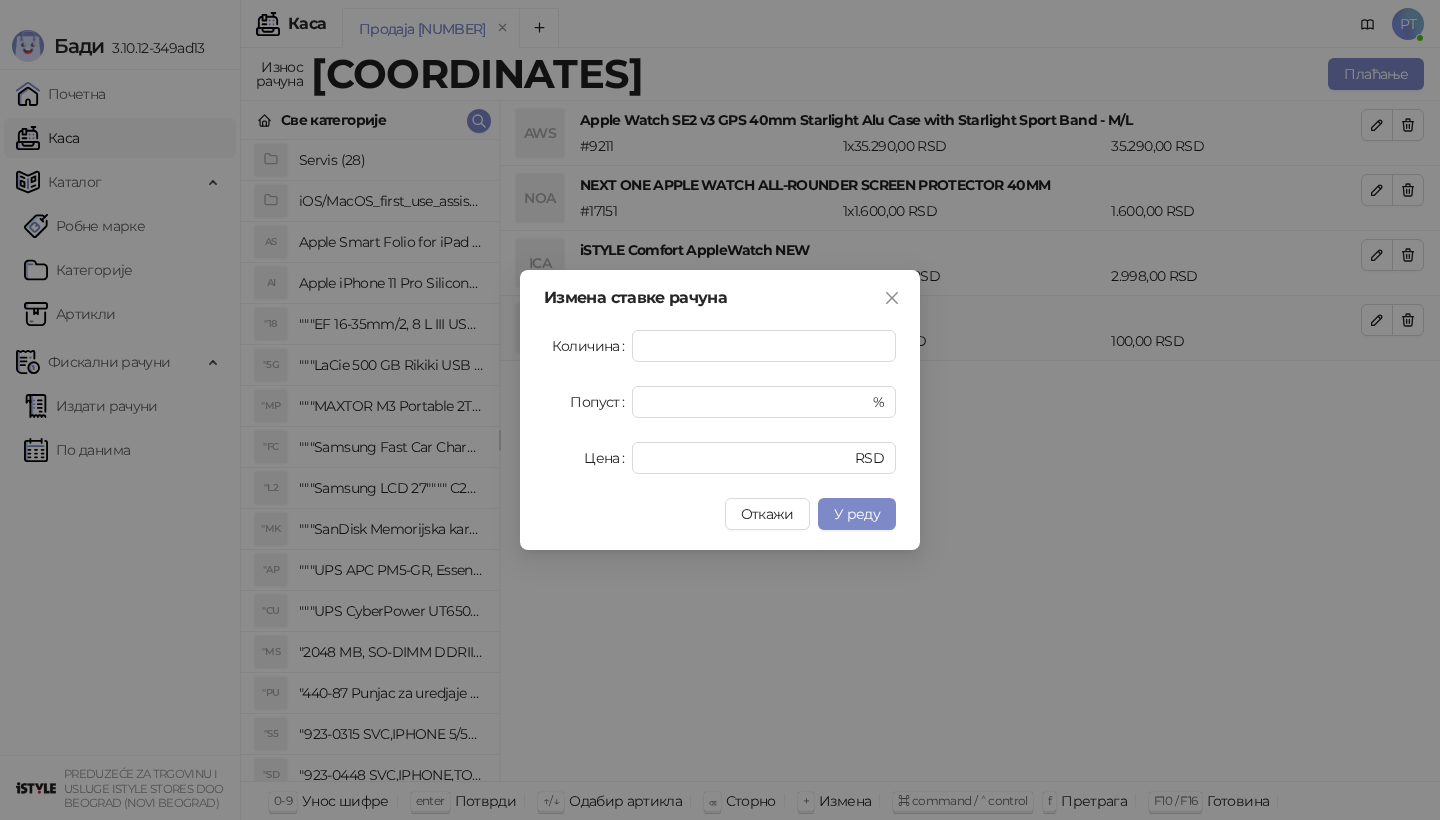 click on "У реду" at bounding box center (857, 514) 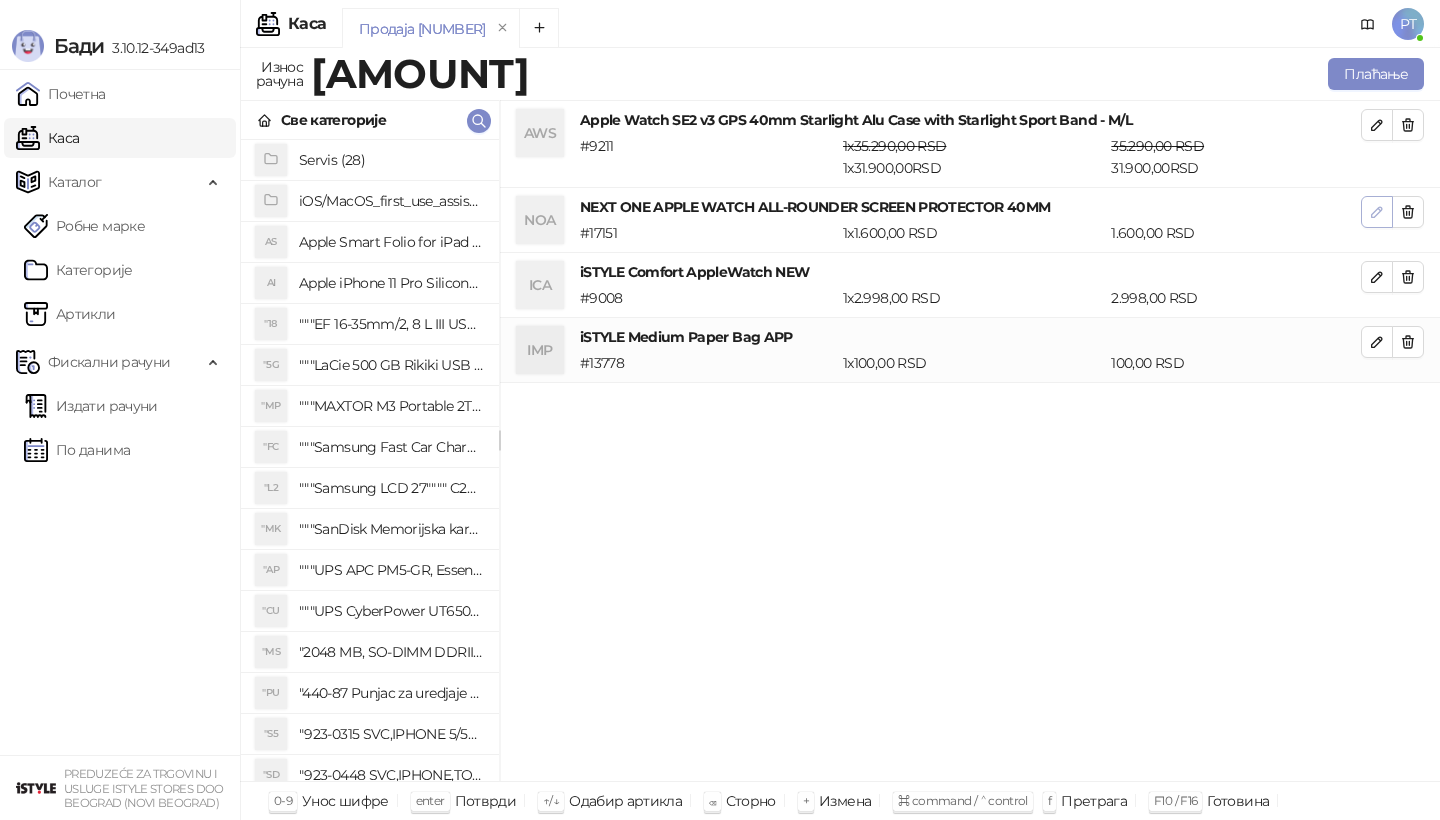 click 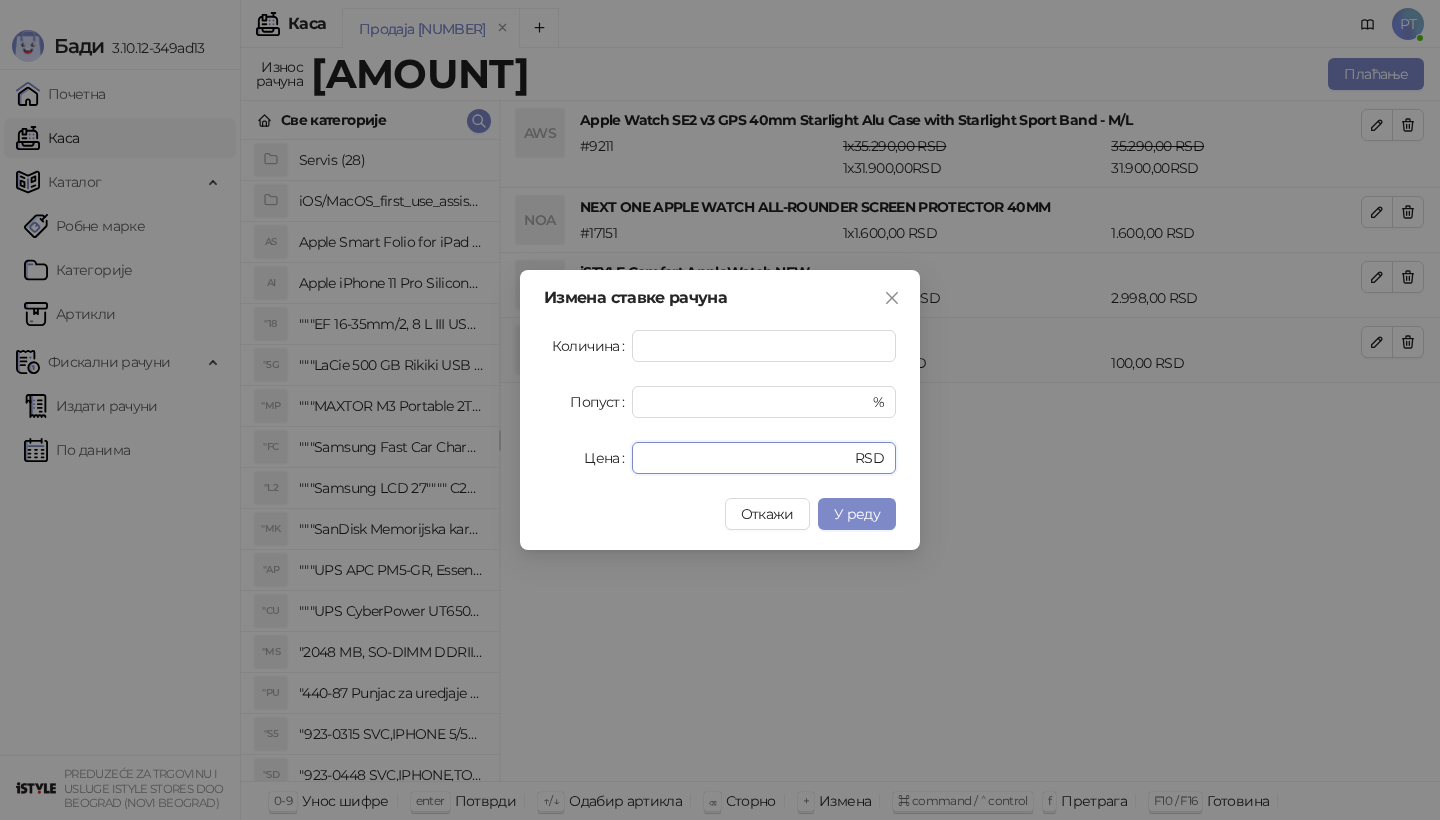 drag, startPoint x: 693, startPoint y: 457, endPoint x: 565, endPoint y: 457, distance: 128 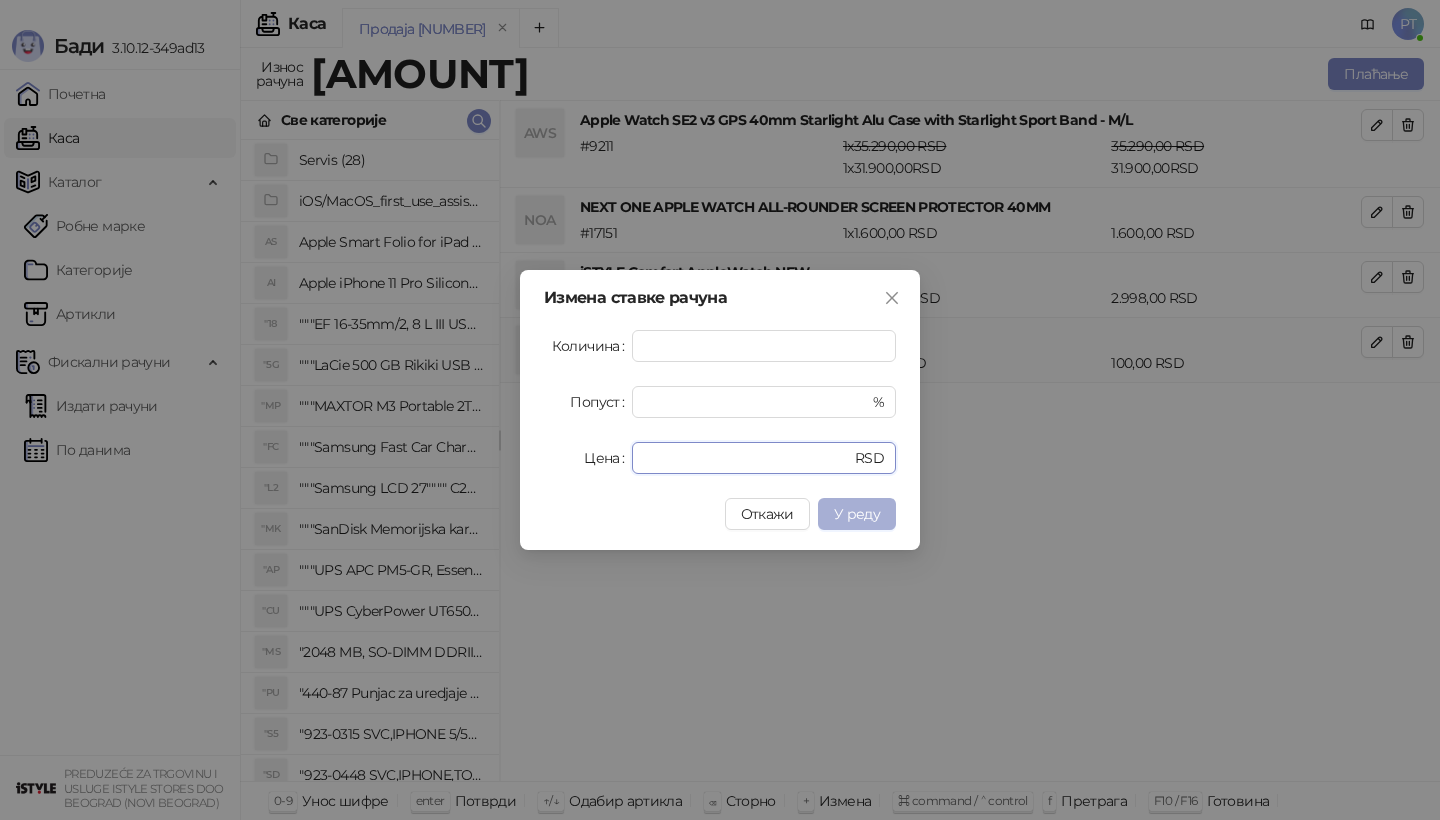 type on "*" 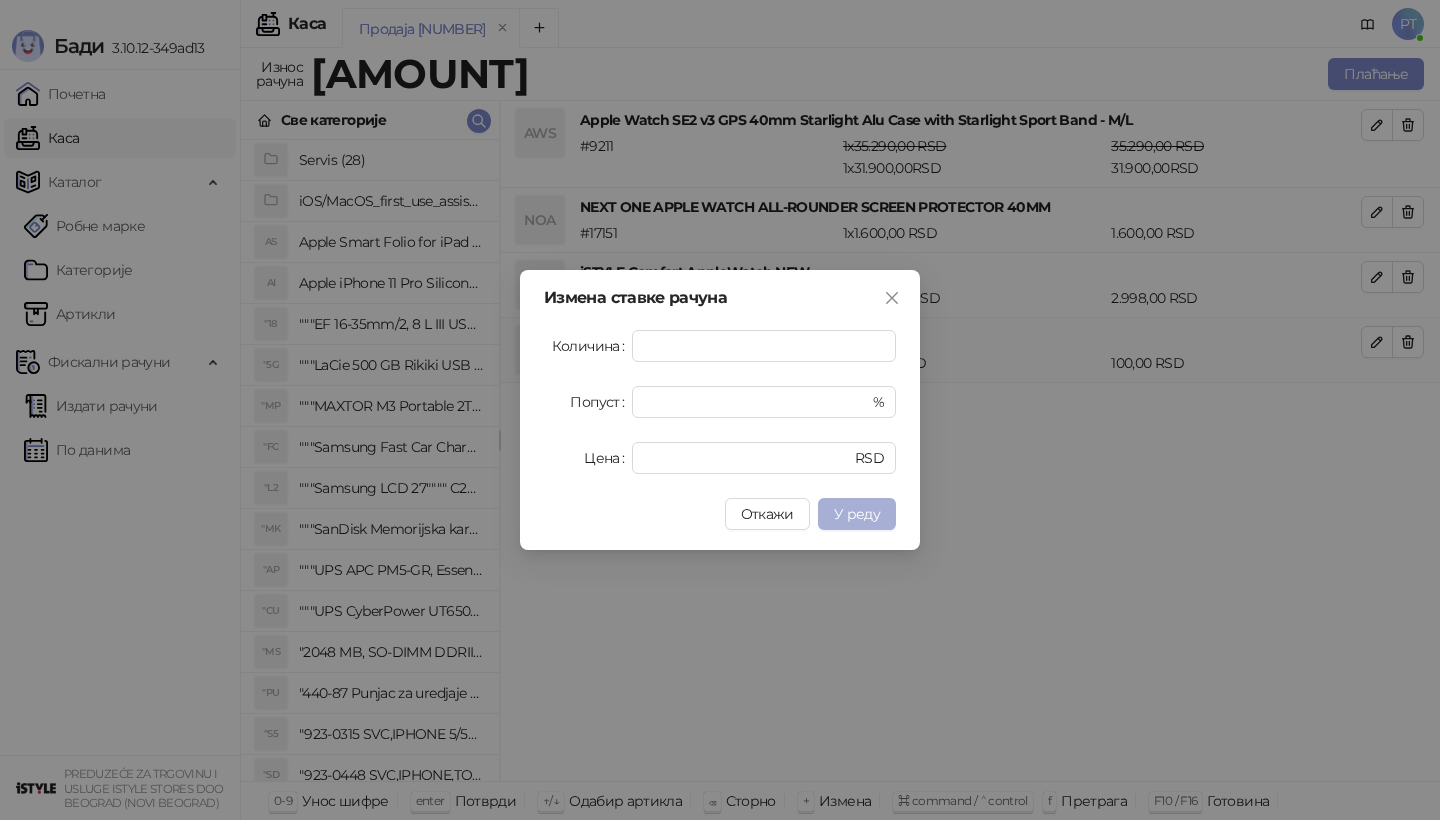 click on "У реду" at bounding box center (857, 514) 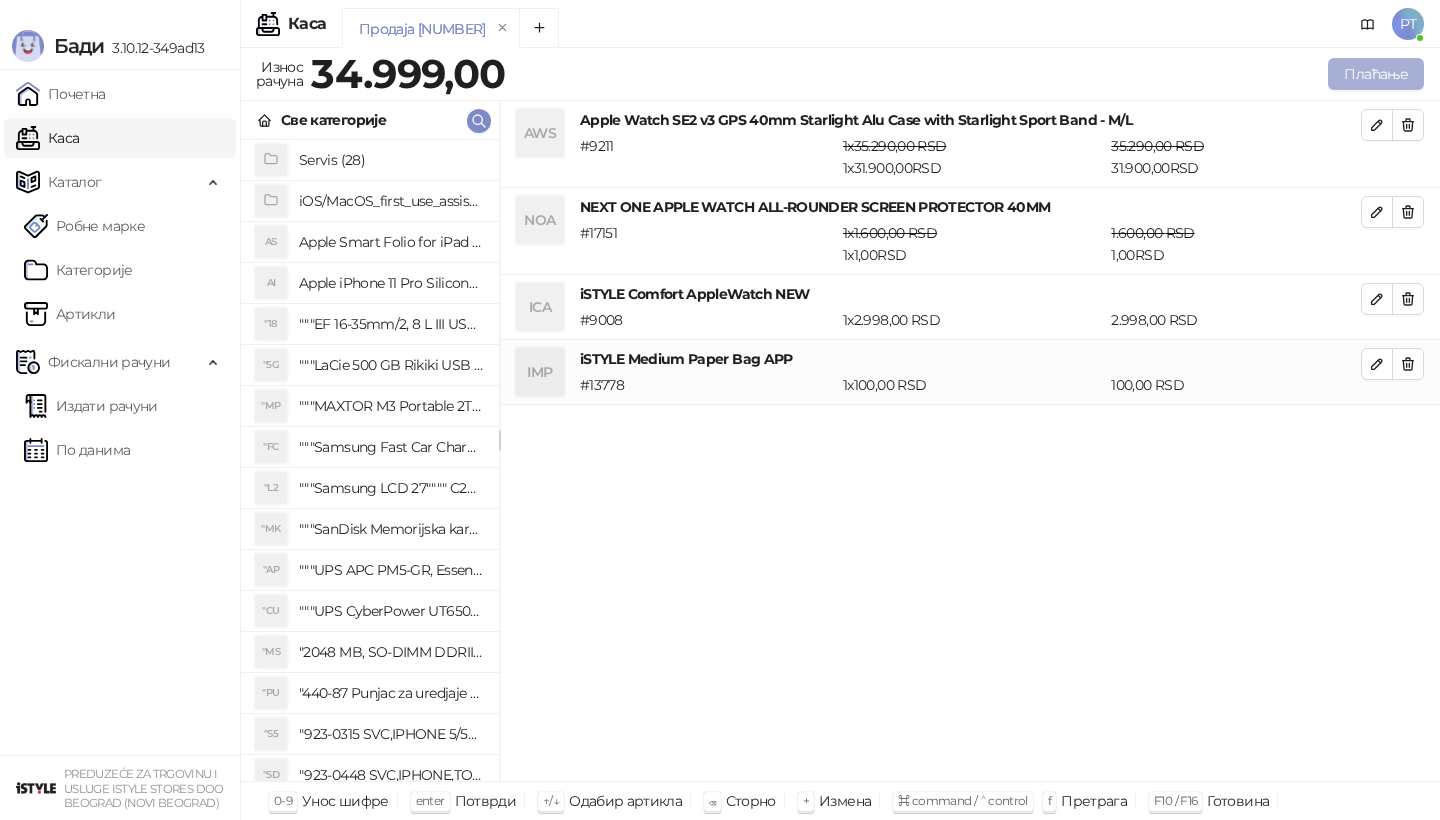 click on "Плаћање" at bounding box center [1376, 74] 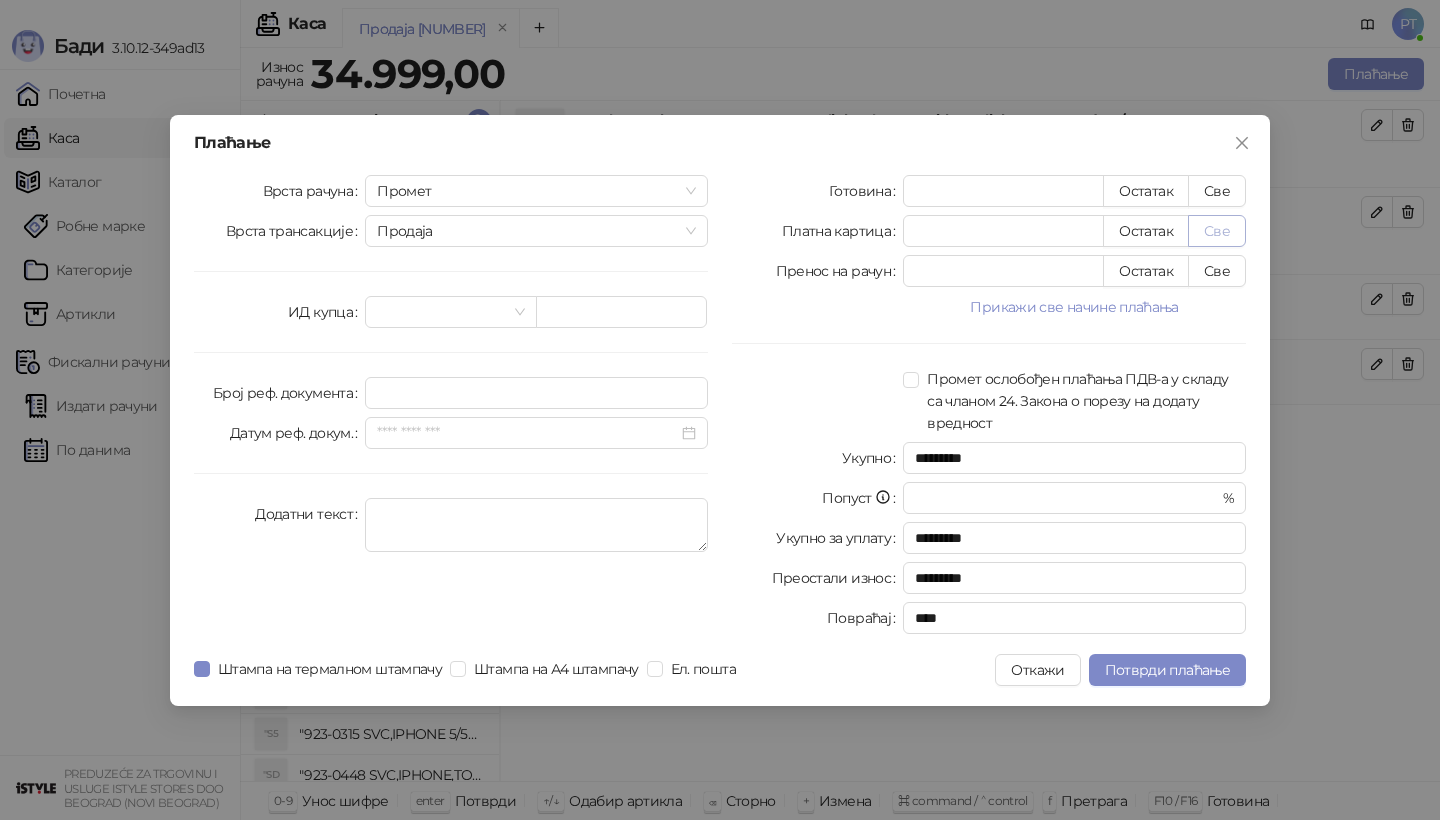 click on "Све" at bounding box center (1217, 231) 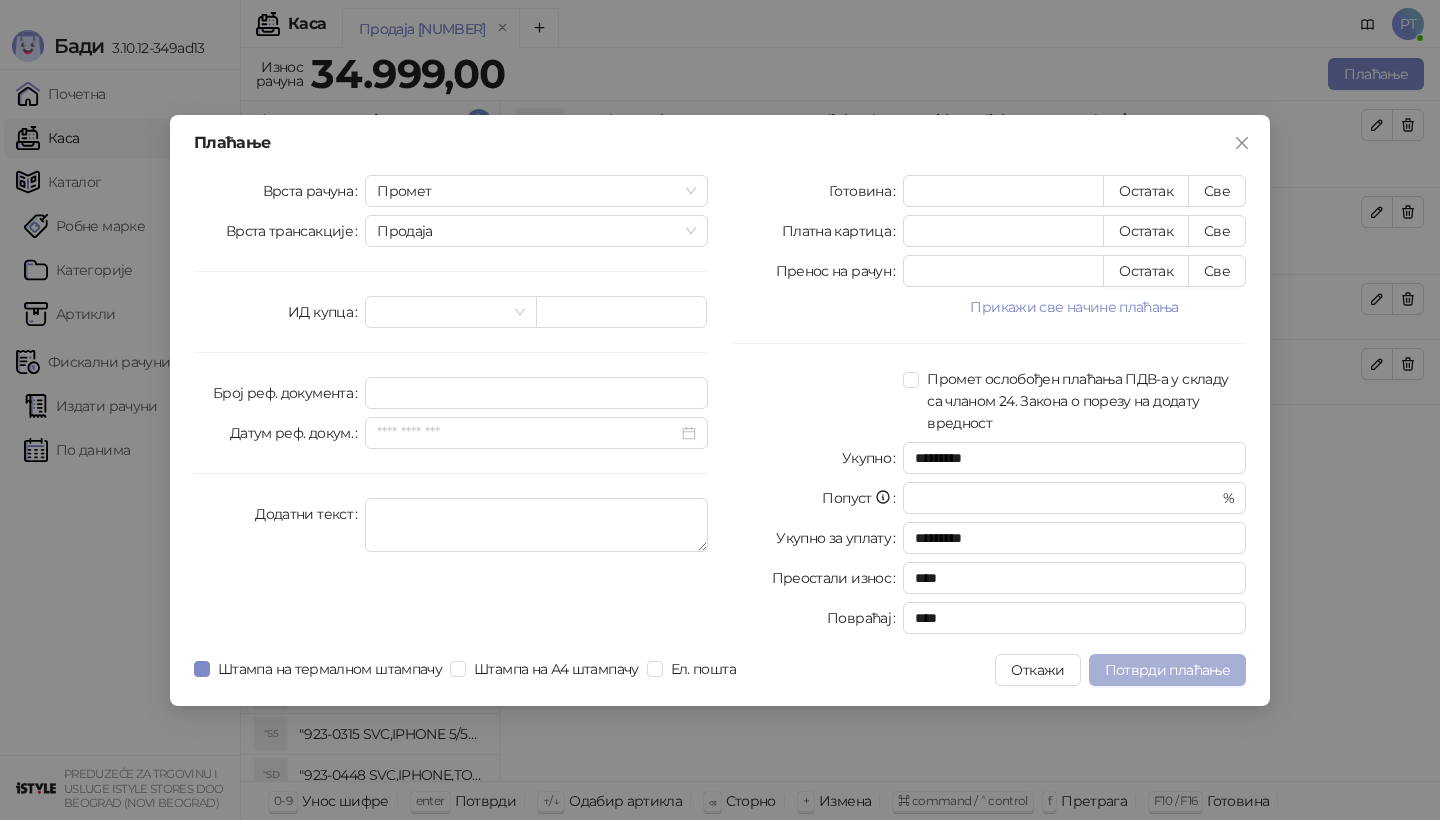 click on "Потврди плаћање" at bounding box center (1167, 670) 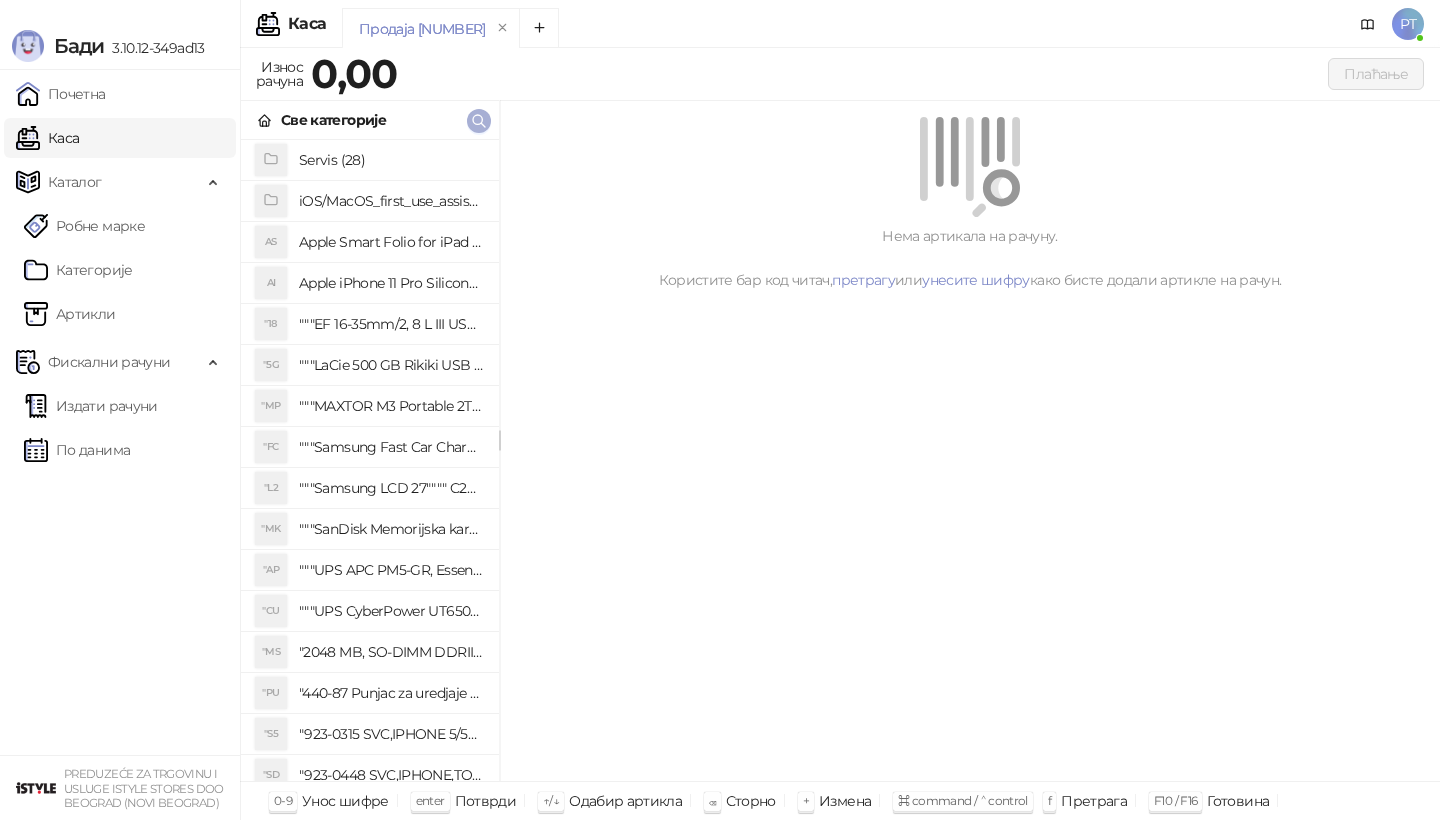 click 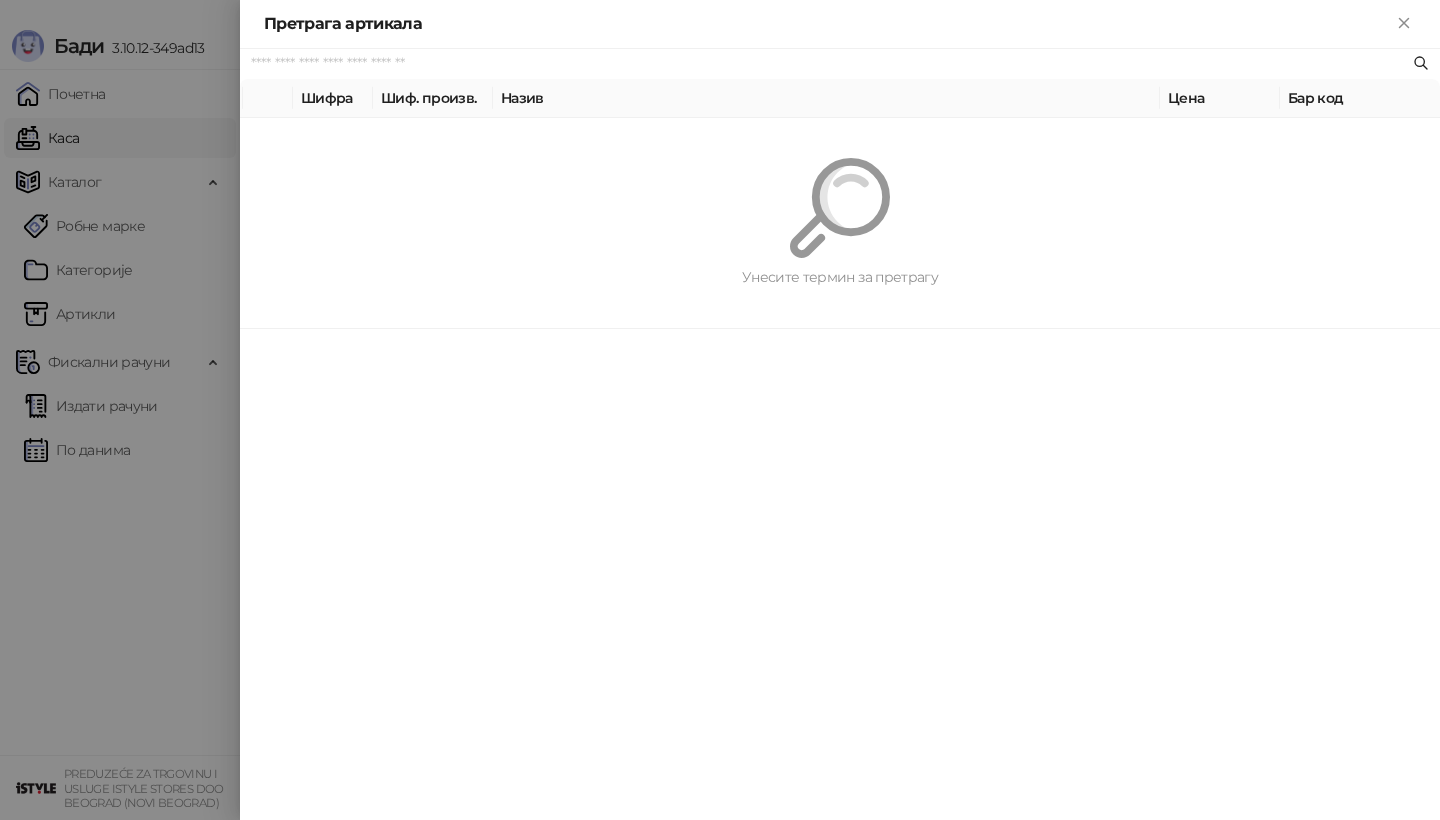 paste on "*********" 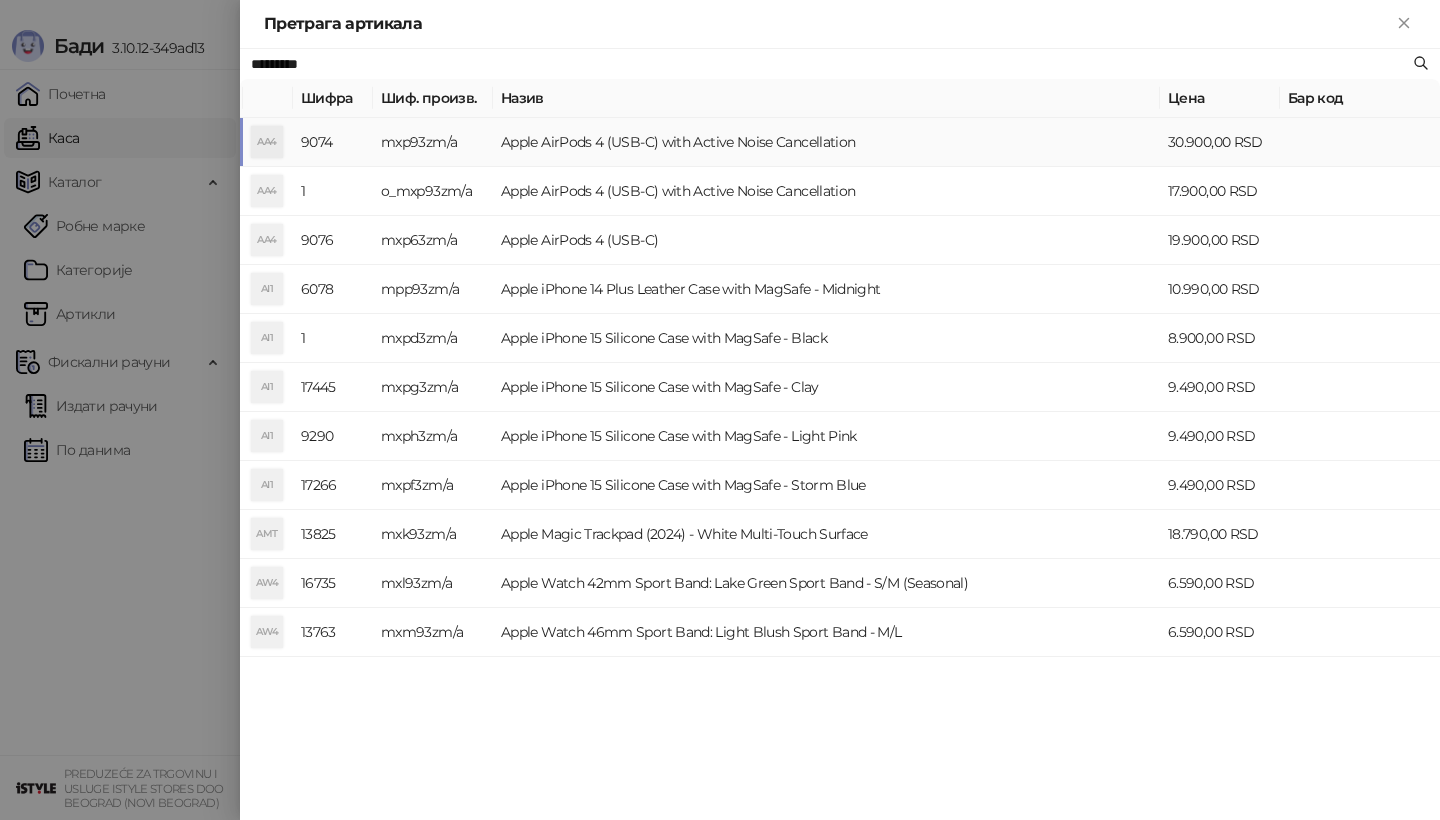 type on "*********" 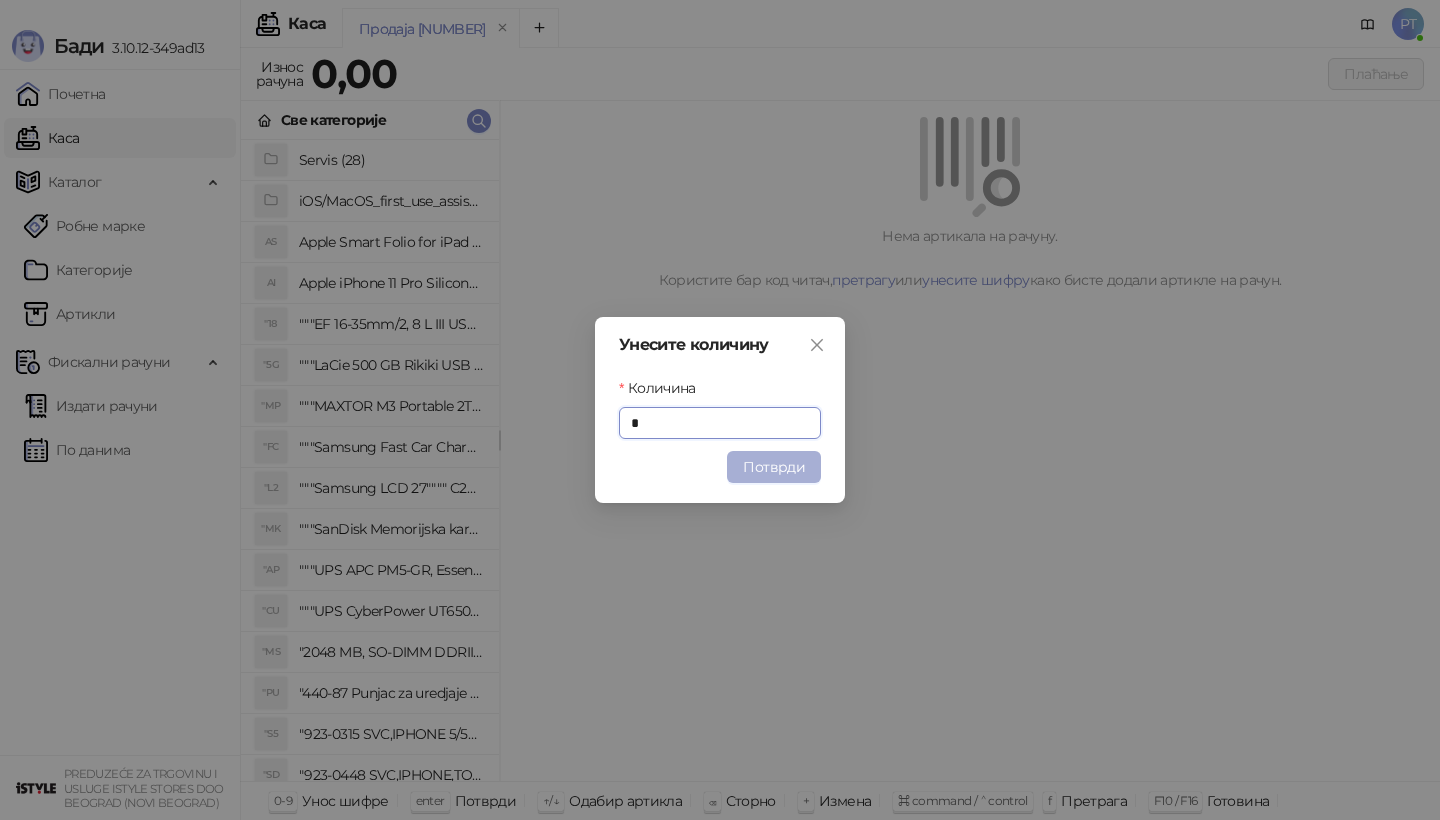click on "Потврди" at bounding box center [774, 467] 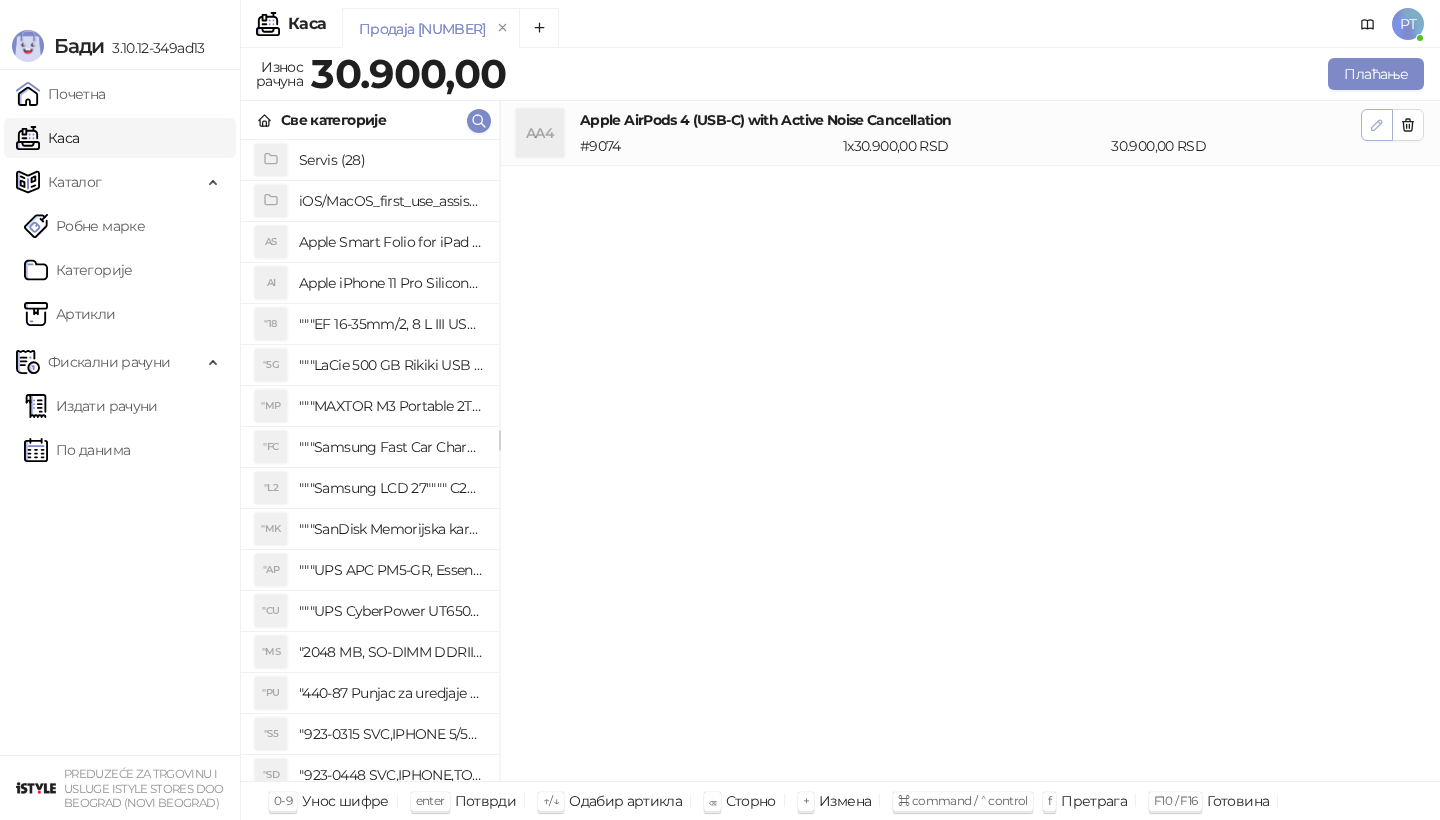 click 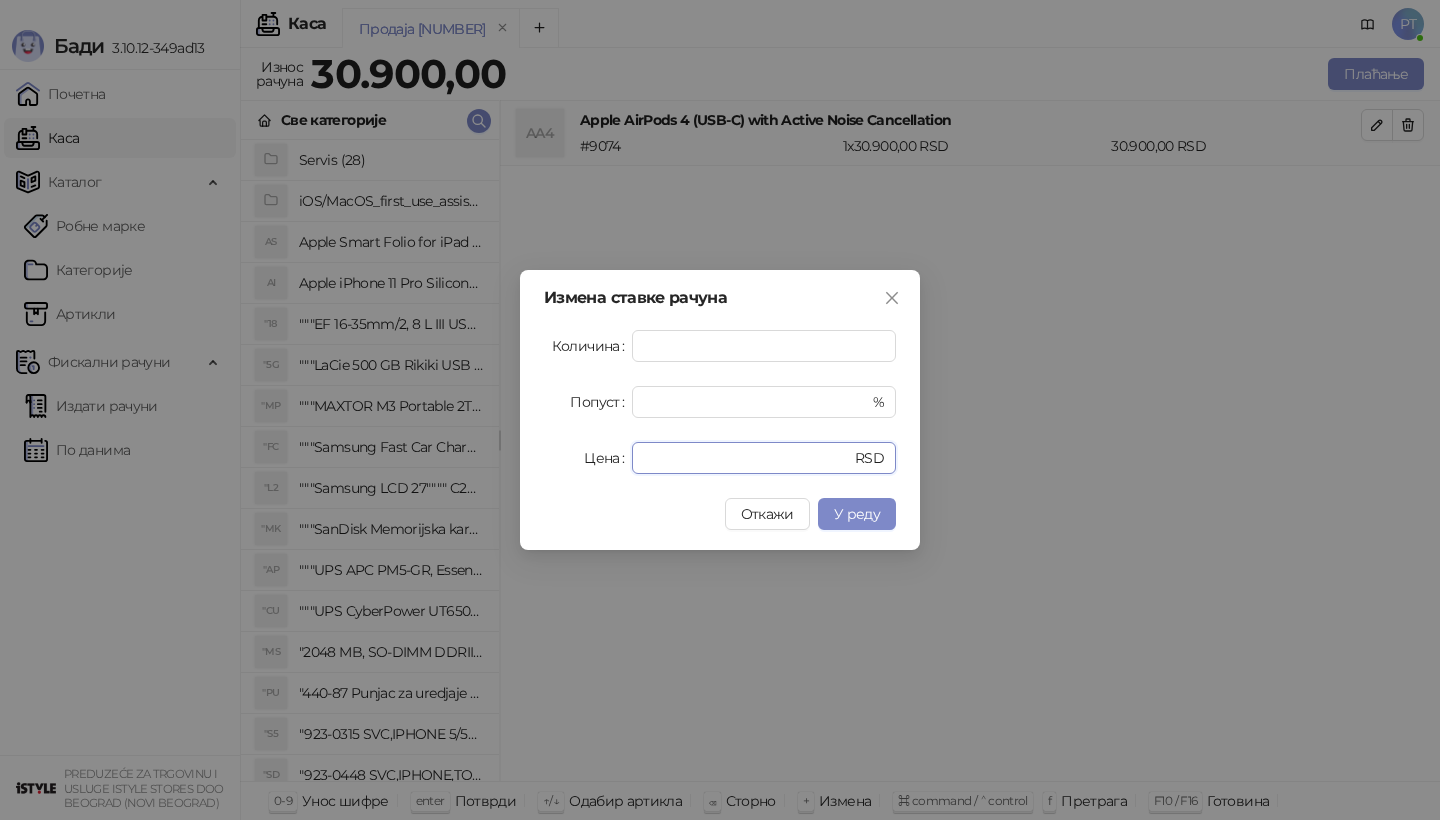 drag, startPoint x: 693, startPoint y: 458, endPoint x: 571, endPoint y: 458, distance: 122 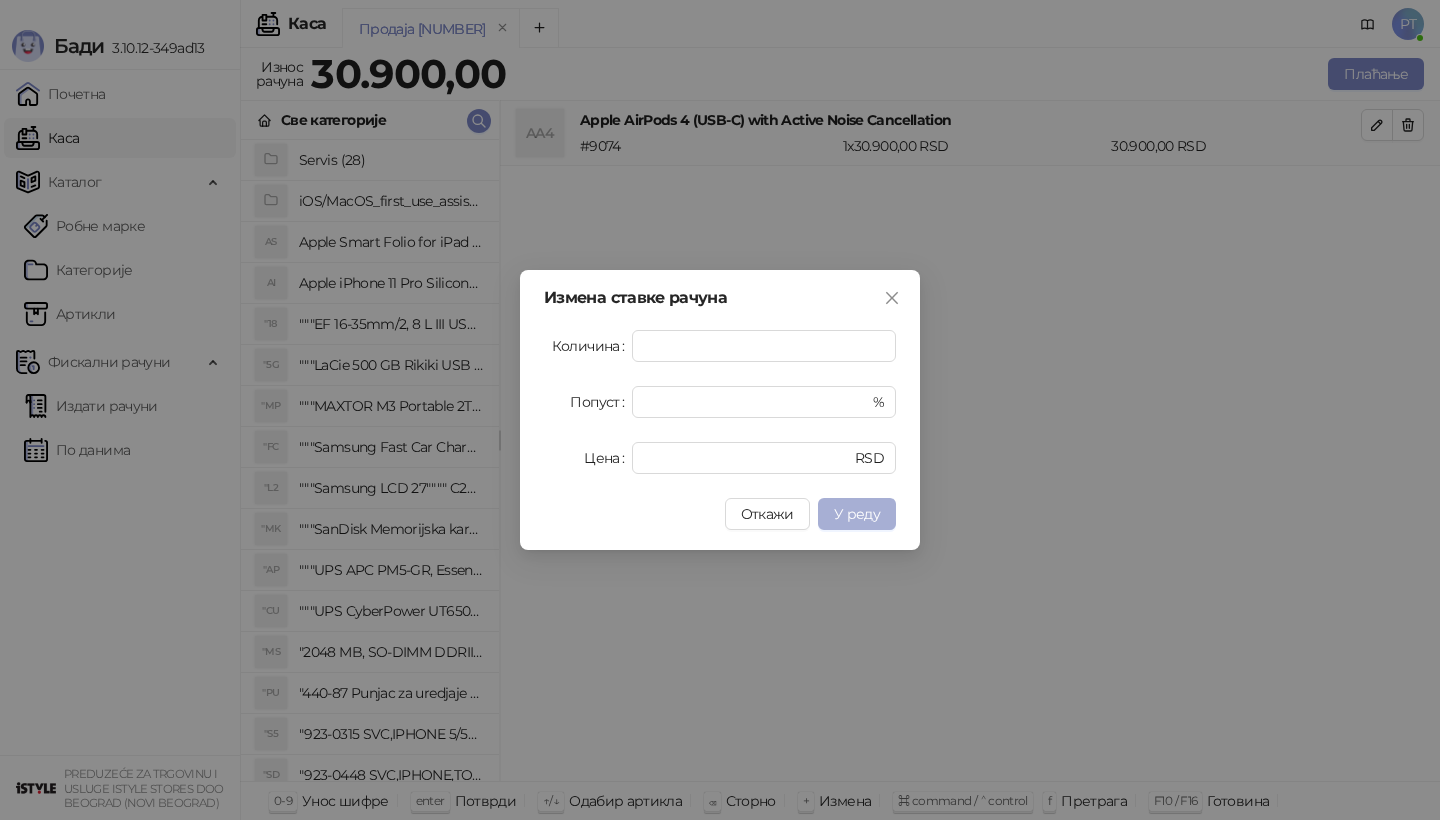 type on "*****" 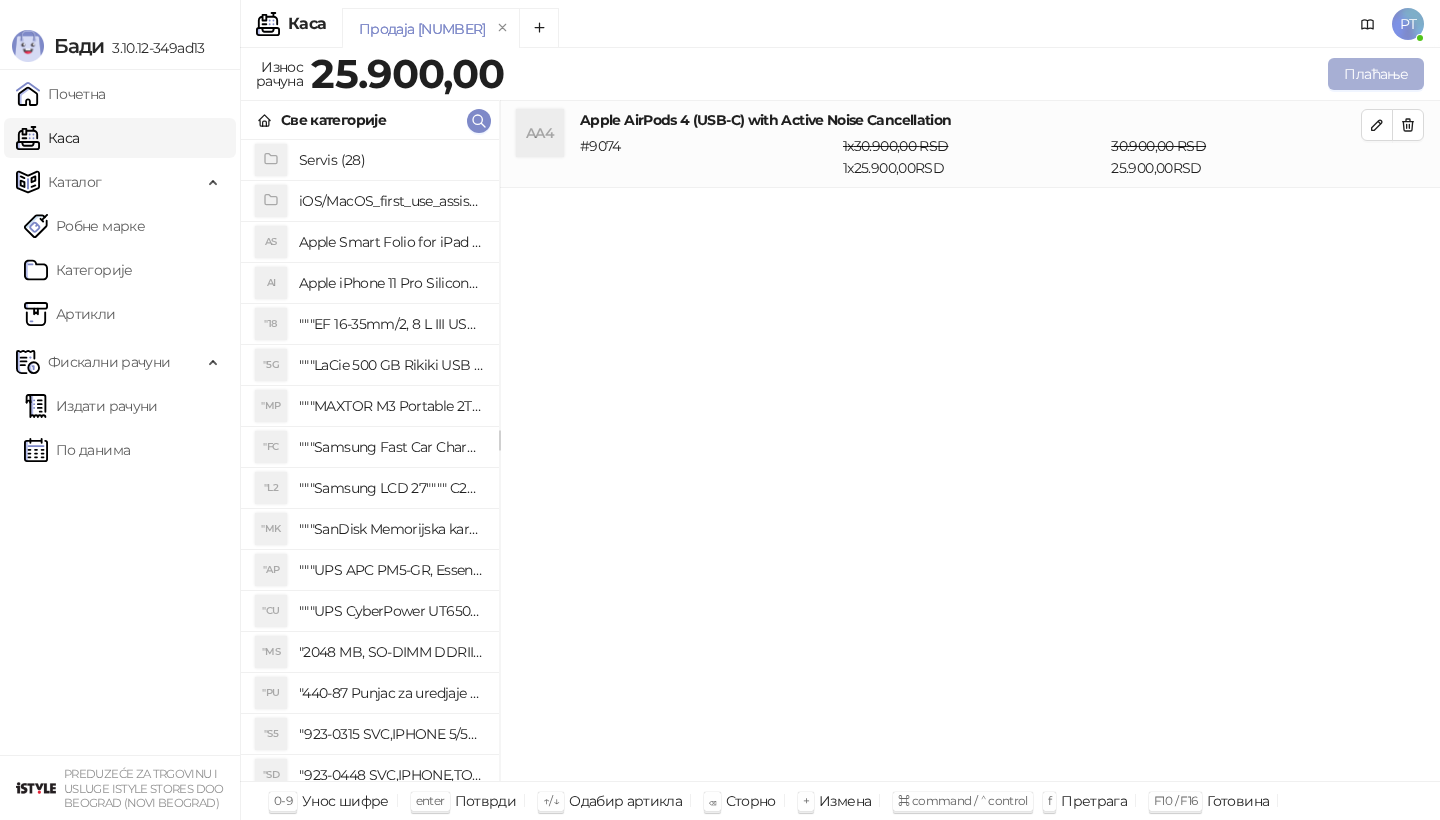 click on "Плаћање" at bounding box center [1376, 74] 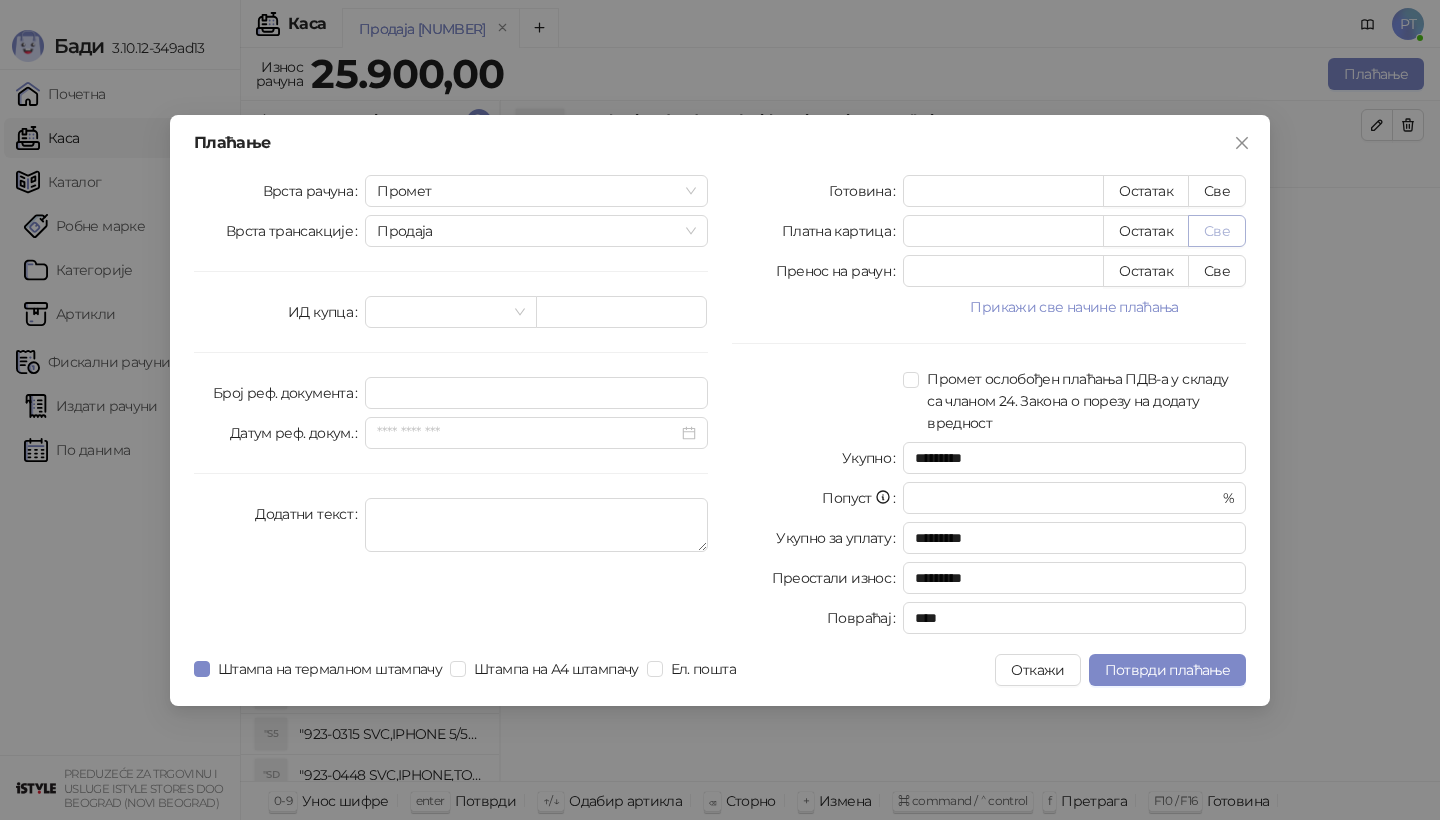 click on "Све" at bounding box center (1217, 231) 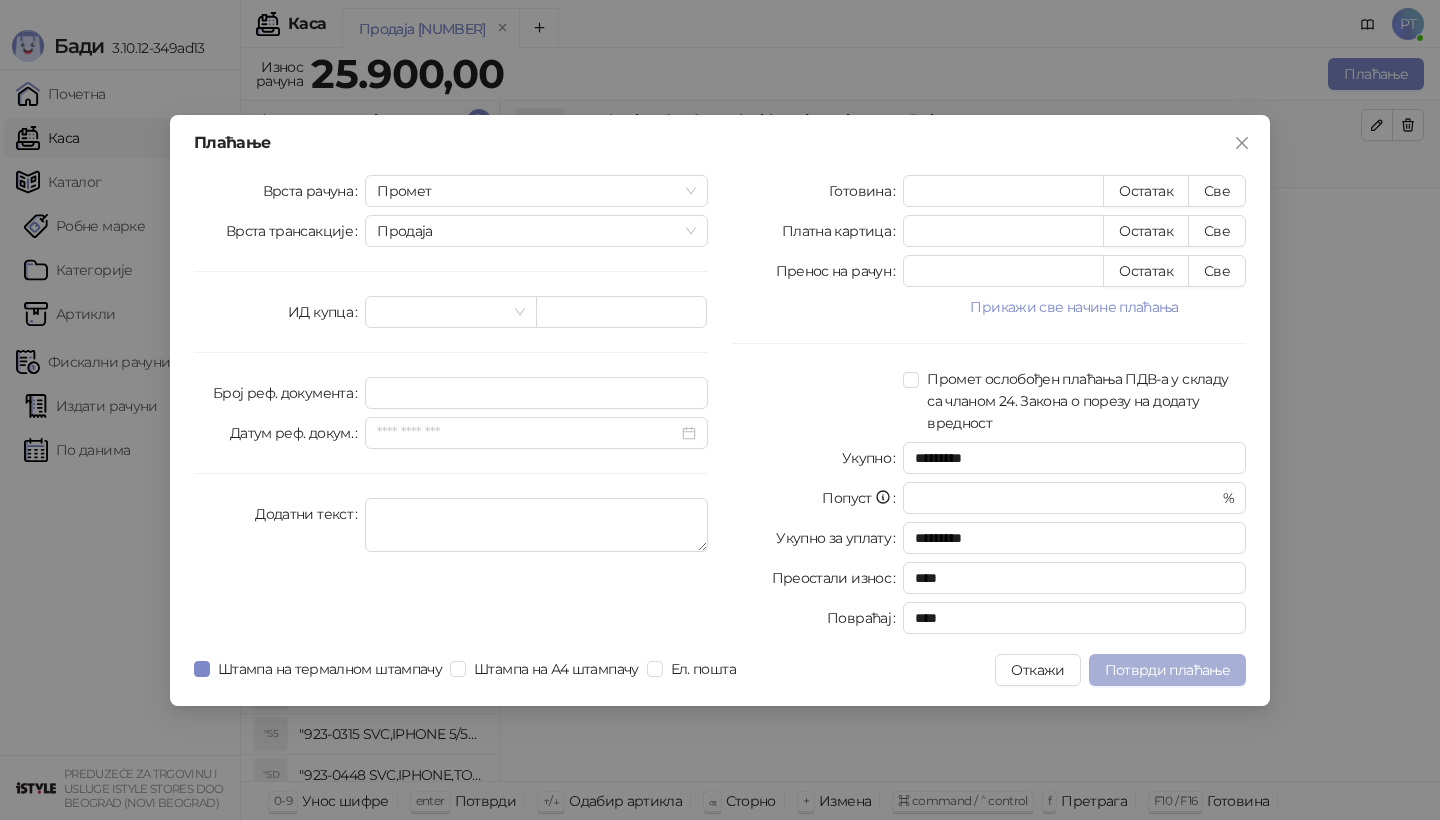 click on "Потврди плаћање" at bounding box center (1167, 670) 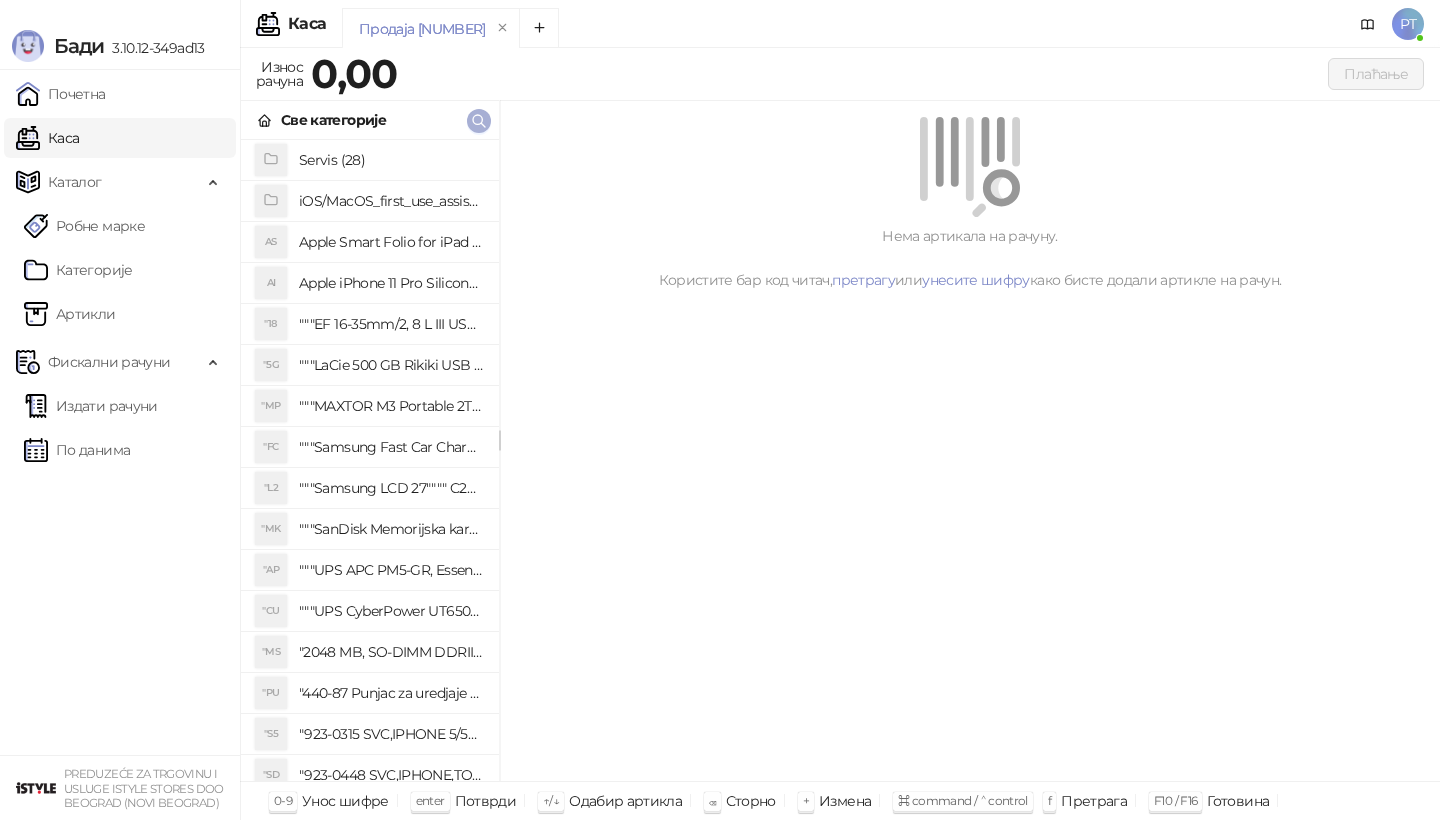 click 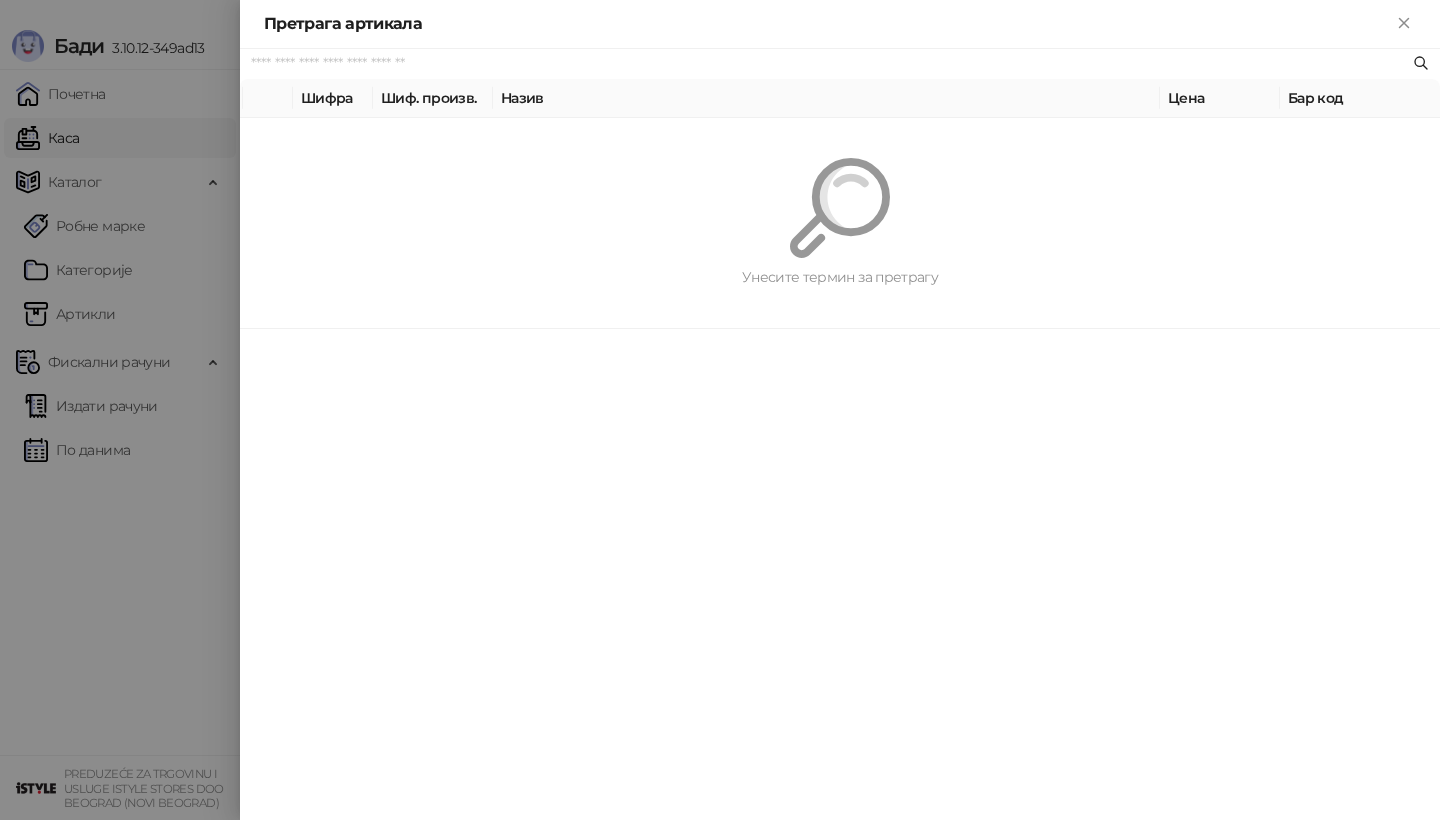 paste on "*********" 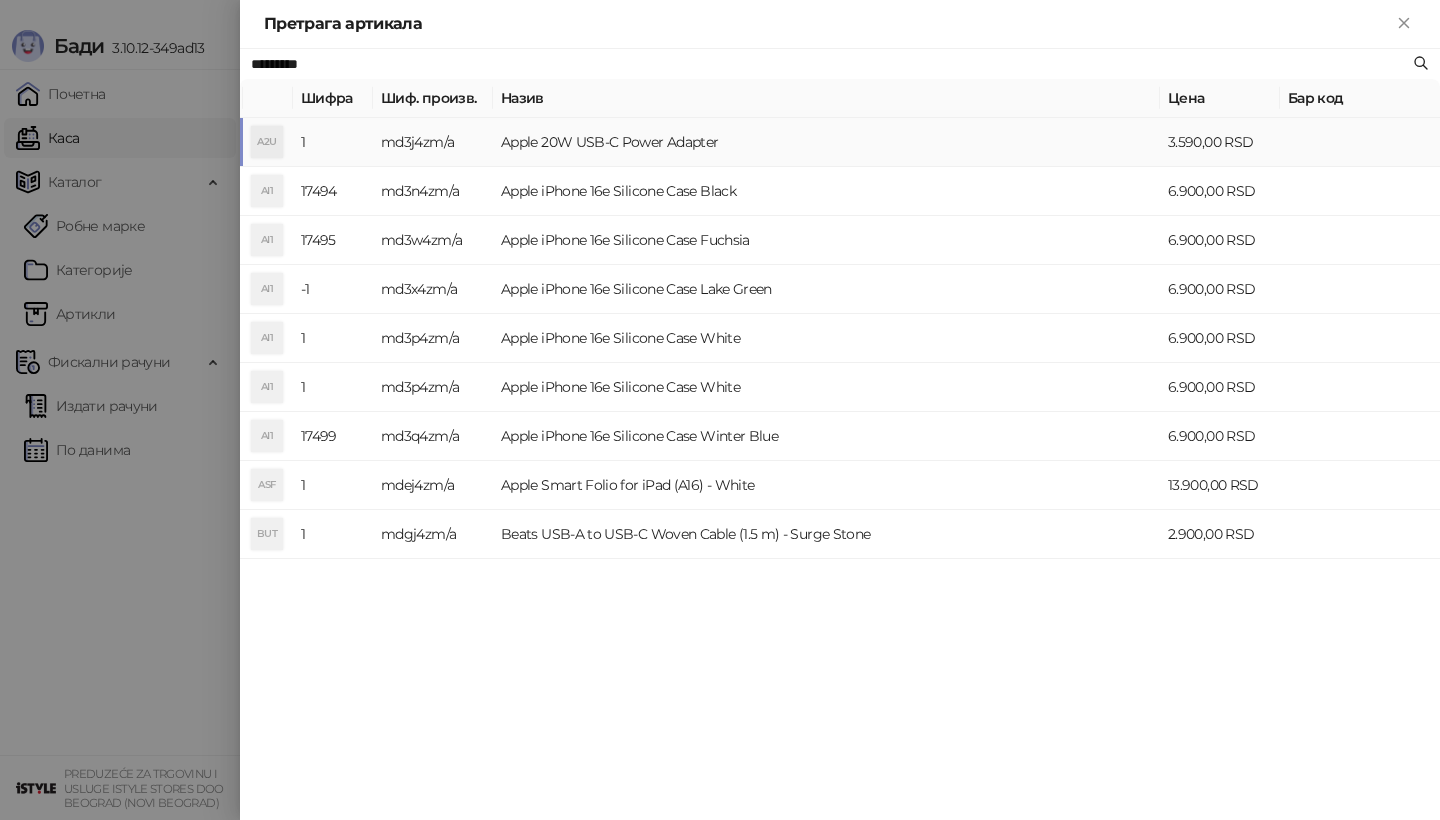 click on "A2U" at bounding box center [267, 142] 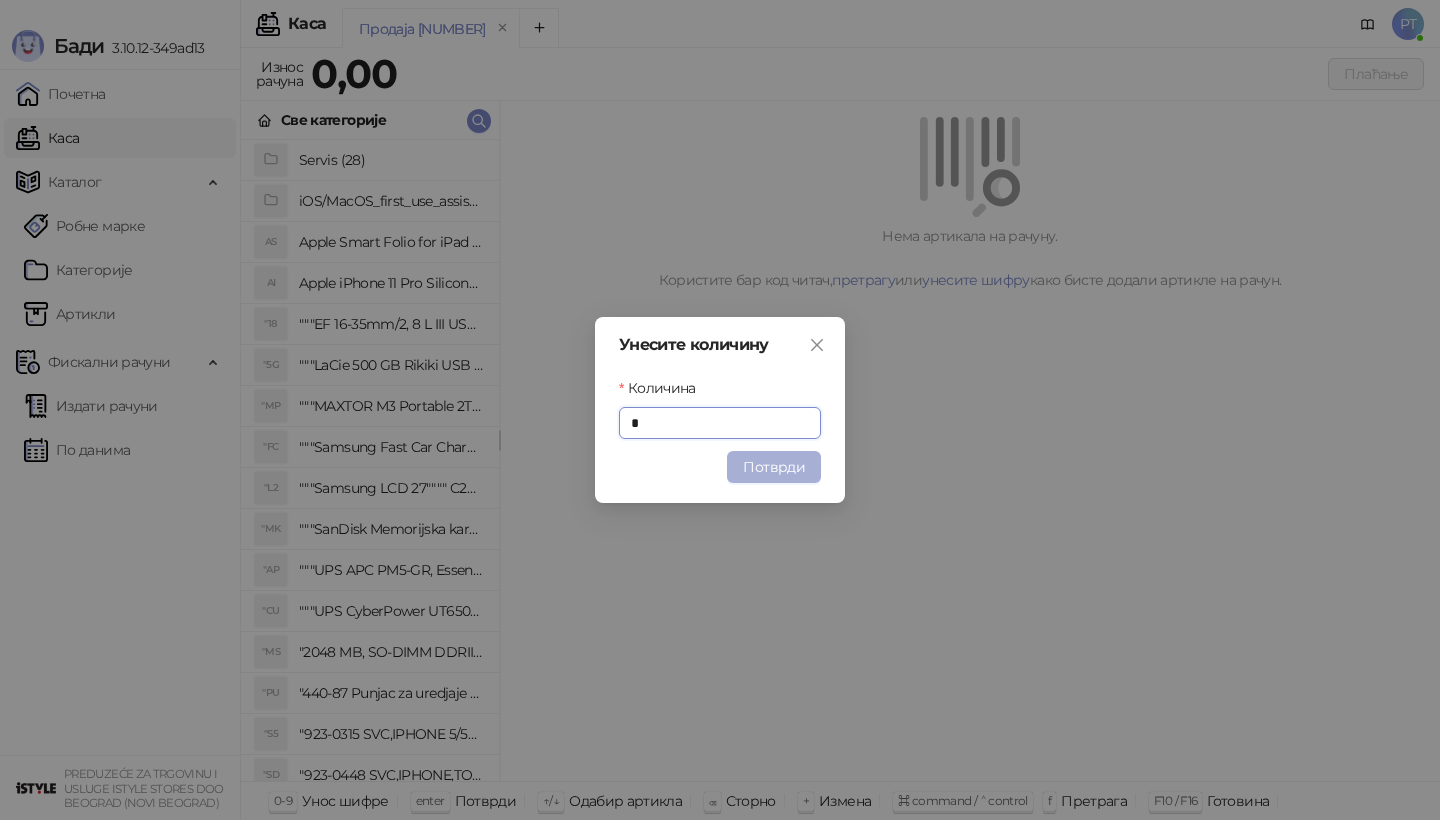 click on "Потврди" at bounding box center (774, 467) 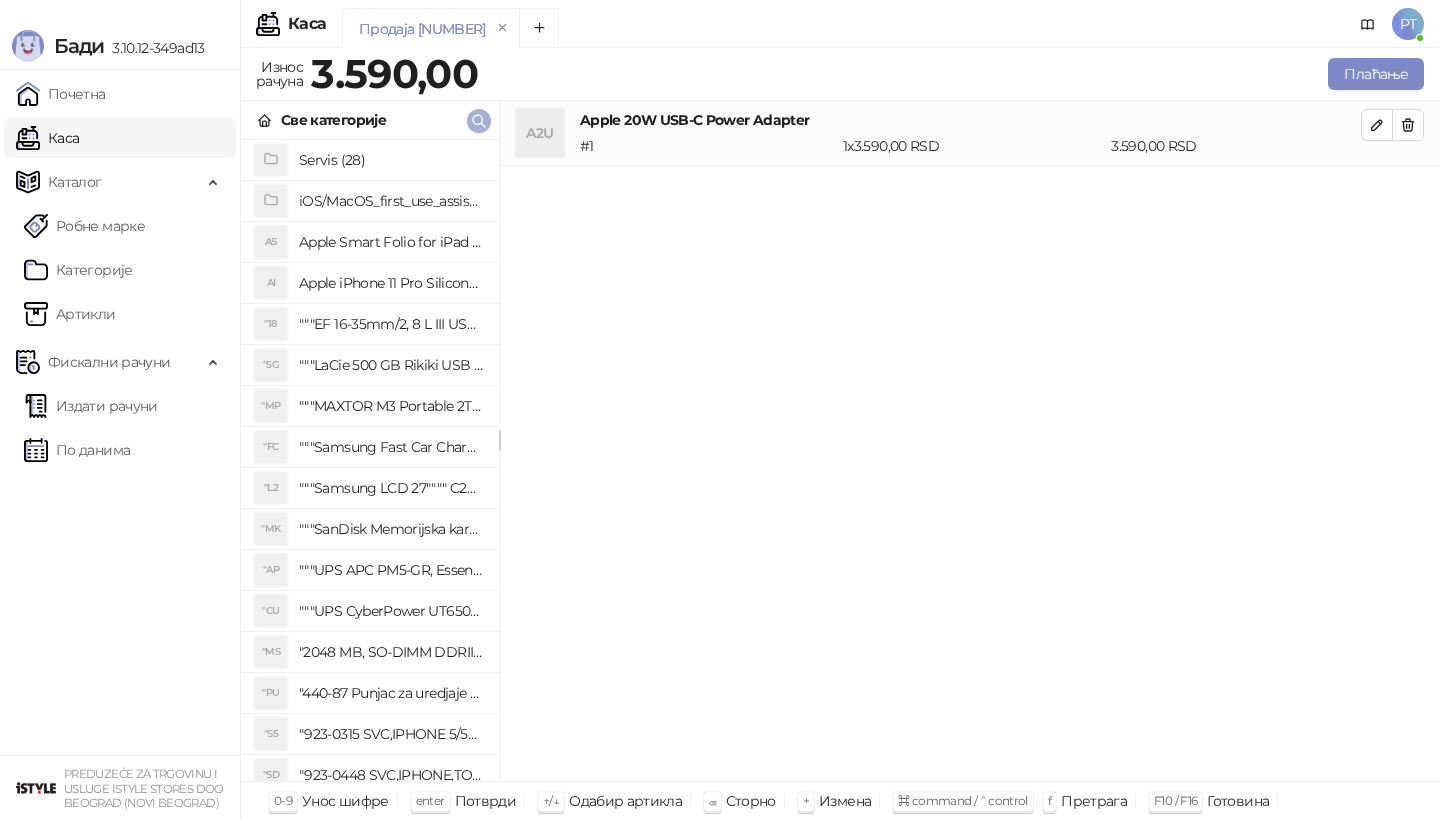 click 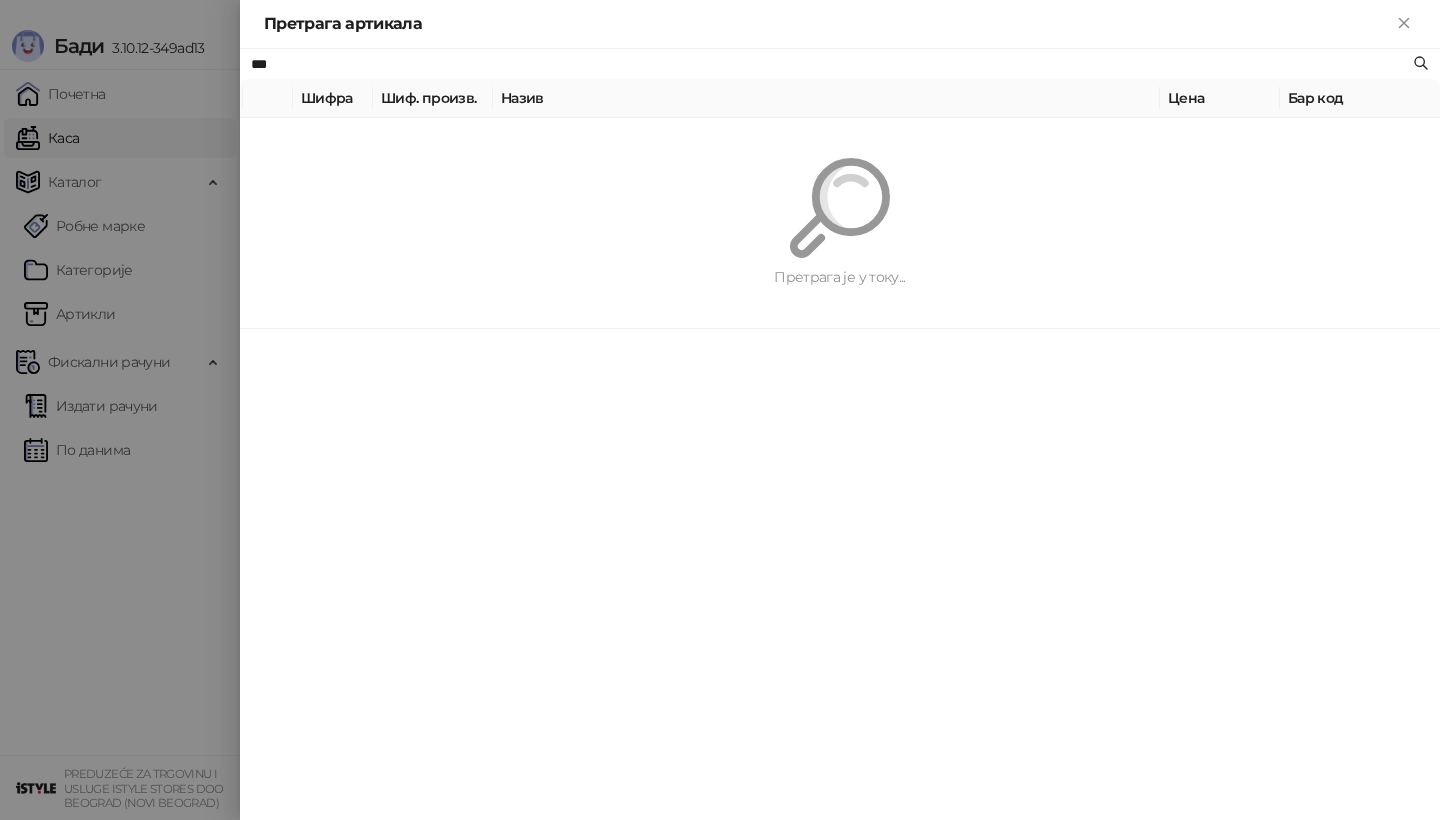type on "***" 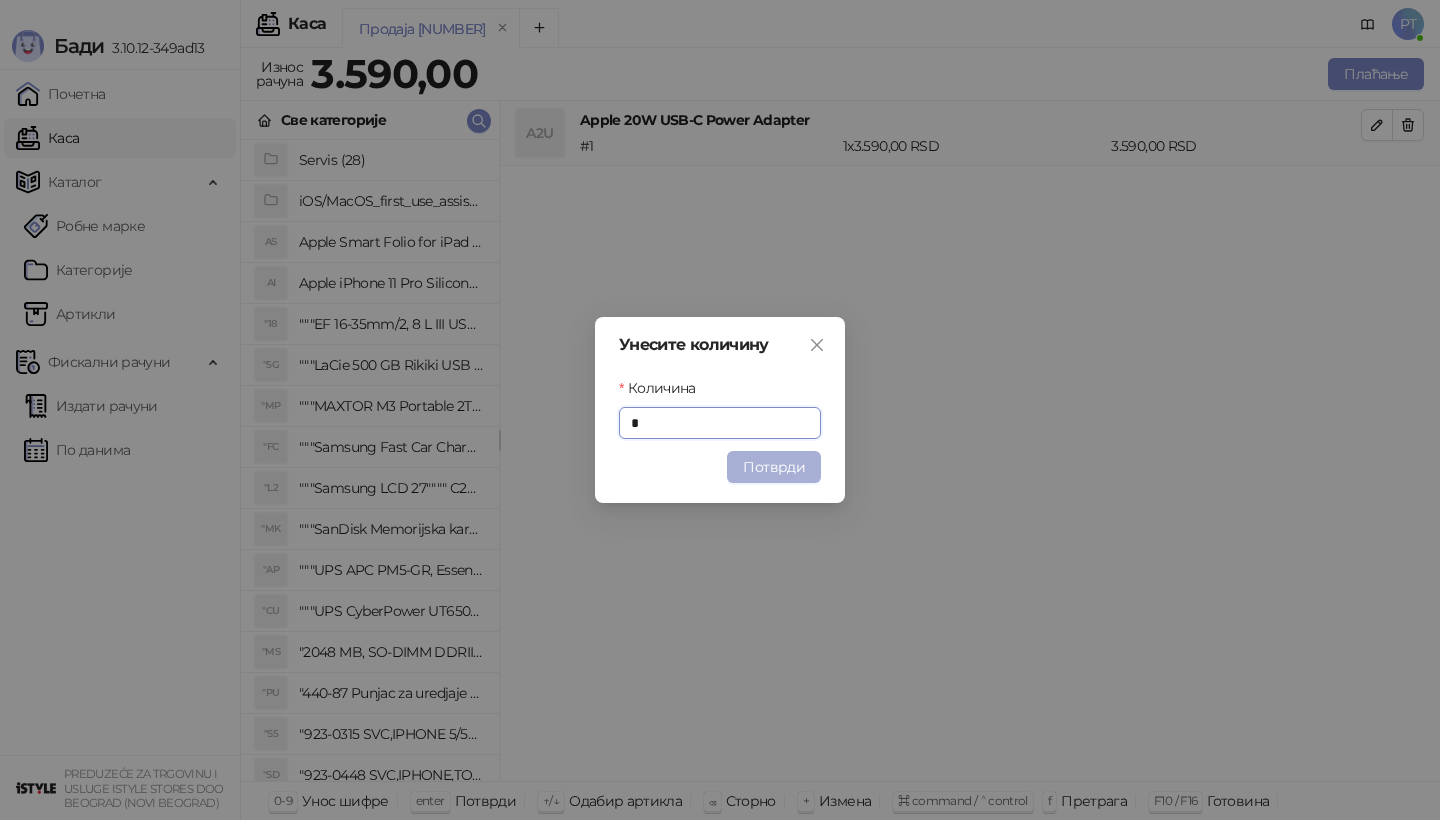 click on "Потврди" at bounding box center (774, 467) 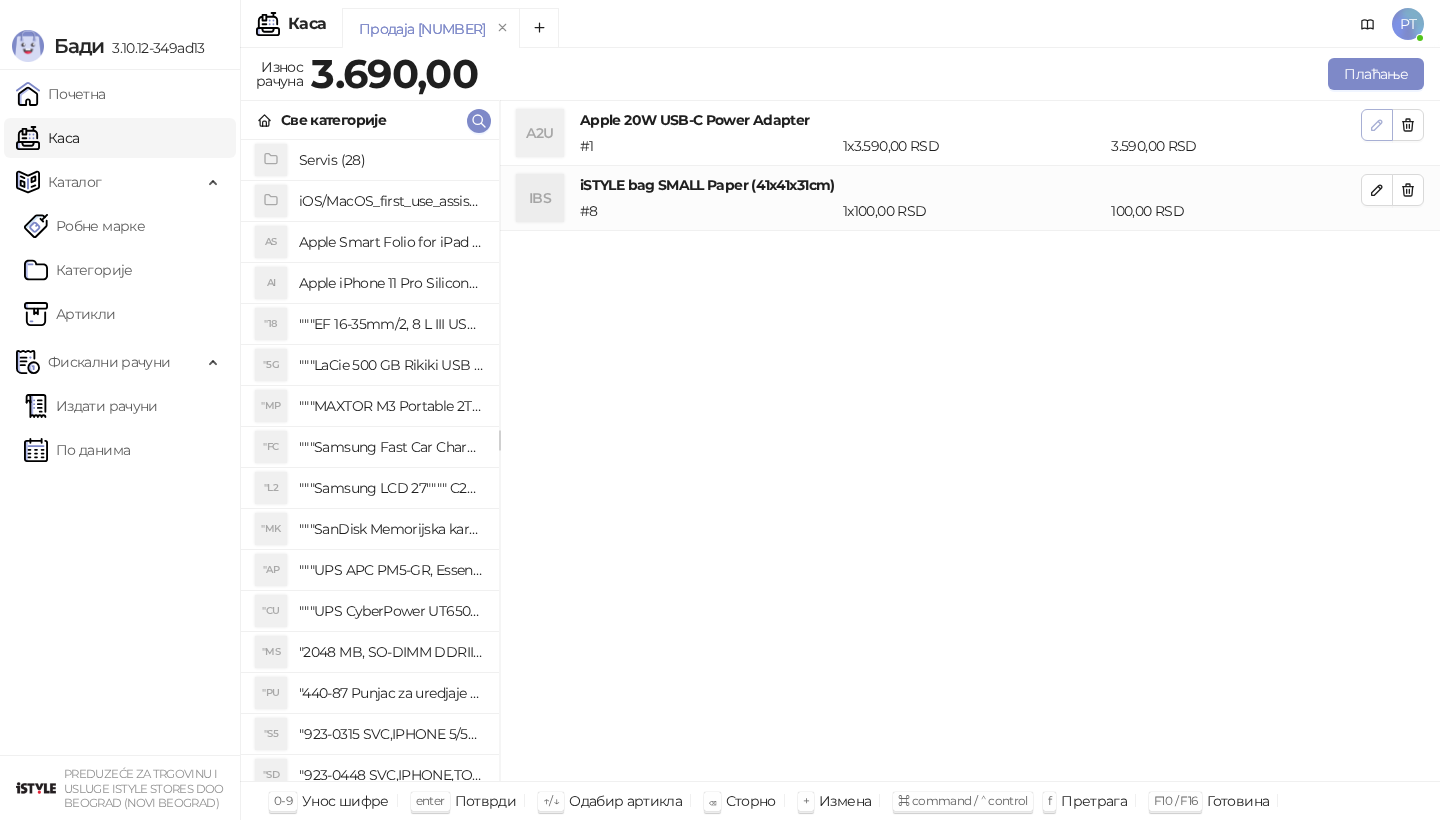 click 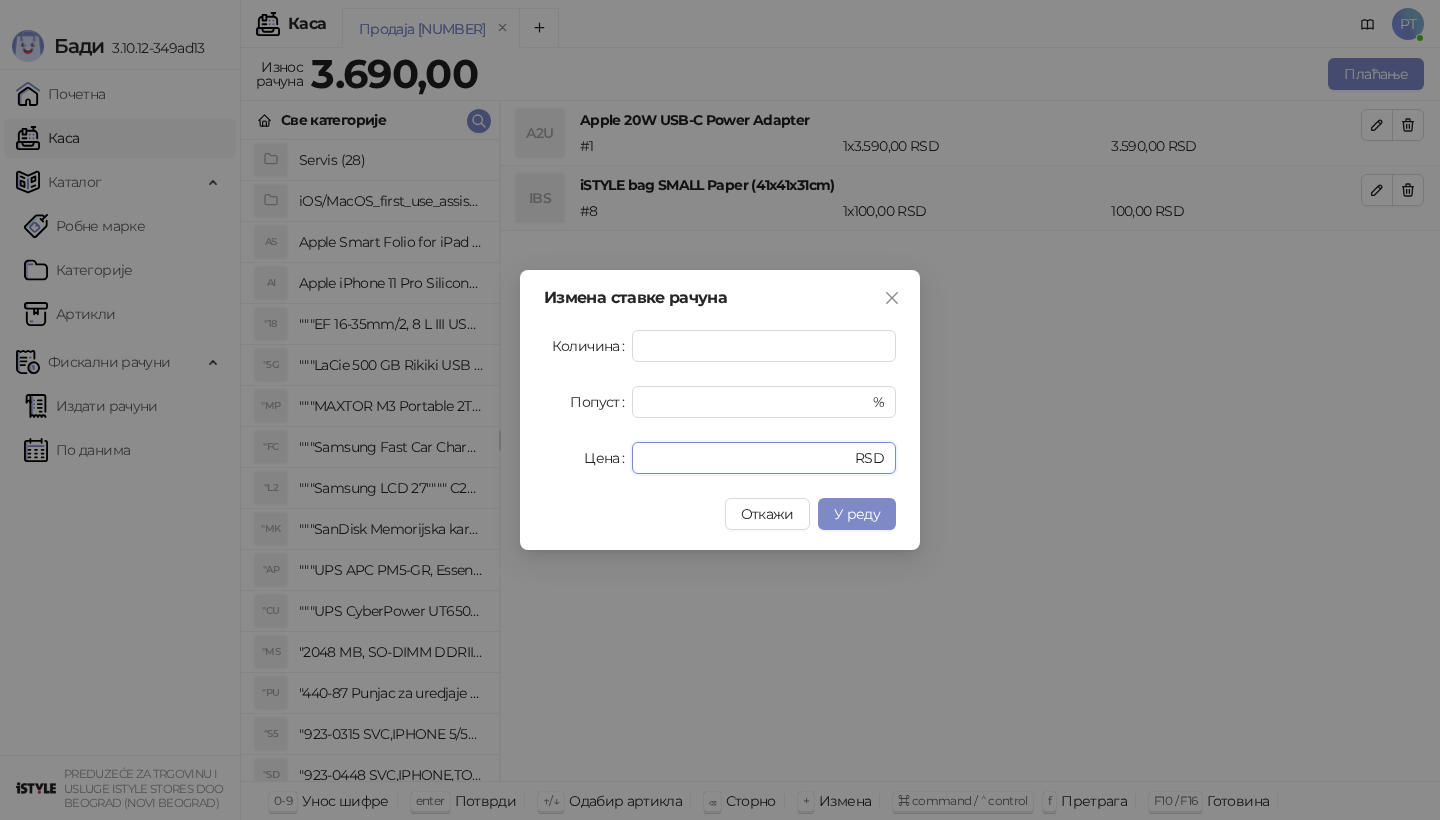 drag, startPoint x: 695, startPoint y: 464, endPoint x: 522, endPoint y: 464, distance: 173 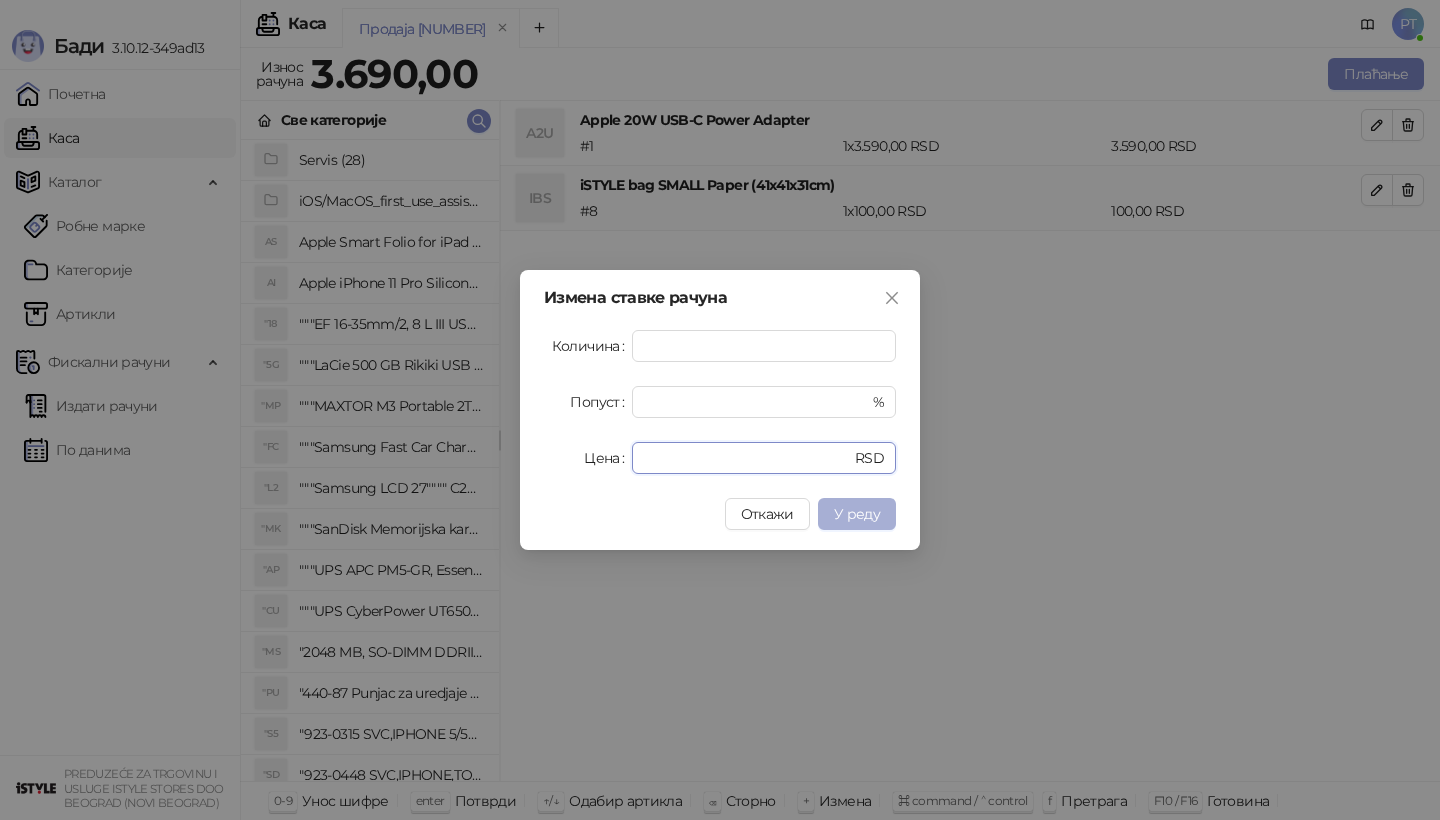 type on "****" 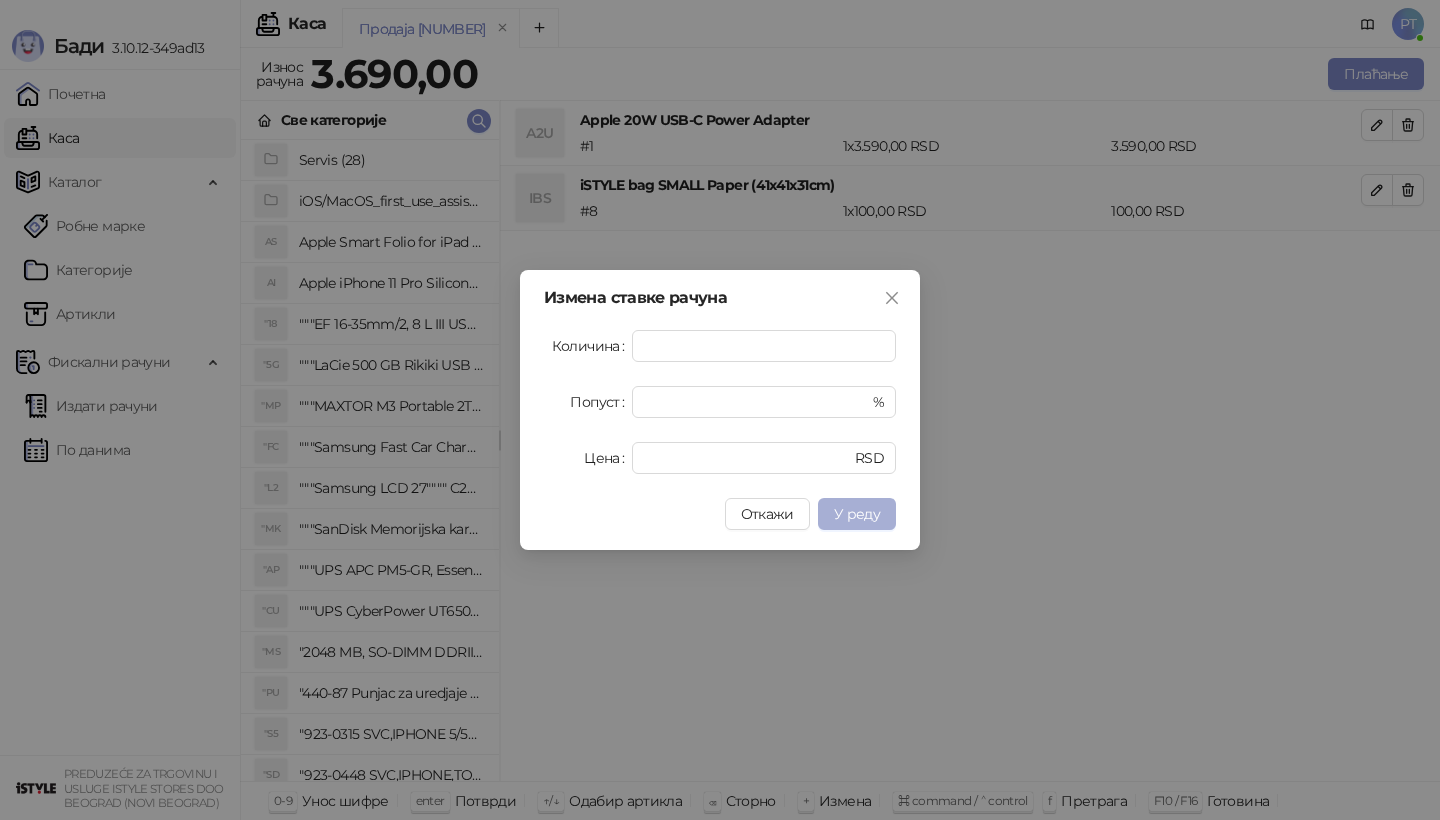click on "У реду" at bounding box center (857, 514) 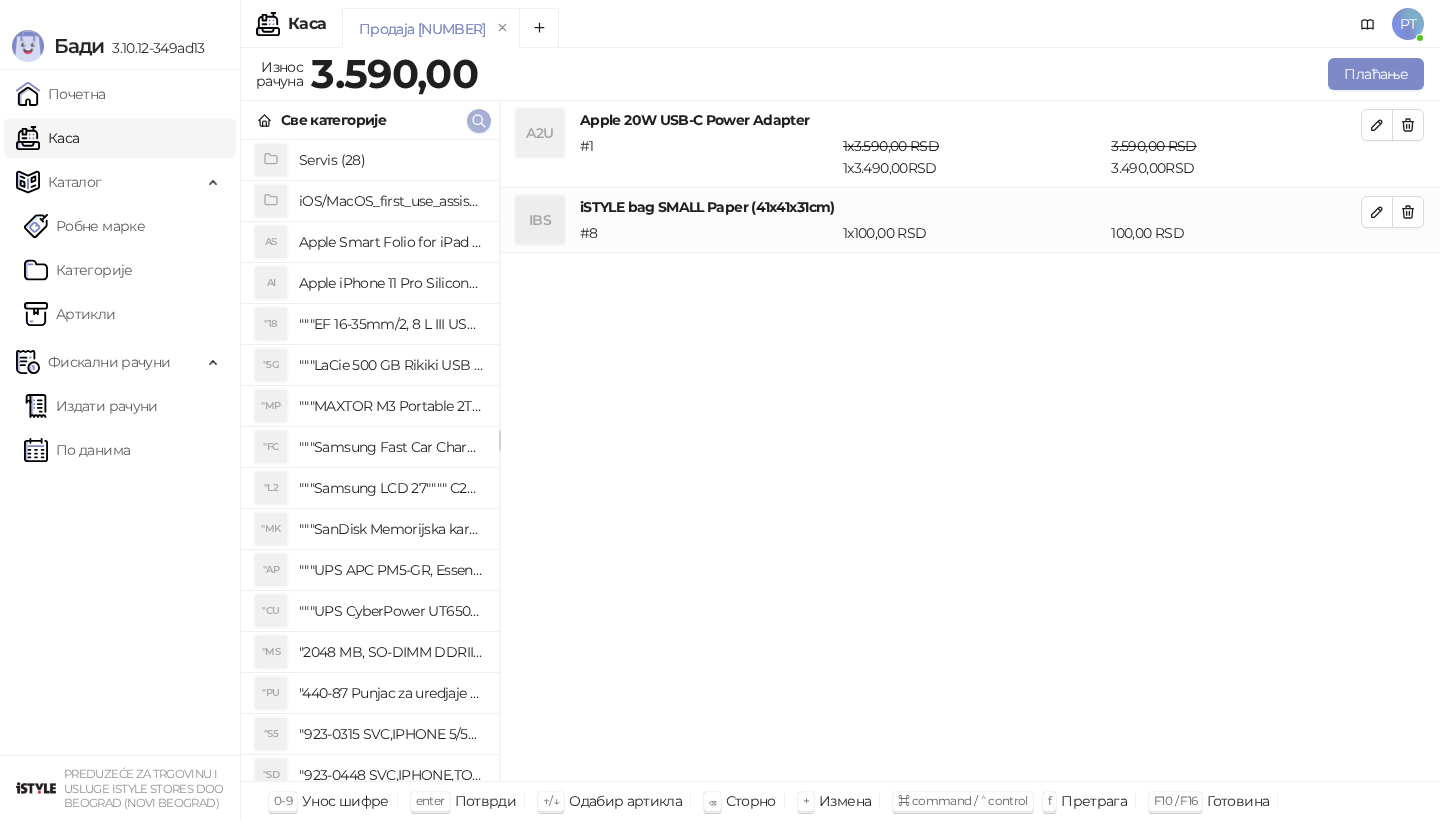 click at bounding box center [479, 121] 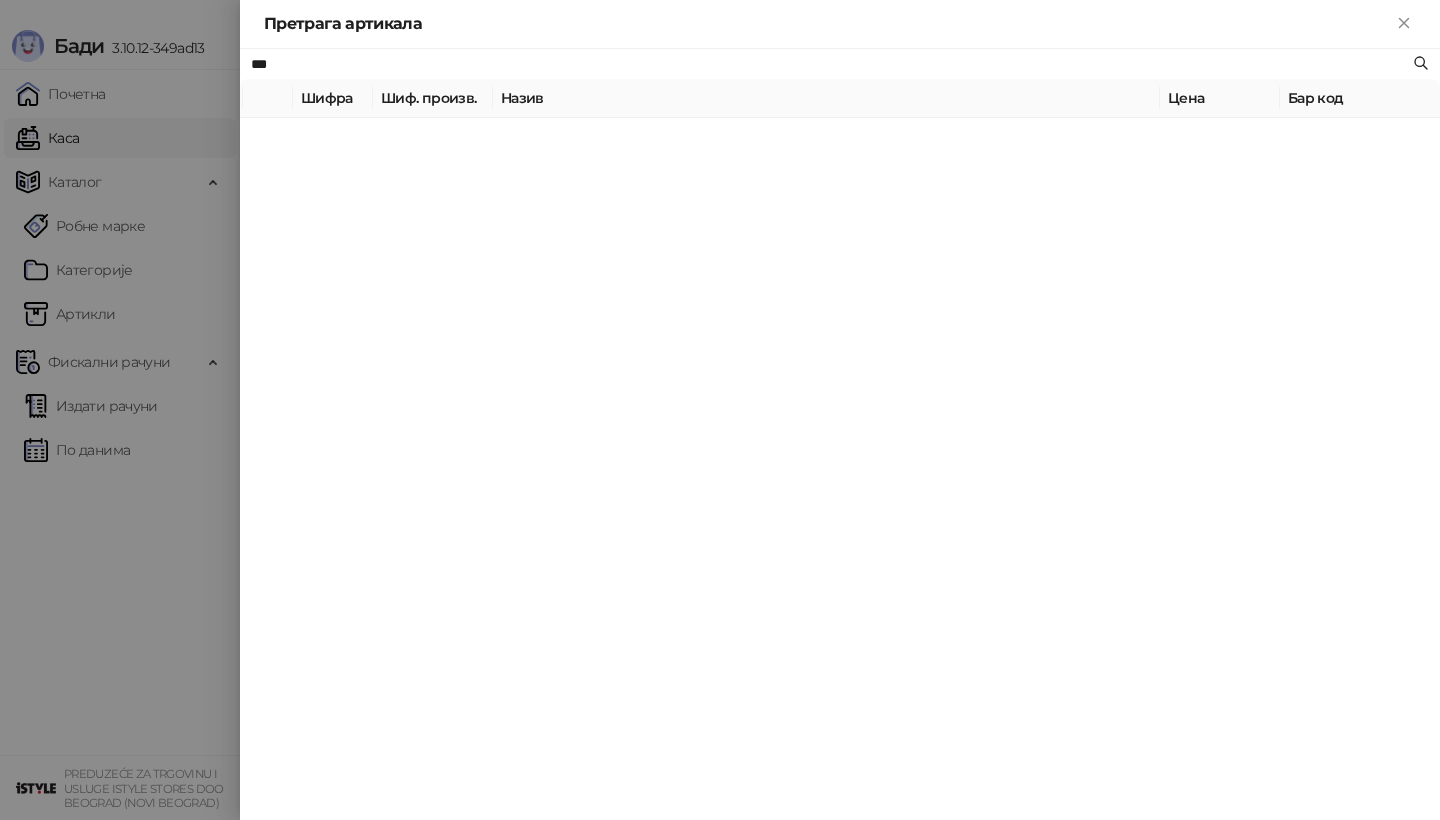 paste on "**********" 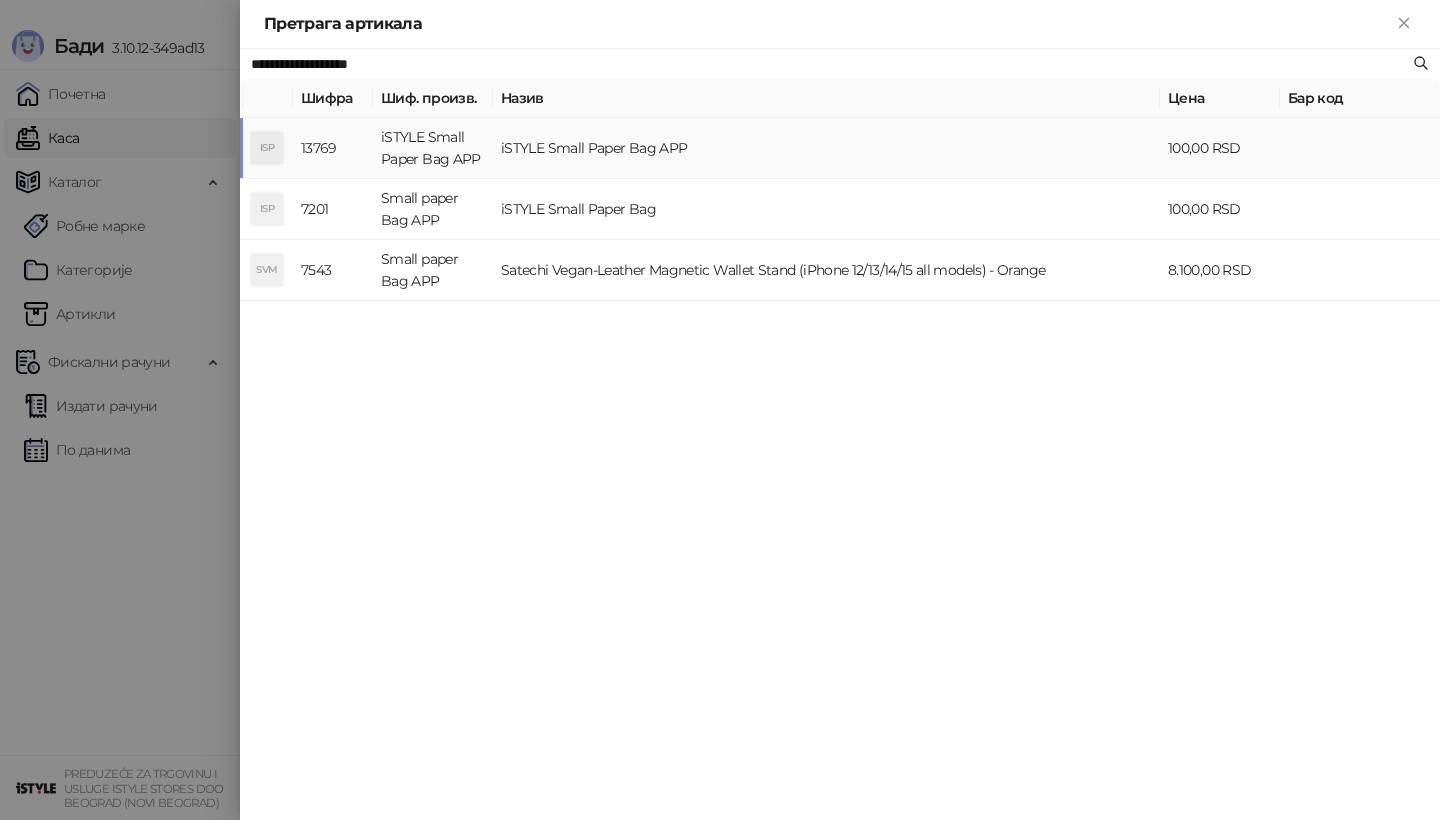 type on "**********" 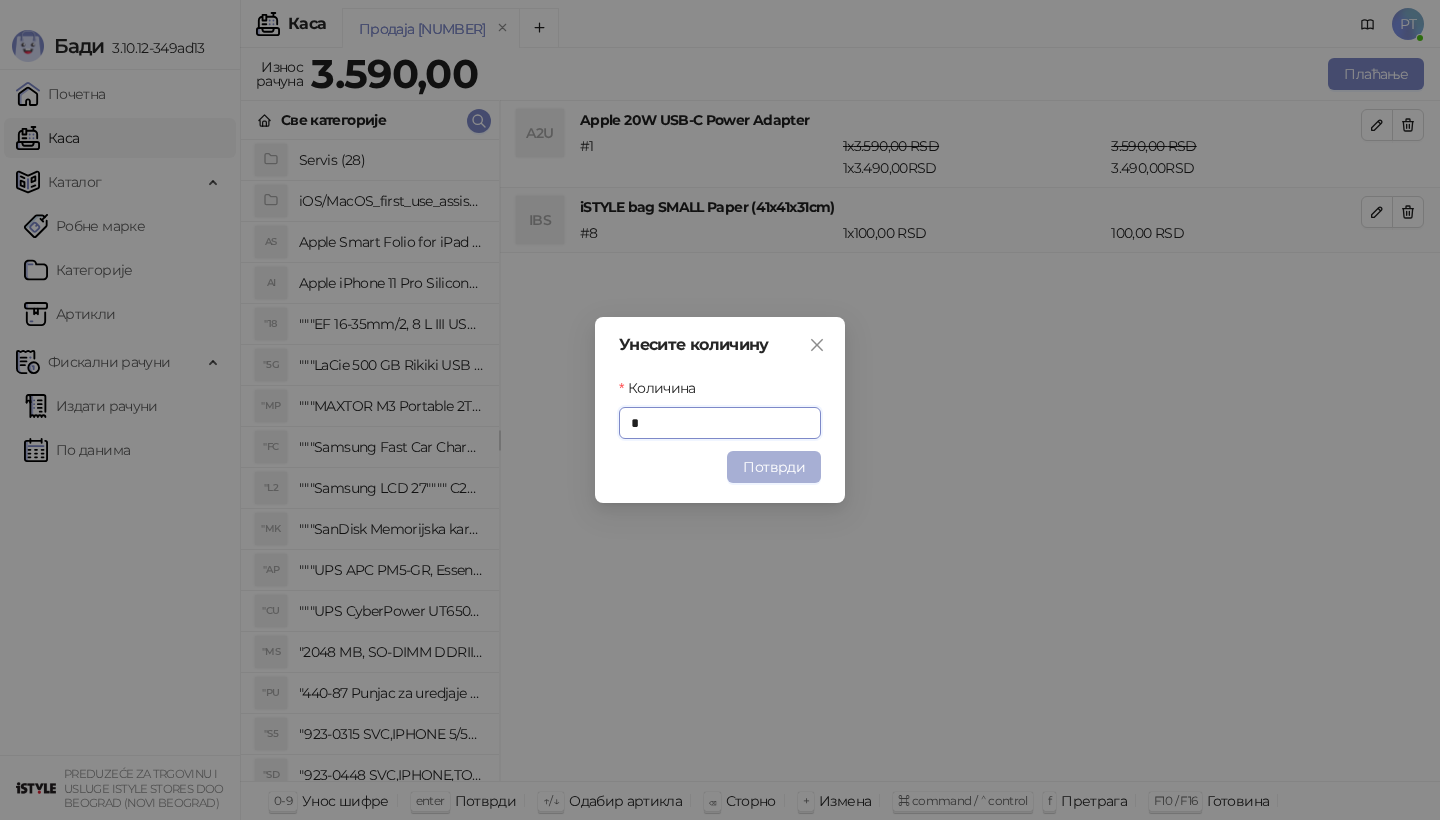 click on "Потврди" at bounding box center [774, 467] 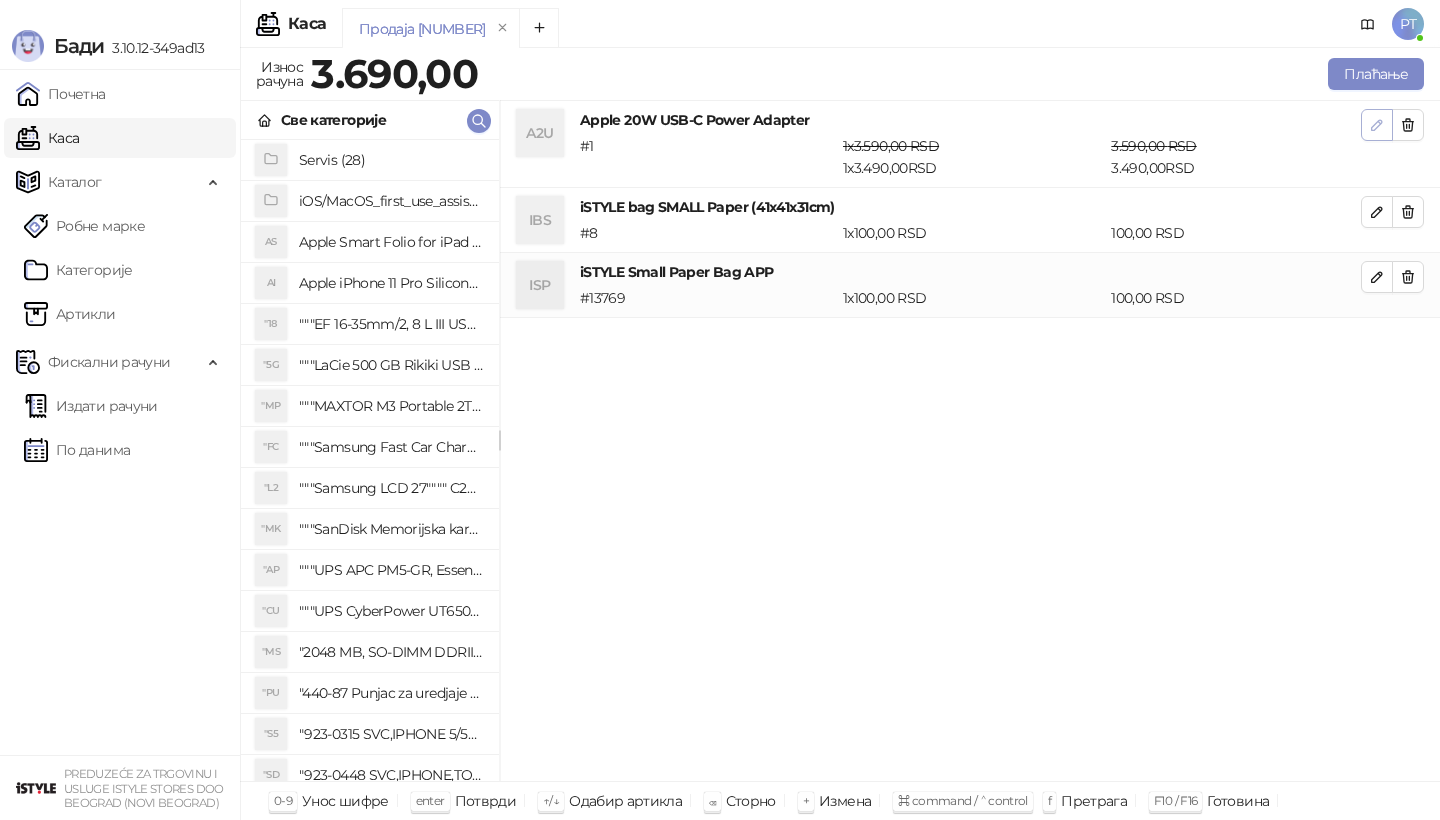 click at bounding box center [1377, 125] 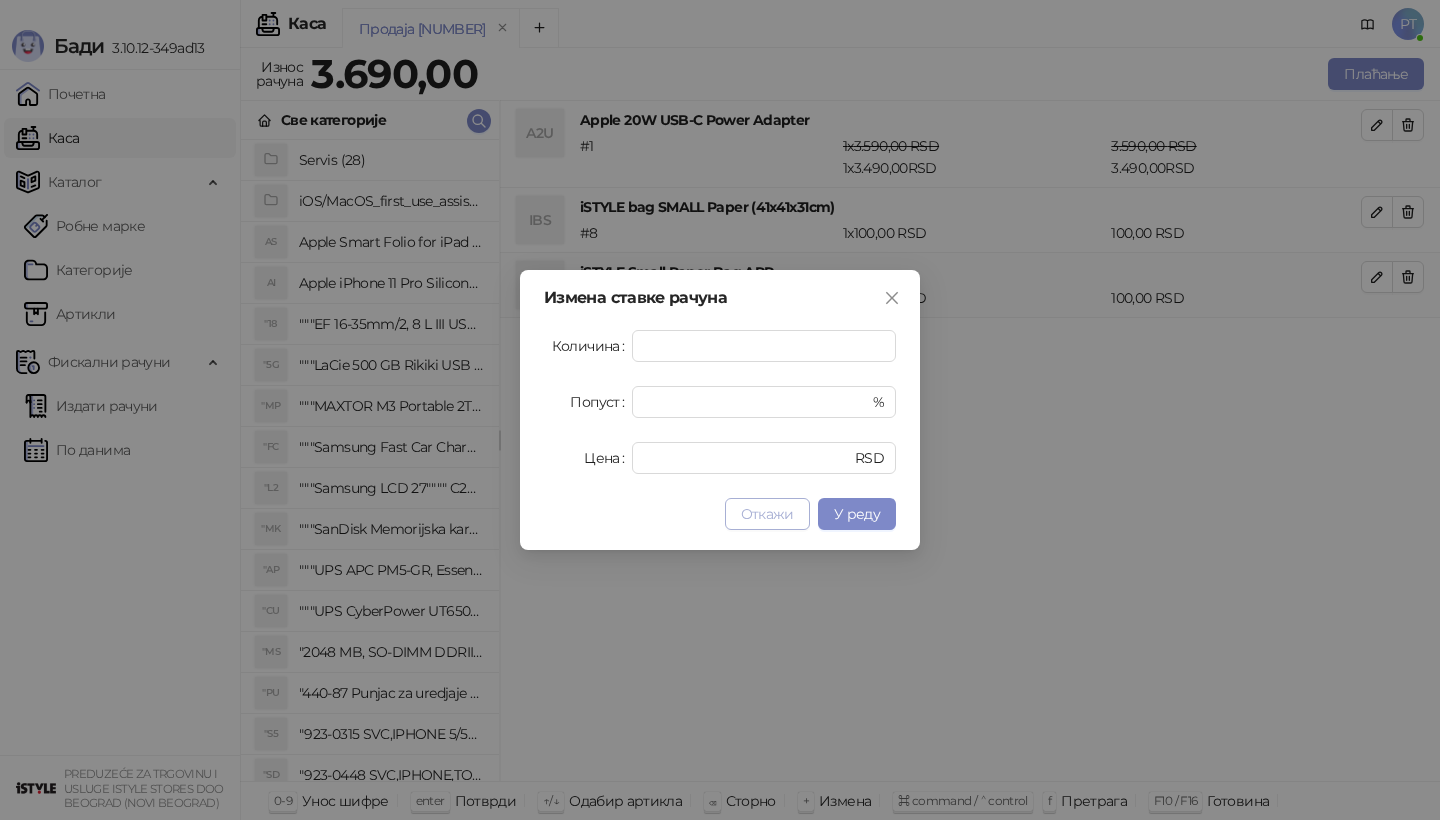 click on "Откажи" at bounding box center (767, 514) 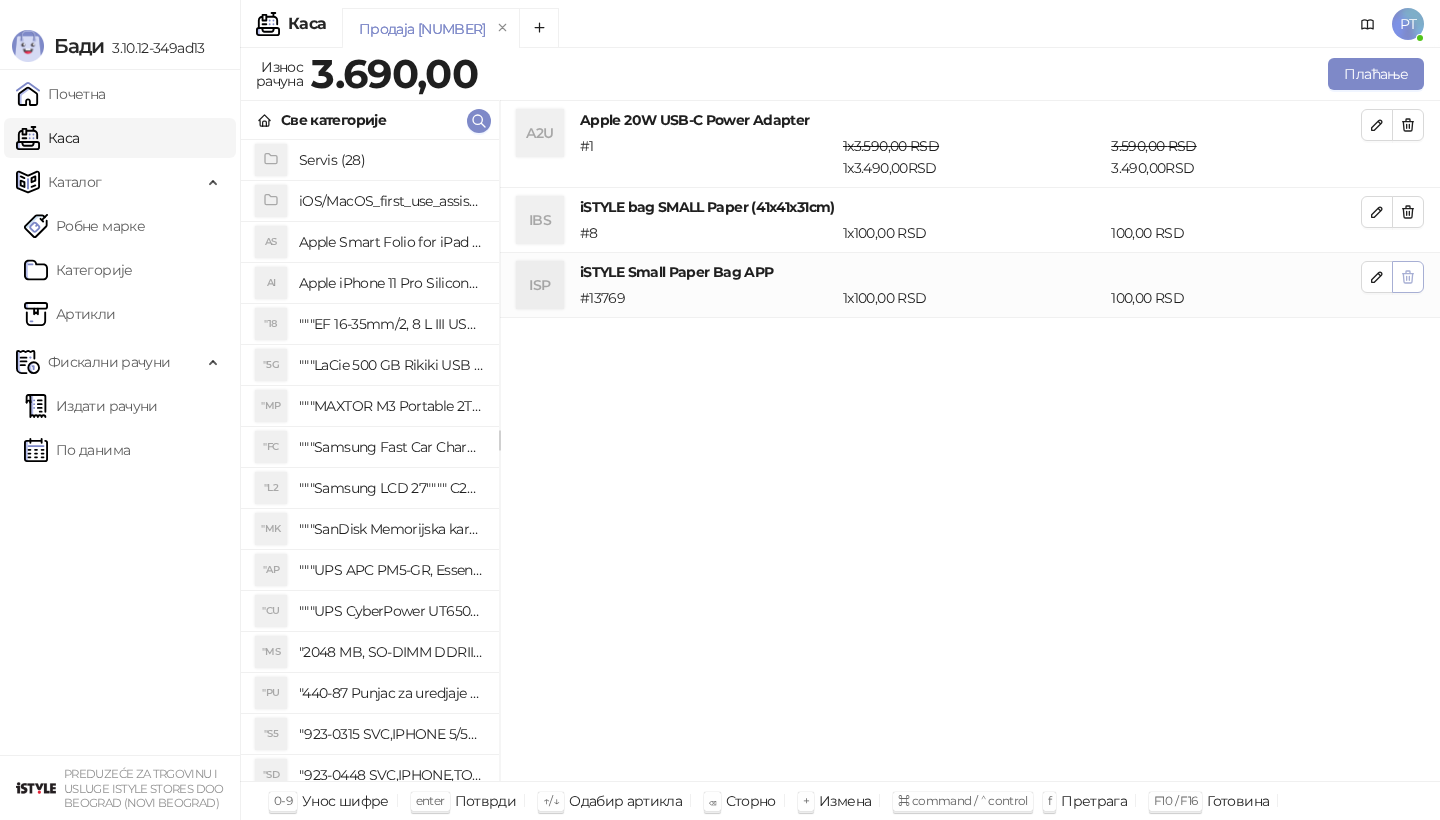 click 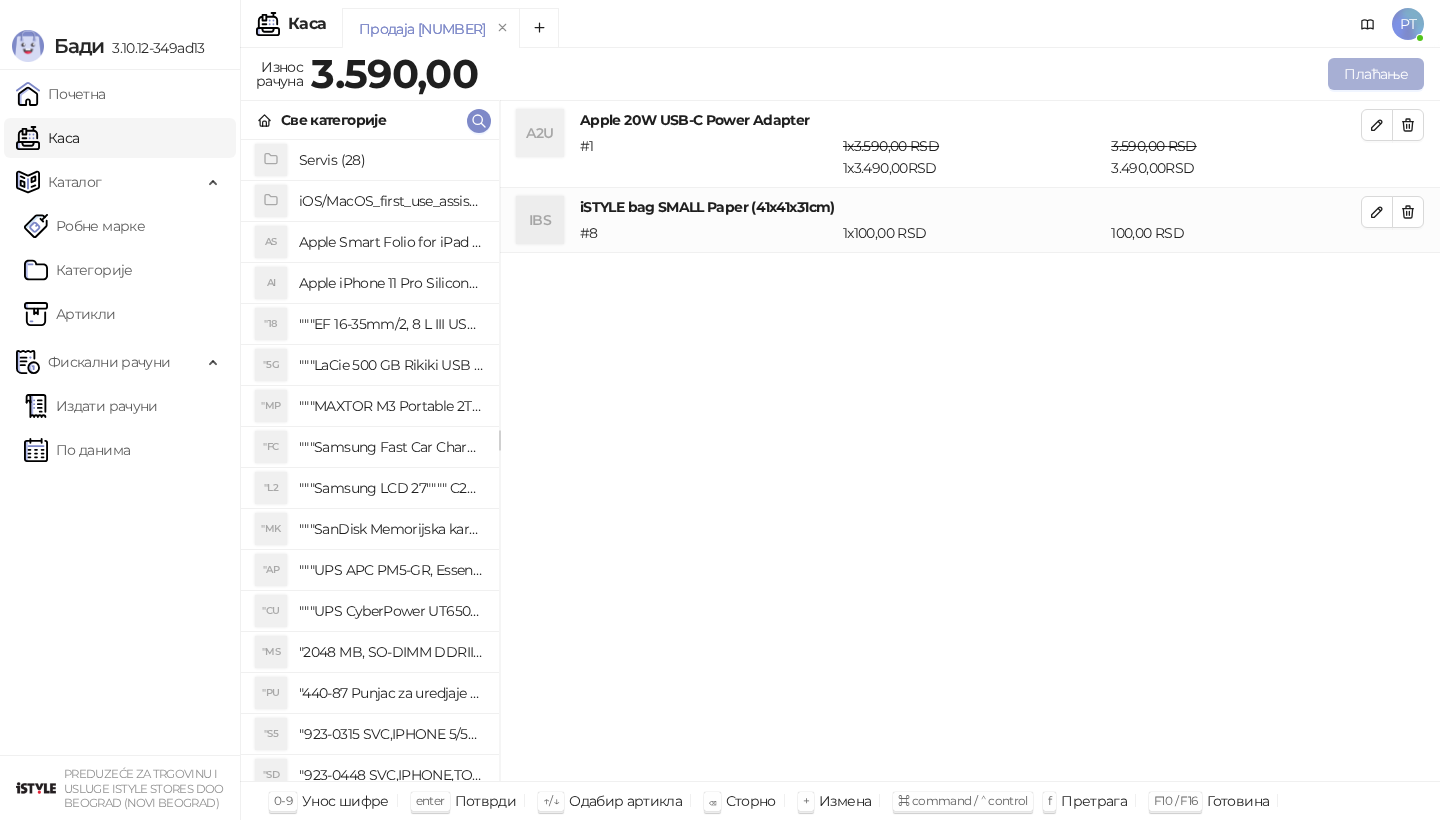 click on "Плаћање" at bounding box center (1376, 74) 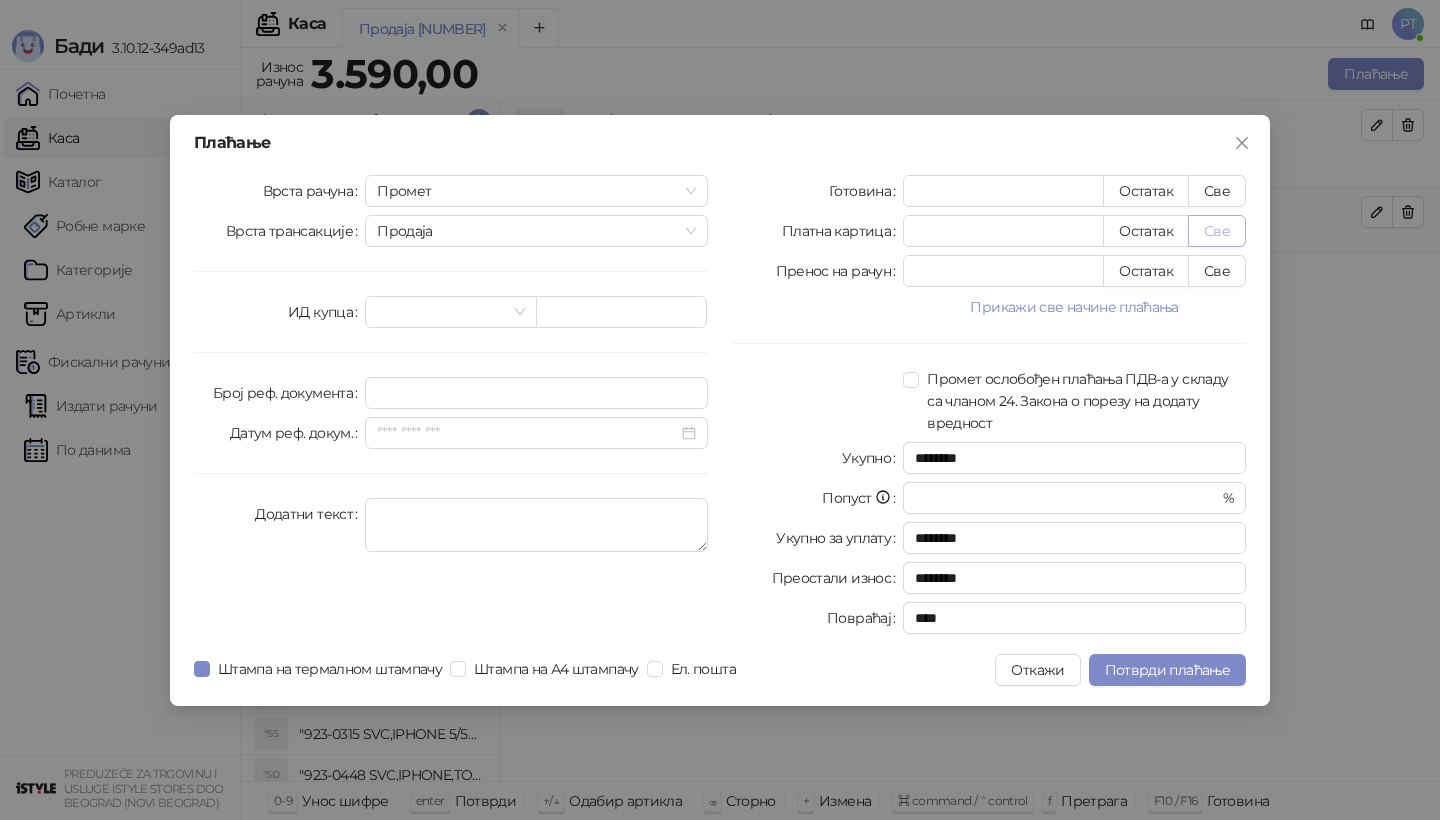 click on "Све" at bounding box center [1217, 231] 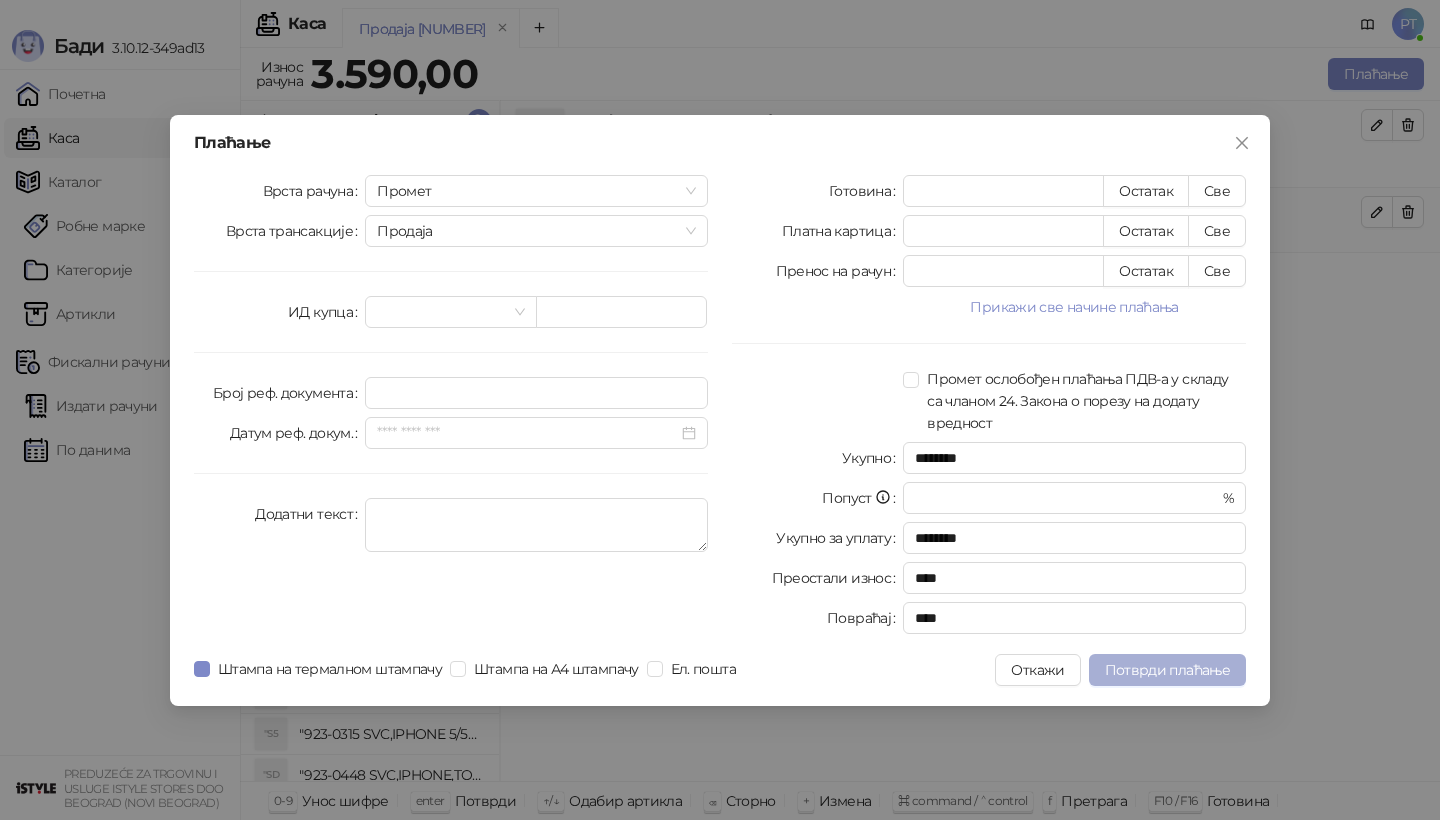 click on "Потврди плаћање" at bounding box center [1167, 670] 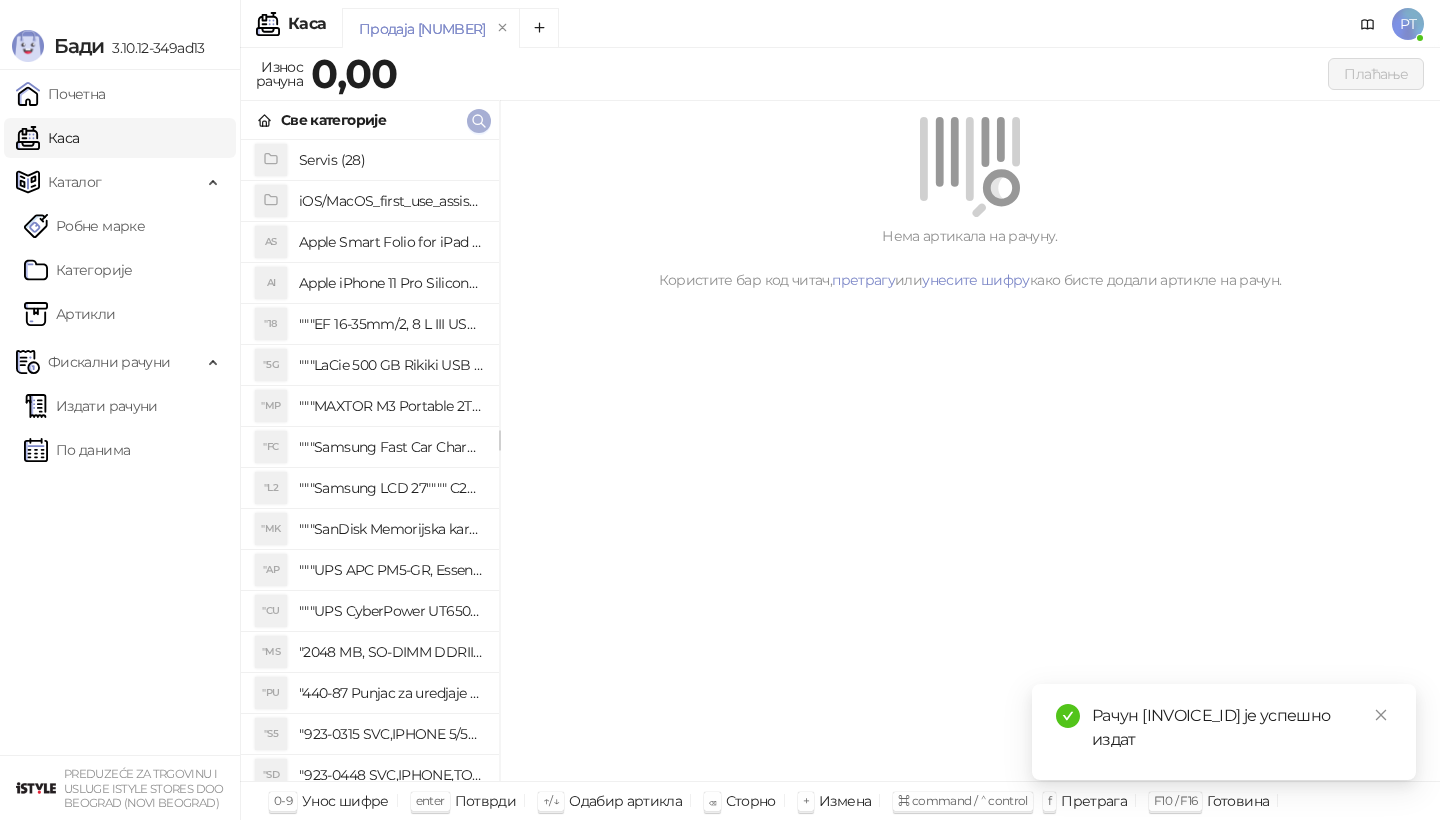 click 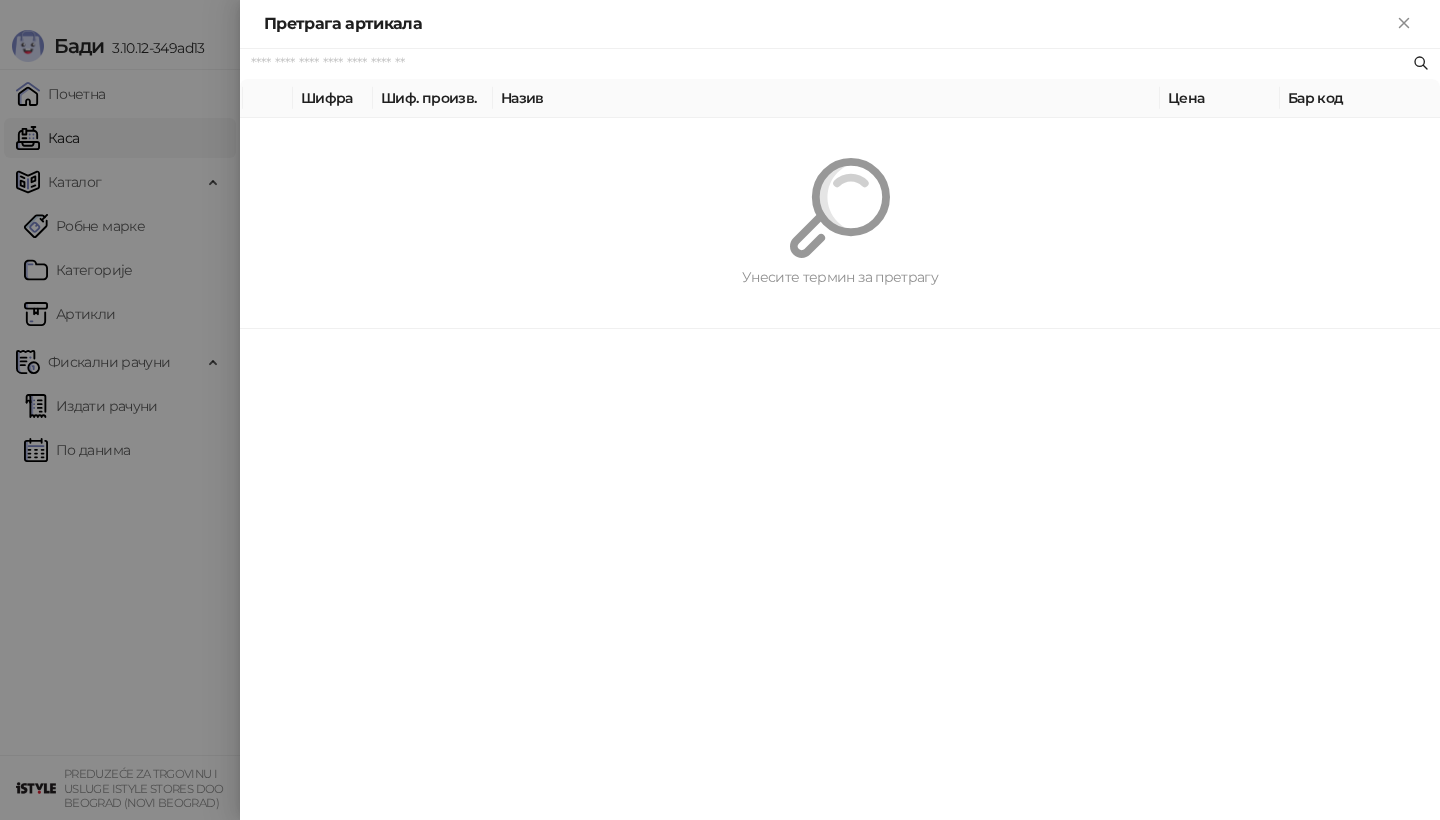 paste on "*********" 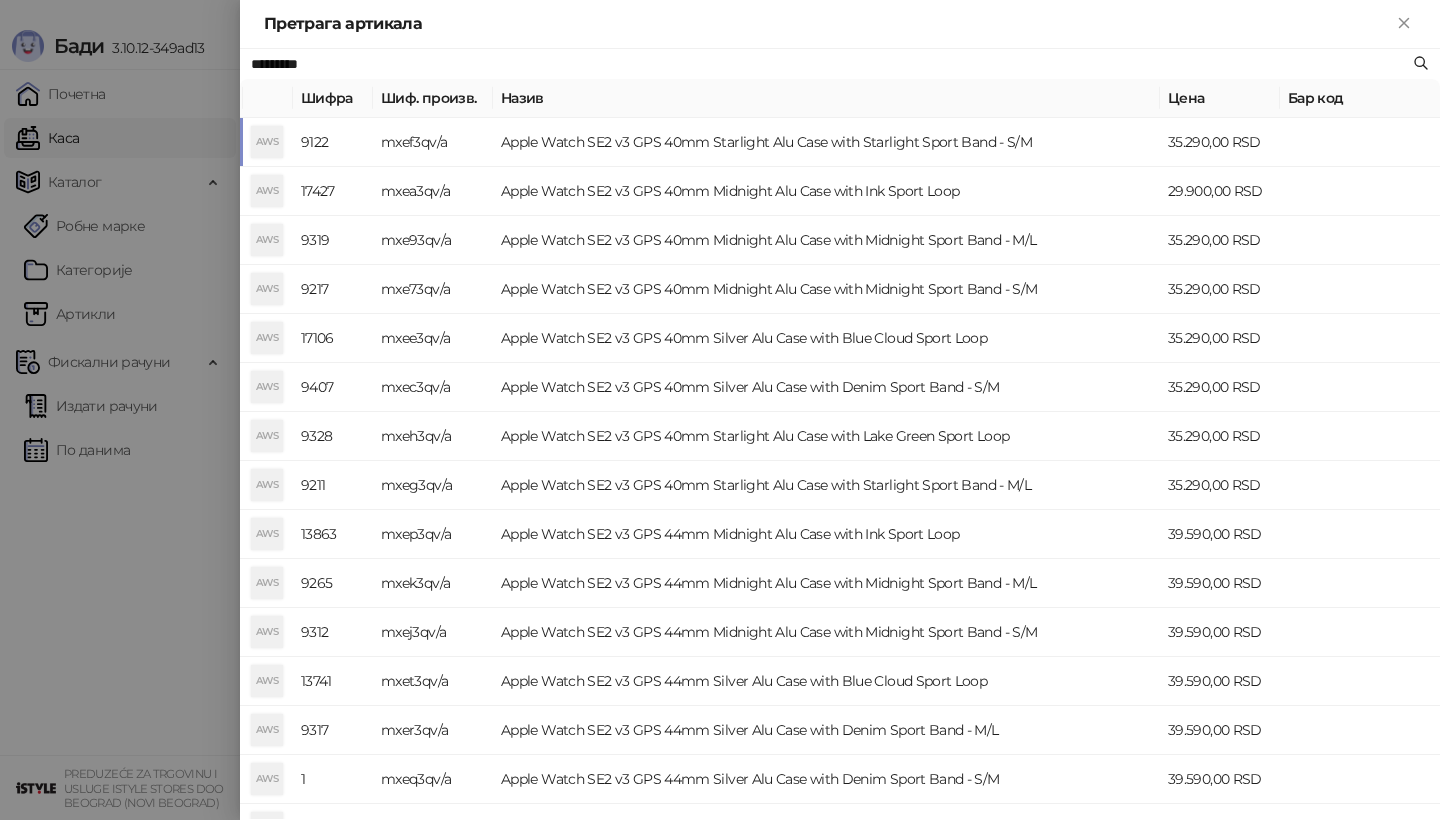 click on "AWS" at bounding box center [267, 142] 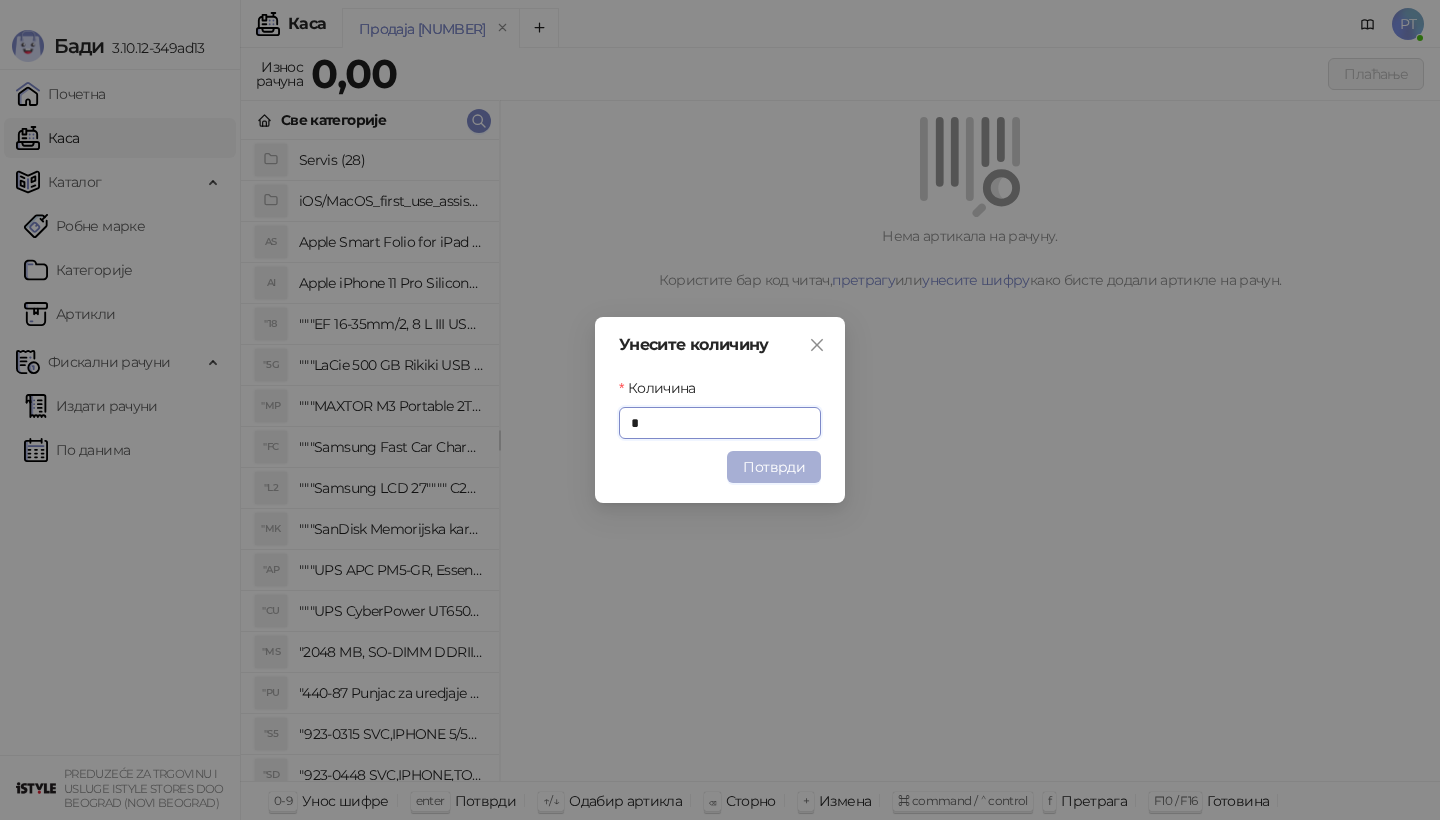 click on "Потврди" at bounding box center [774, 467] 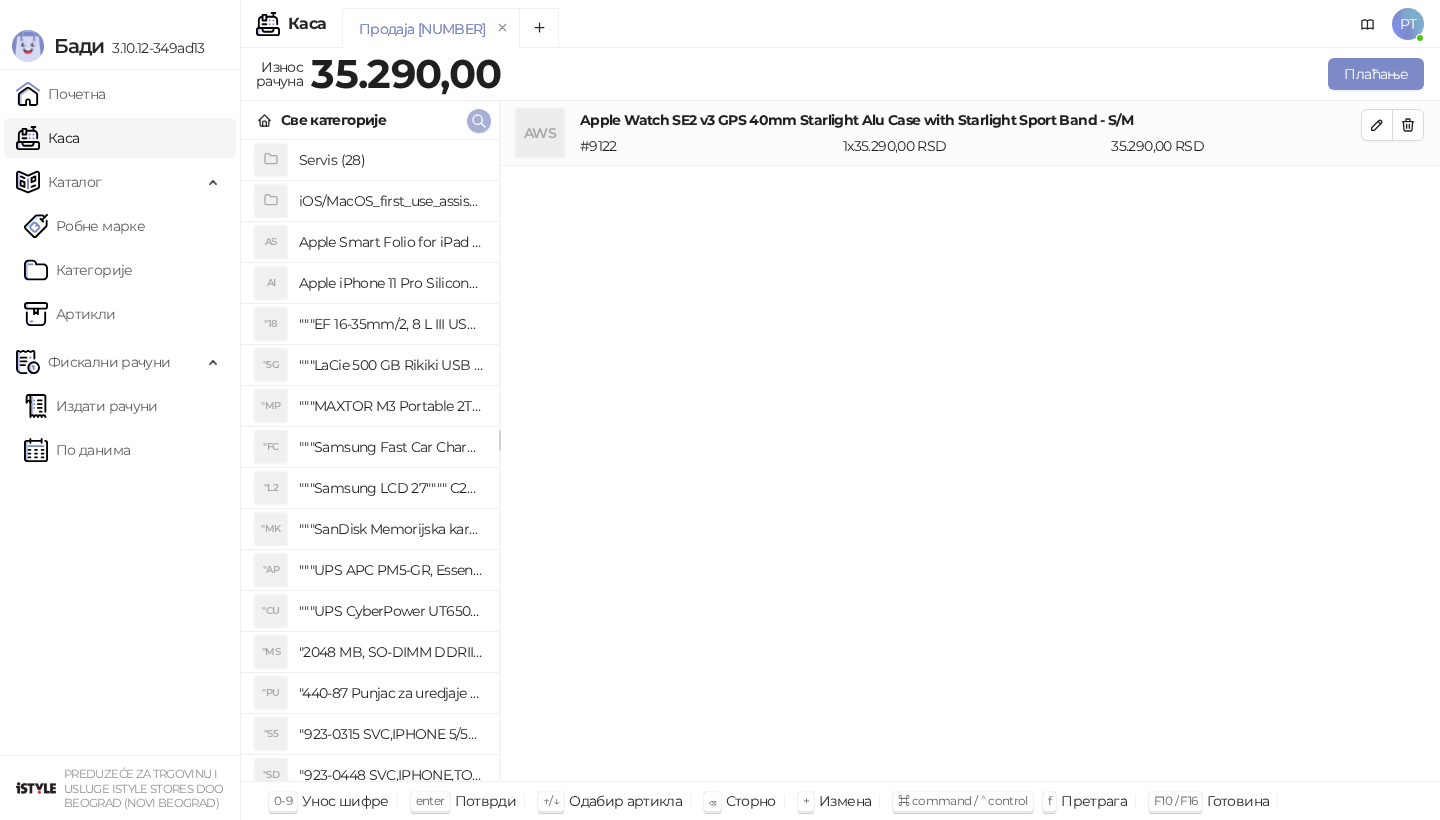 click 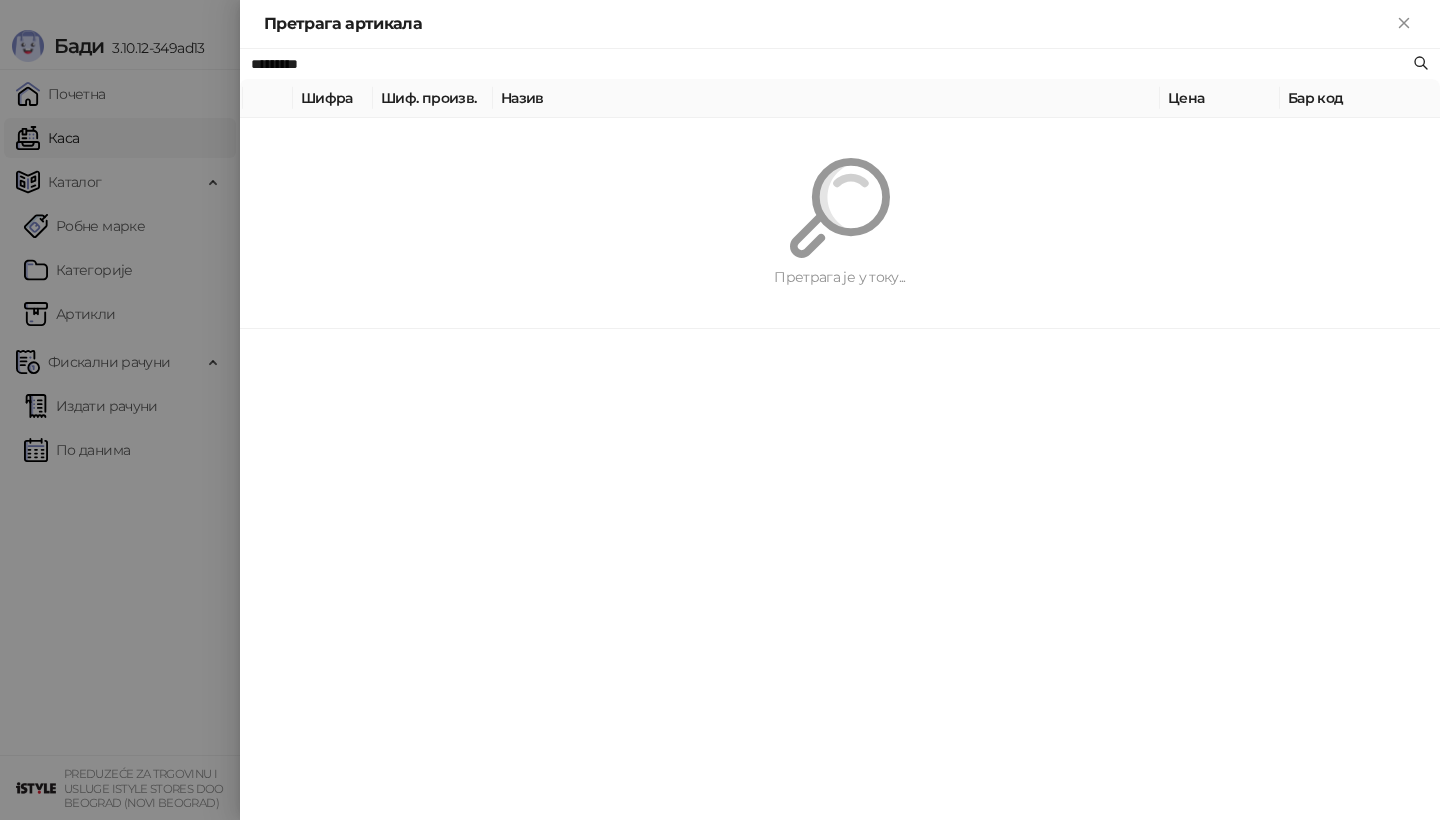 paste on "**********" 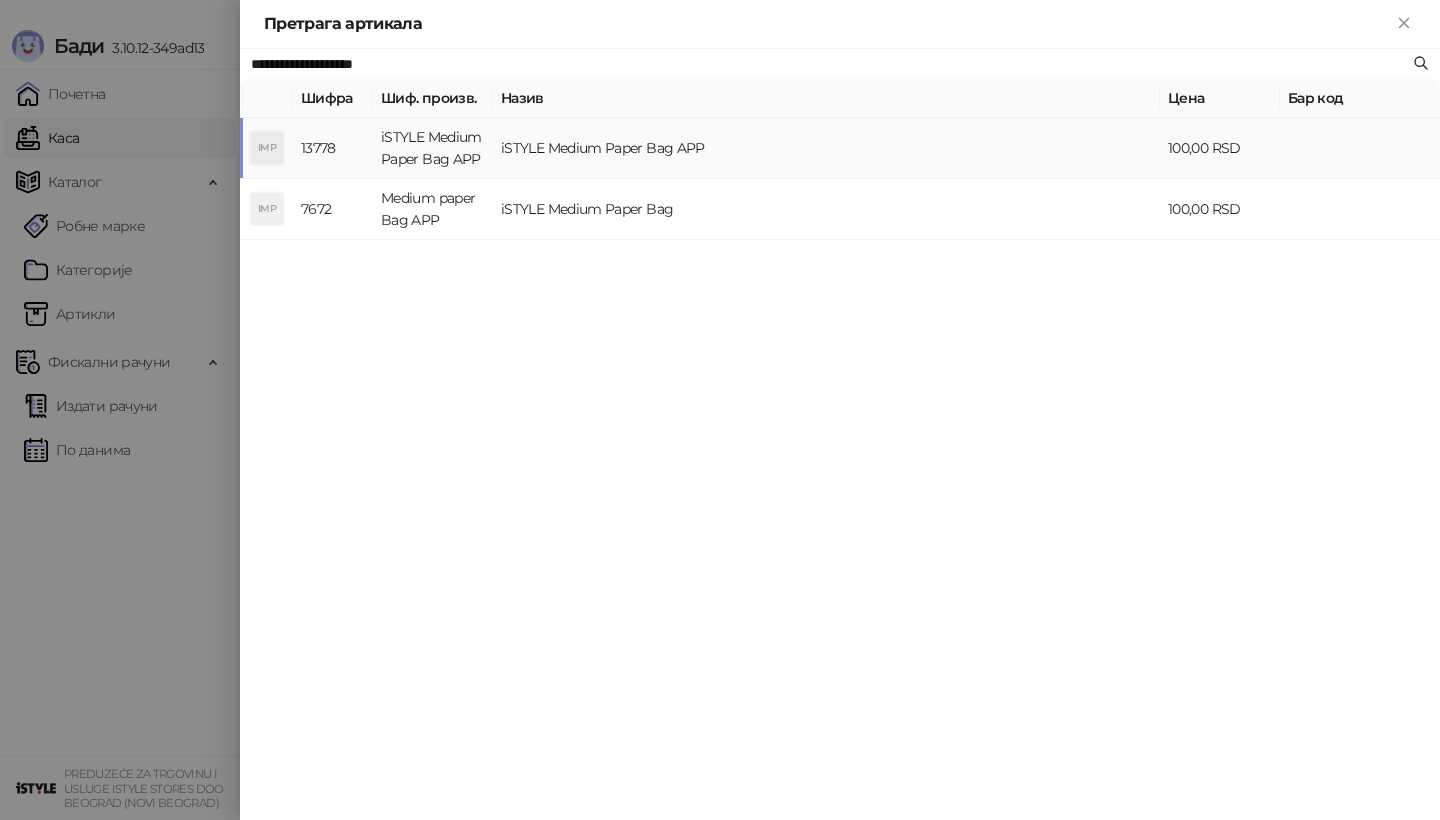 click on "IMP" at bounding box center [267, 148] 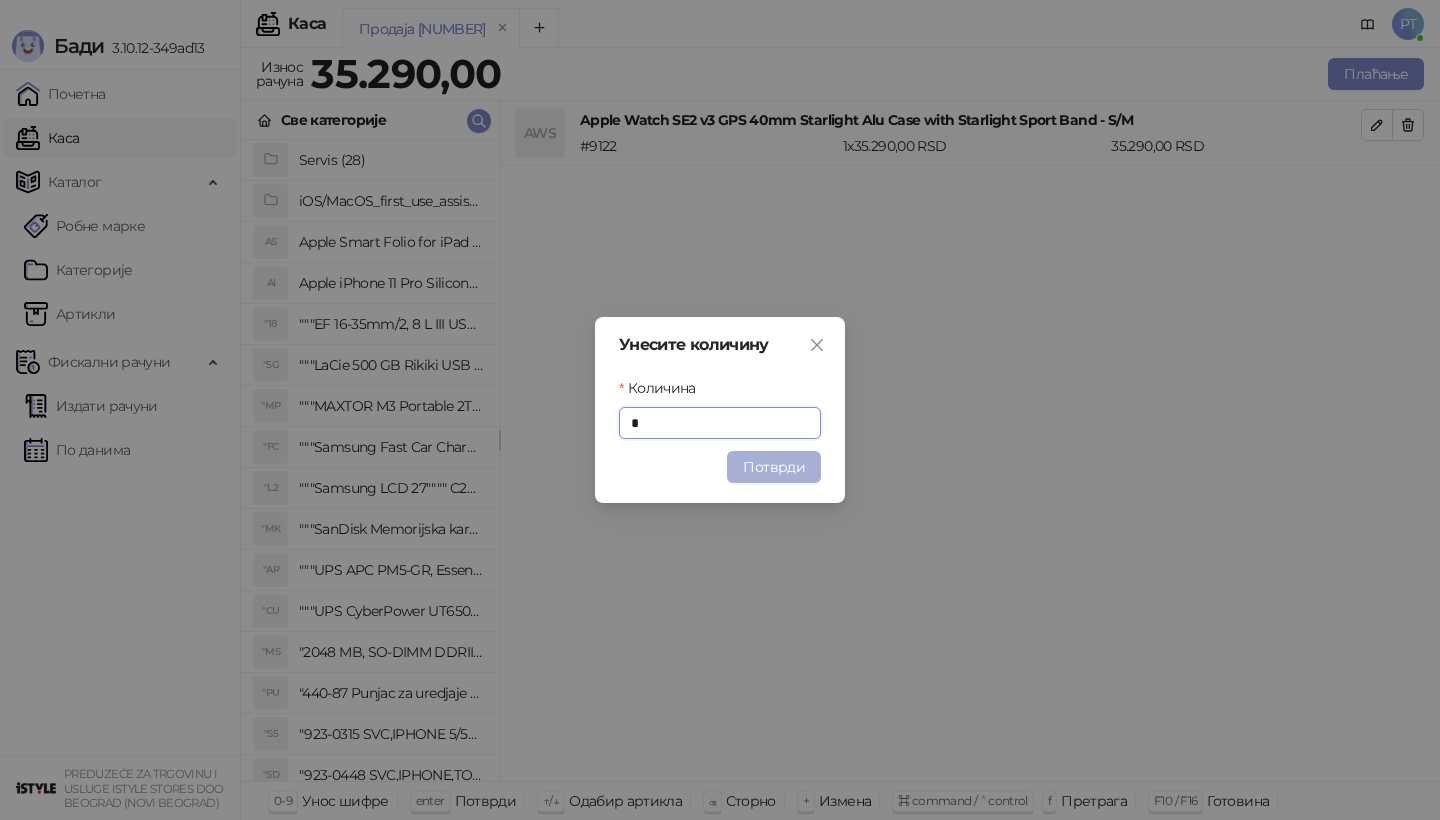 click on "Потврди" at bounding box center (774, 467) 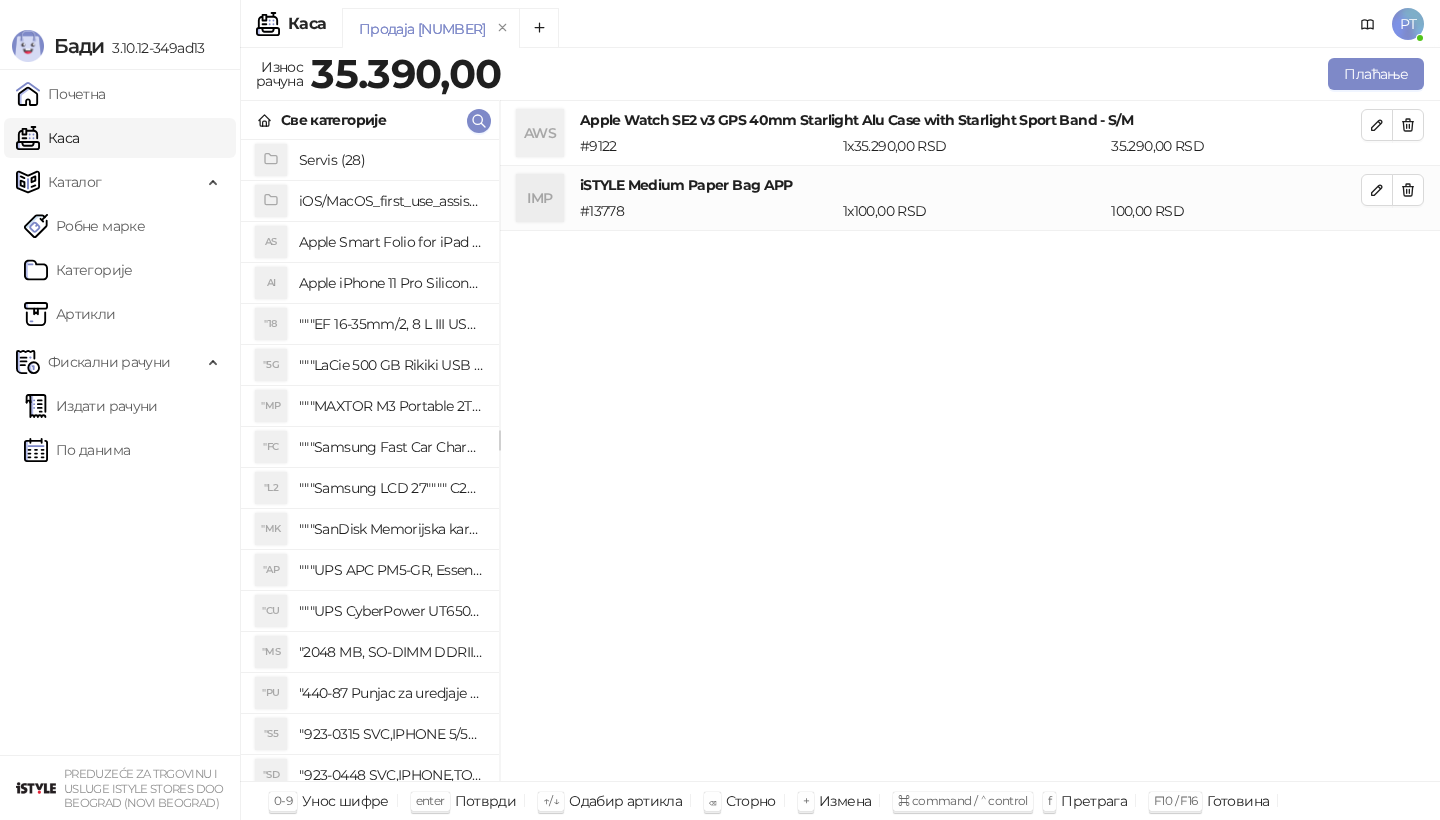 click on "Све категорије" at bounding box center (370, 120) 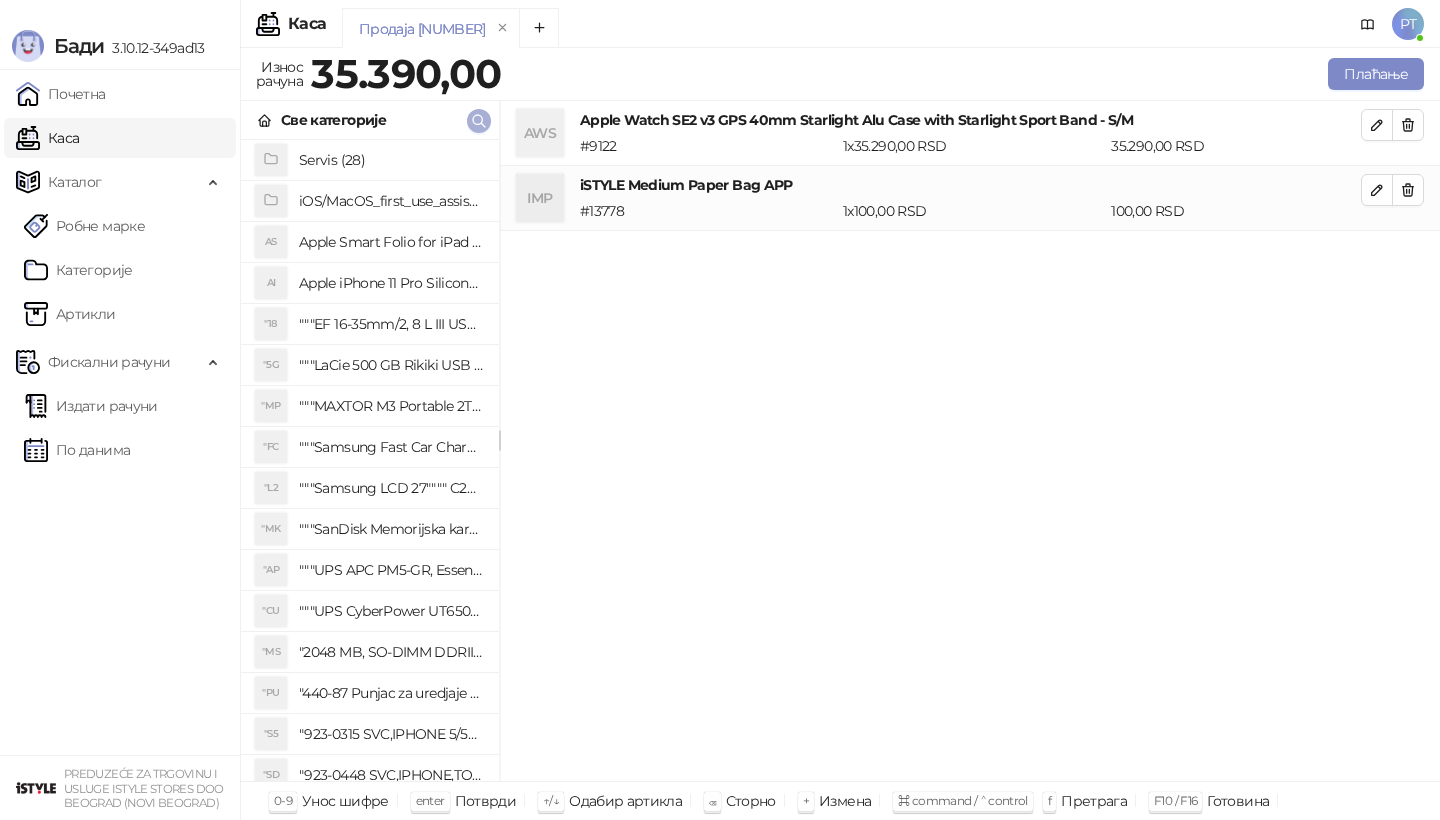click 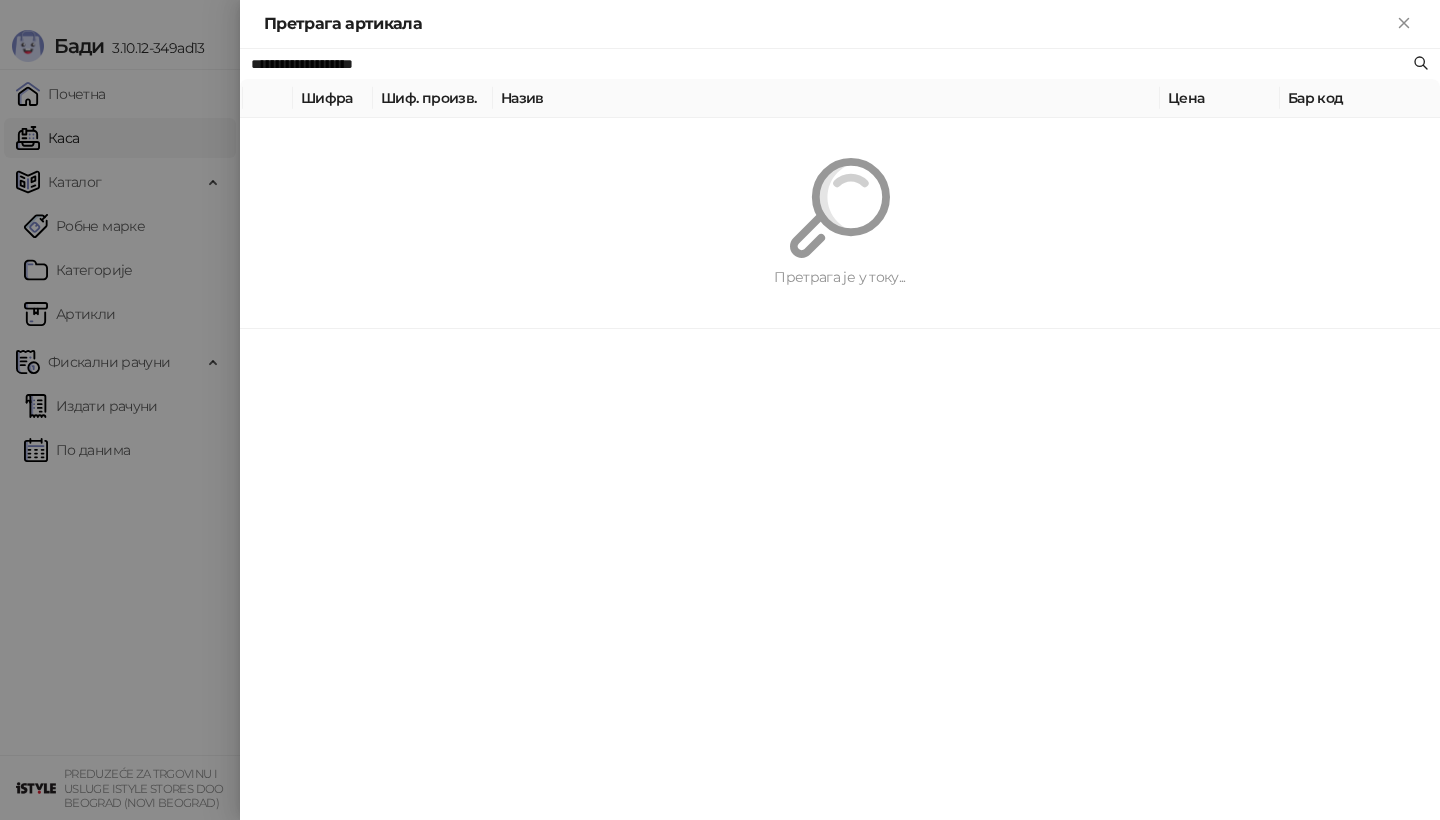 paste 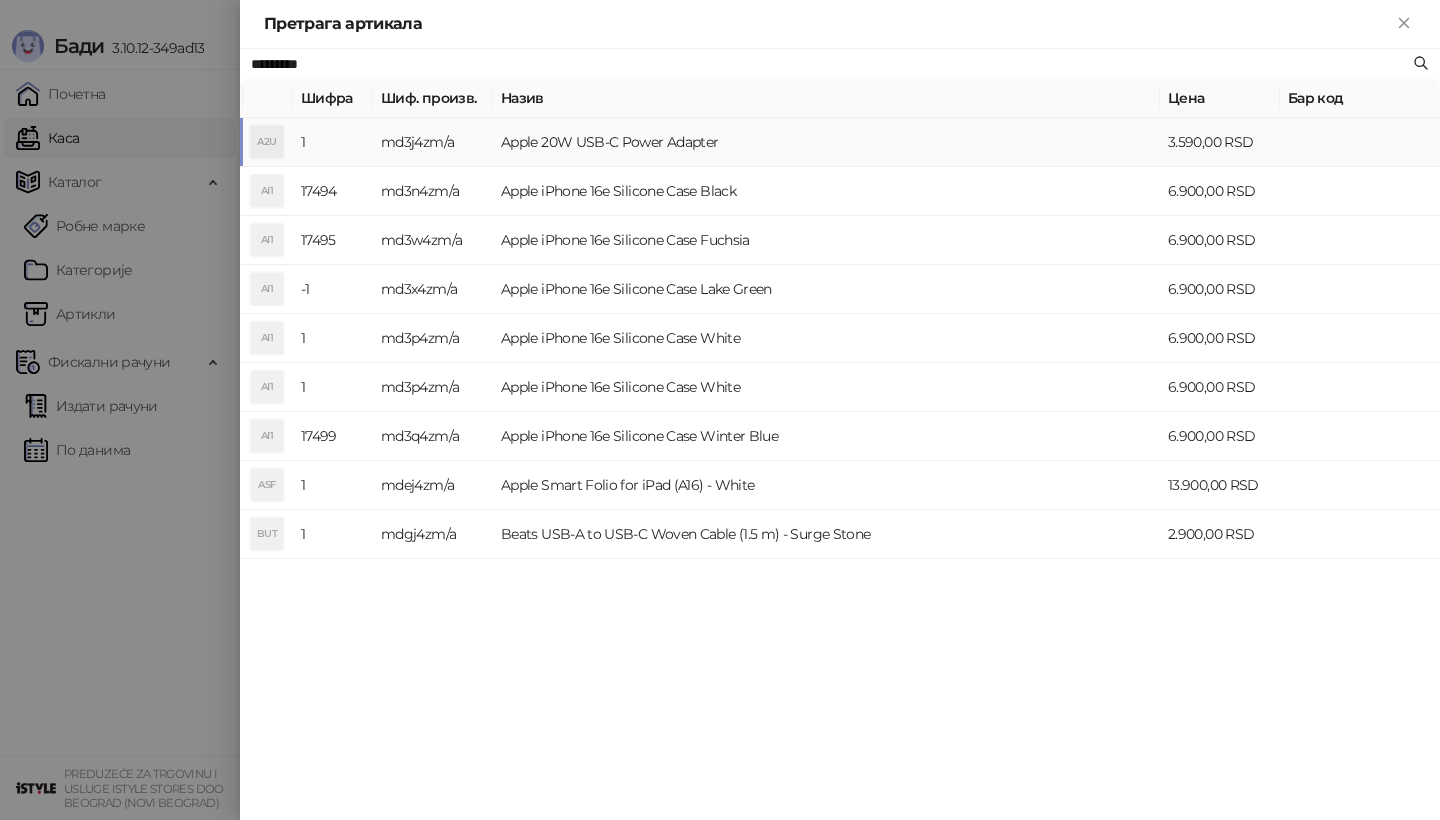 type on "*********" 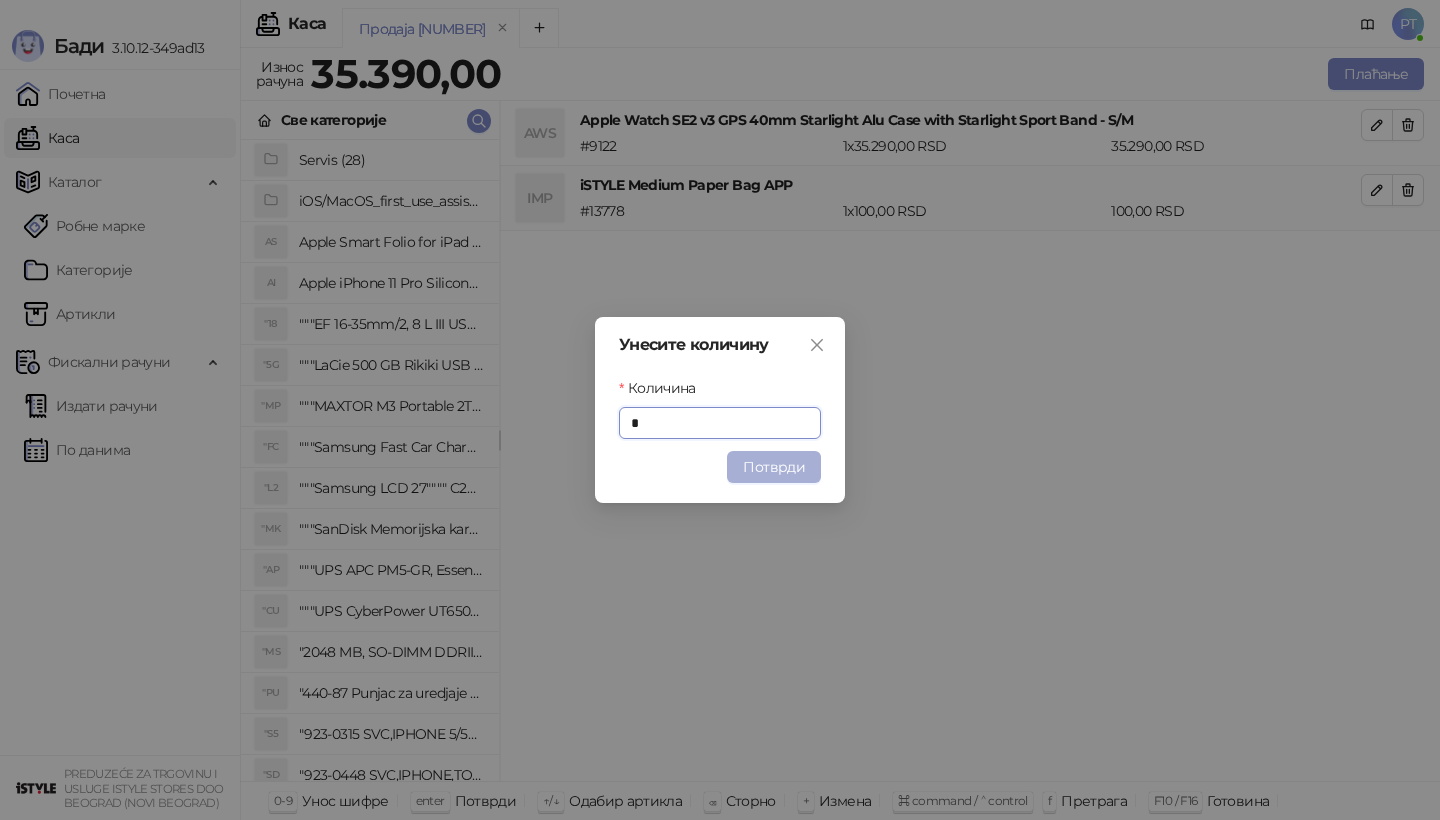 click on "Потврди" at bounding box center [774, 467] 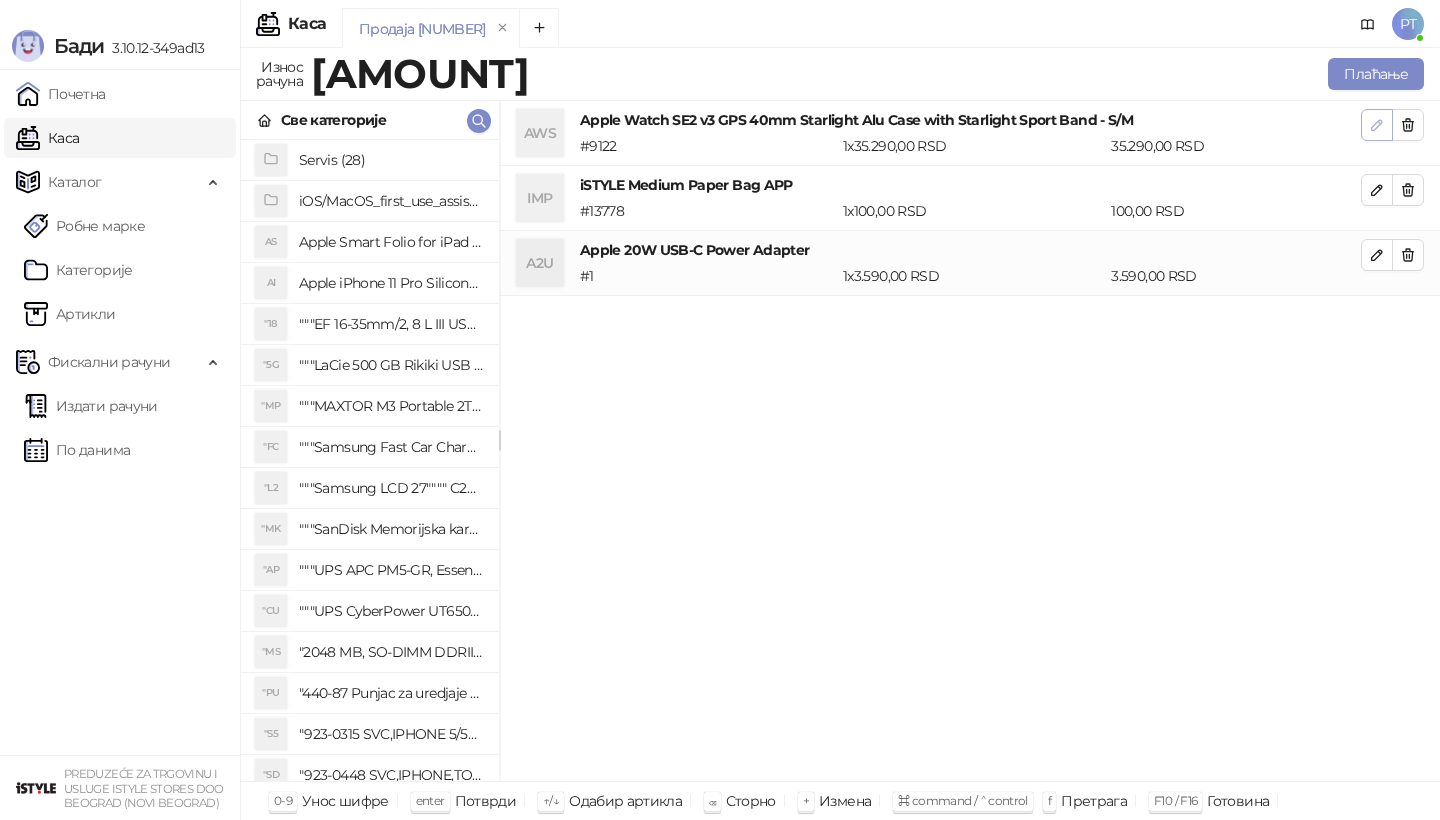 click 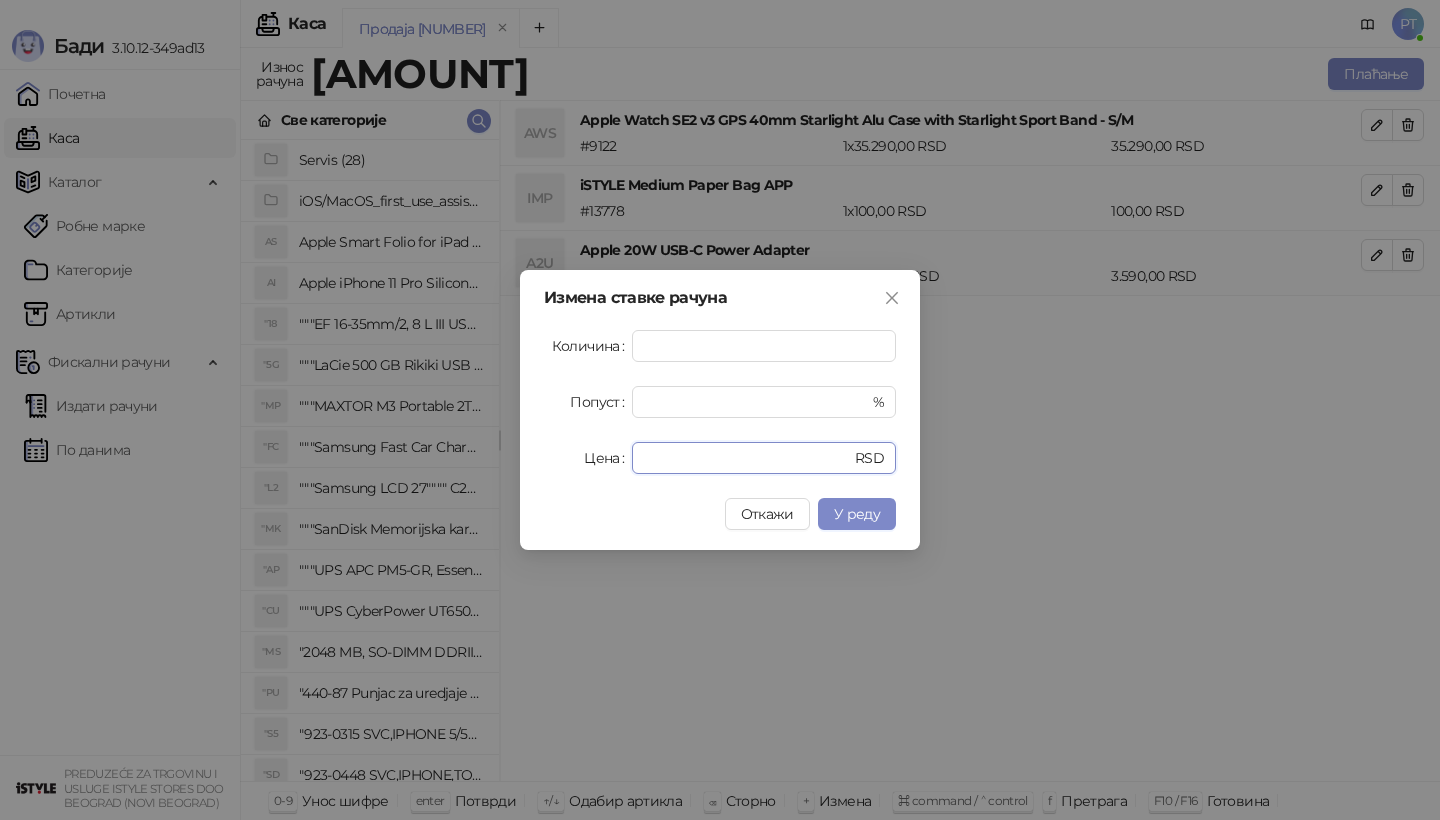 drag, startPoint x: 730, startPoint y: 450, endPoint x: 575, endPoint y: 453, distance: 155.02902 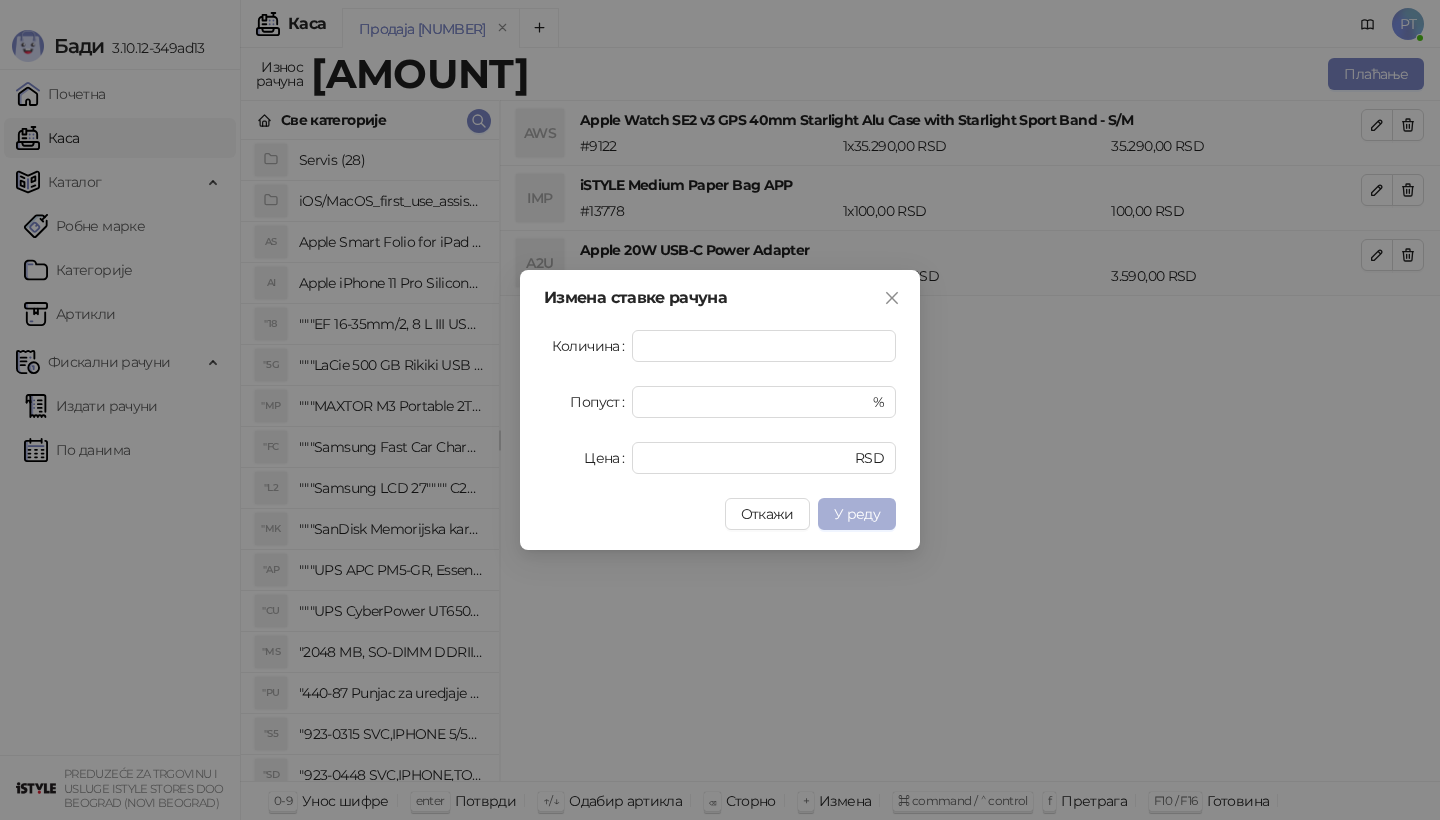 type on "*****" 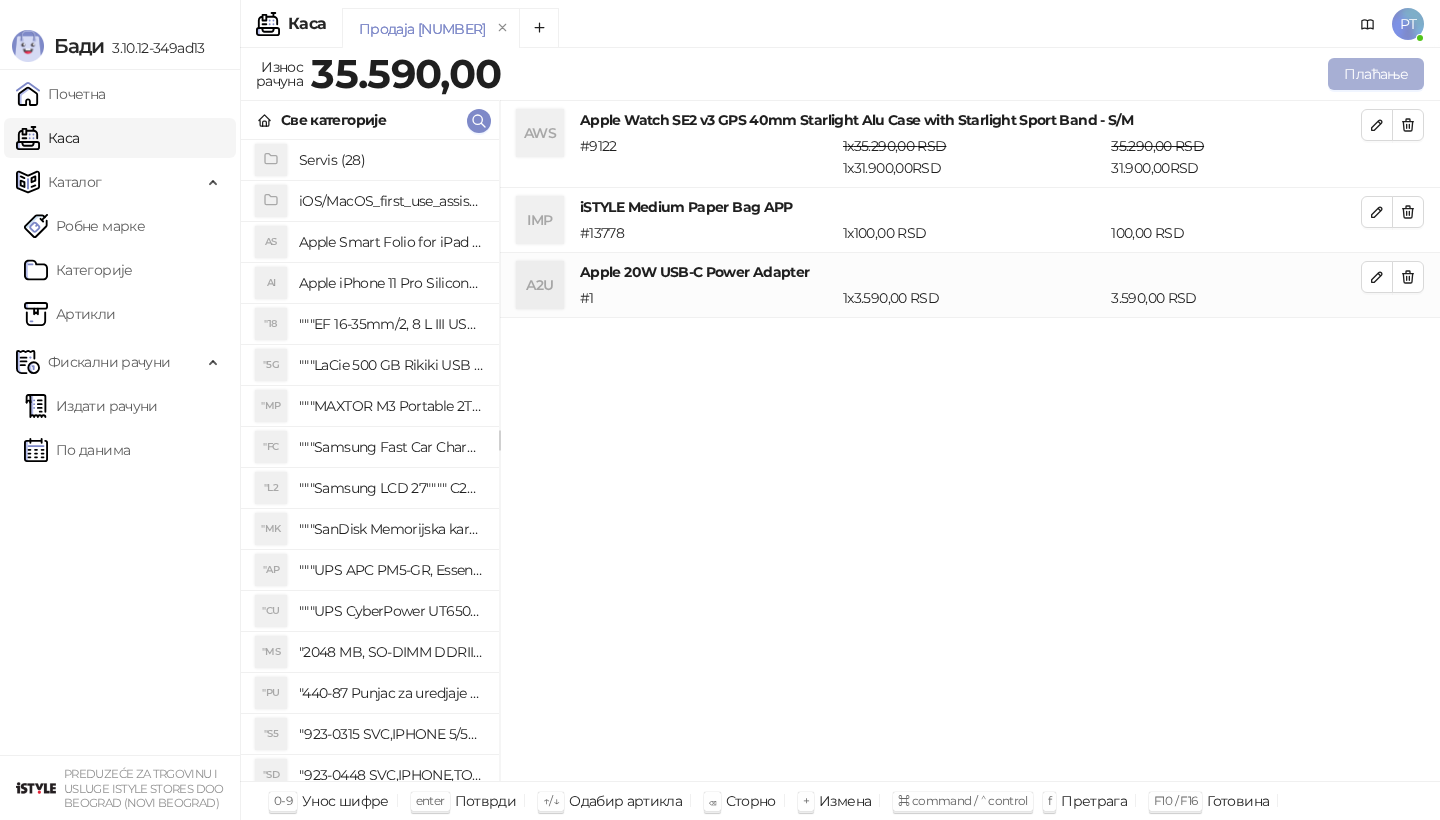 click on "Плаћање" at bounding box center (1376, 74) 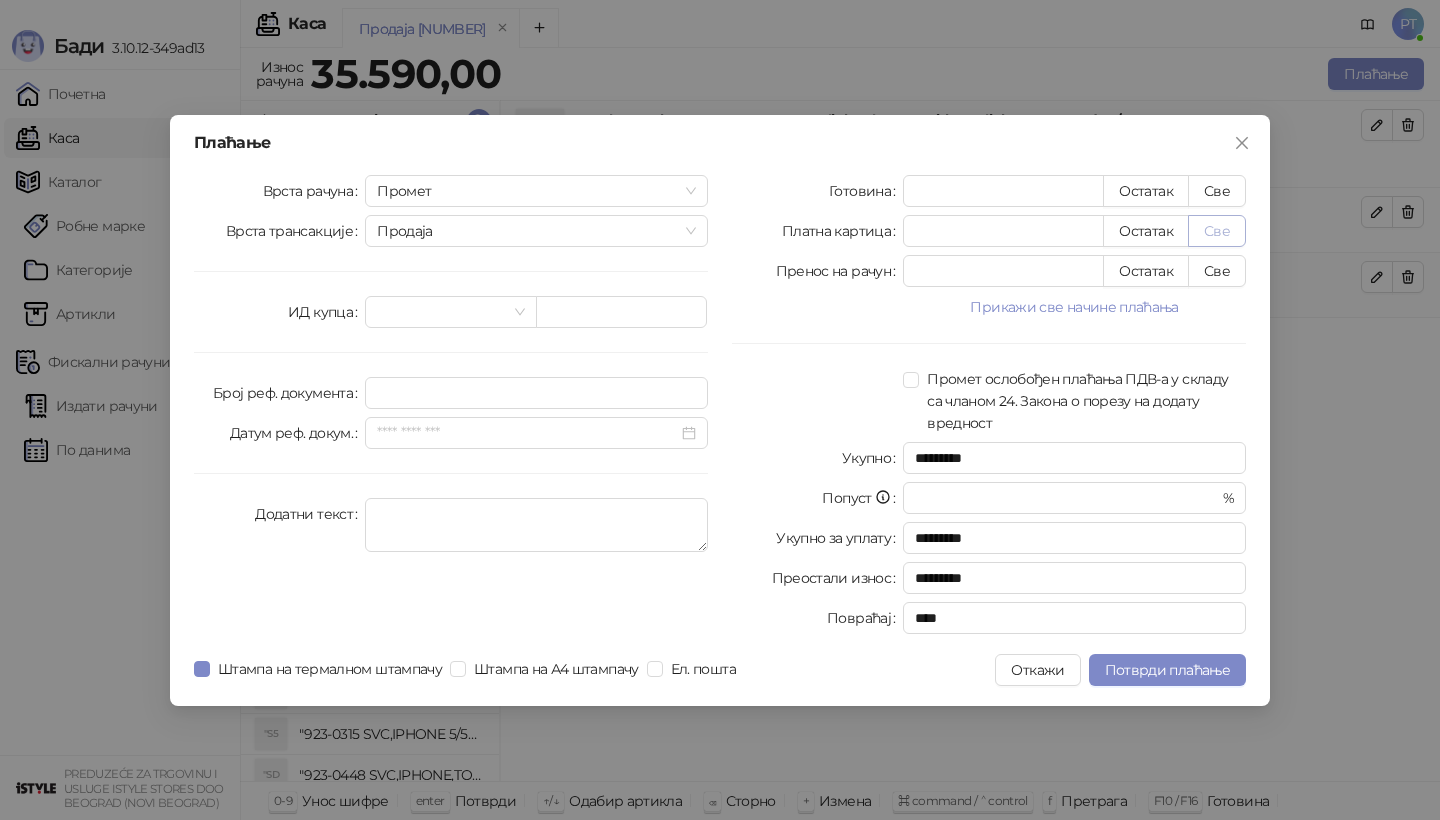 click on "Све" at bounding box center [1217, 231] 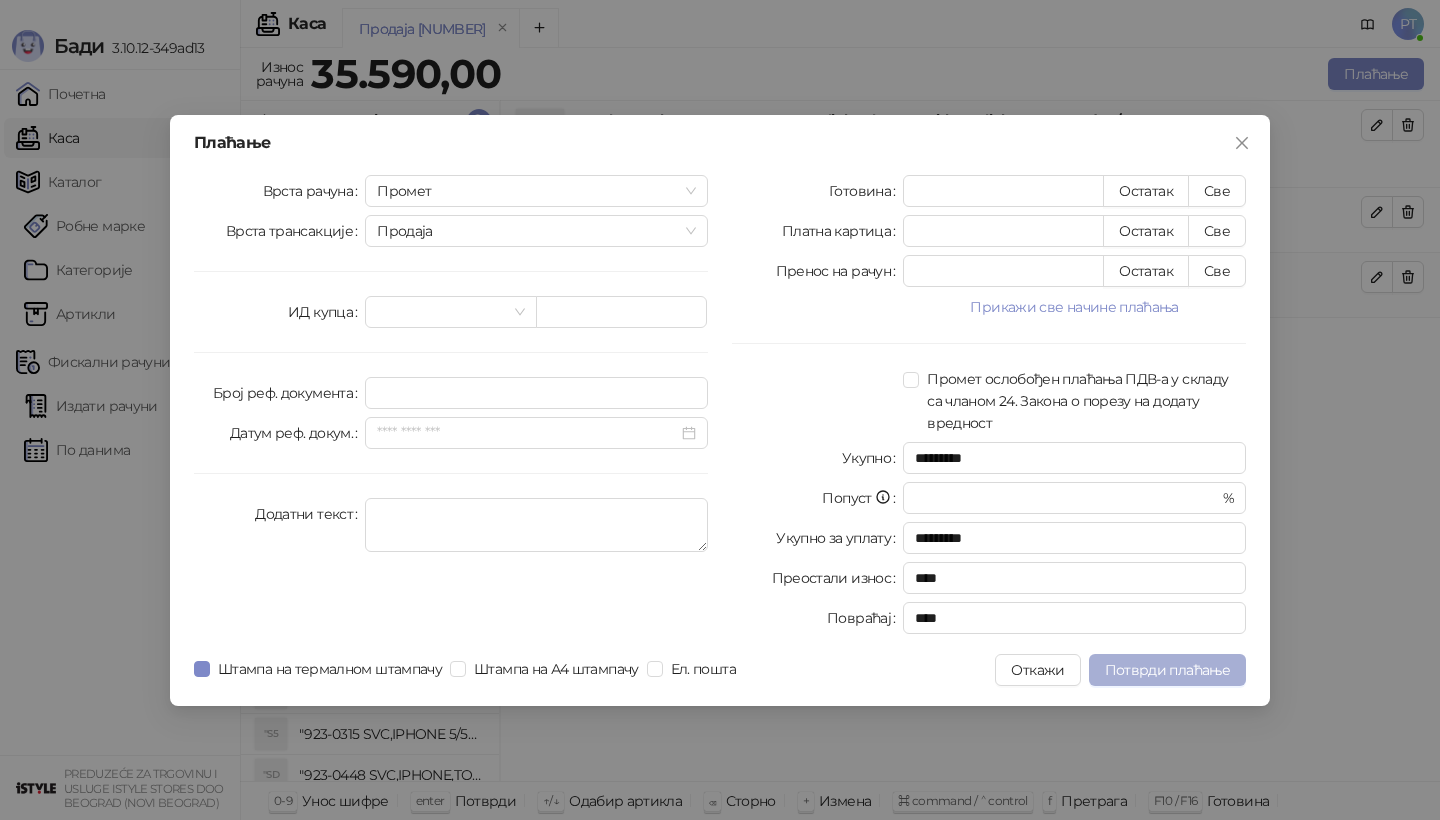 click on "Потврди плаћање" at bounding box center [1167, 670] 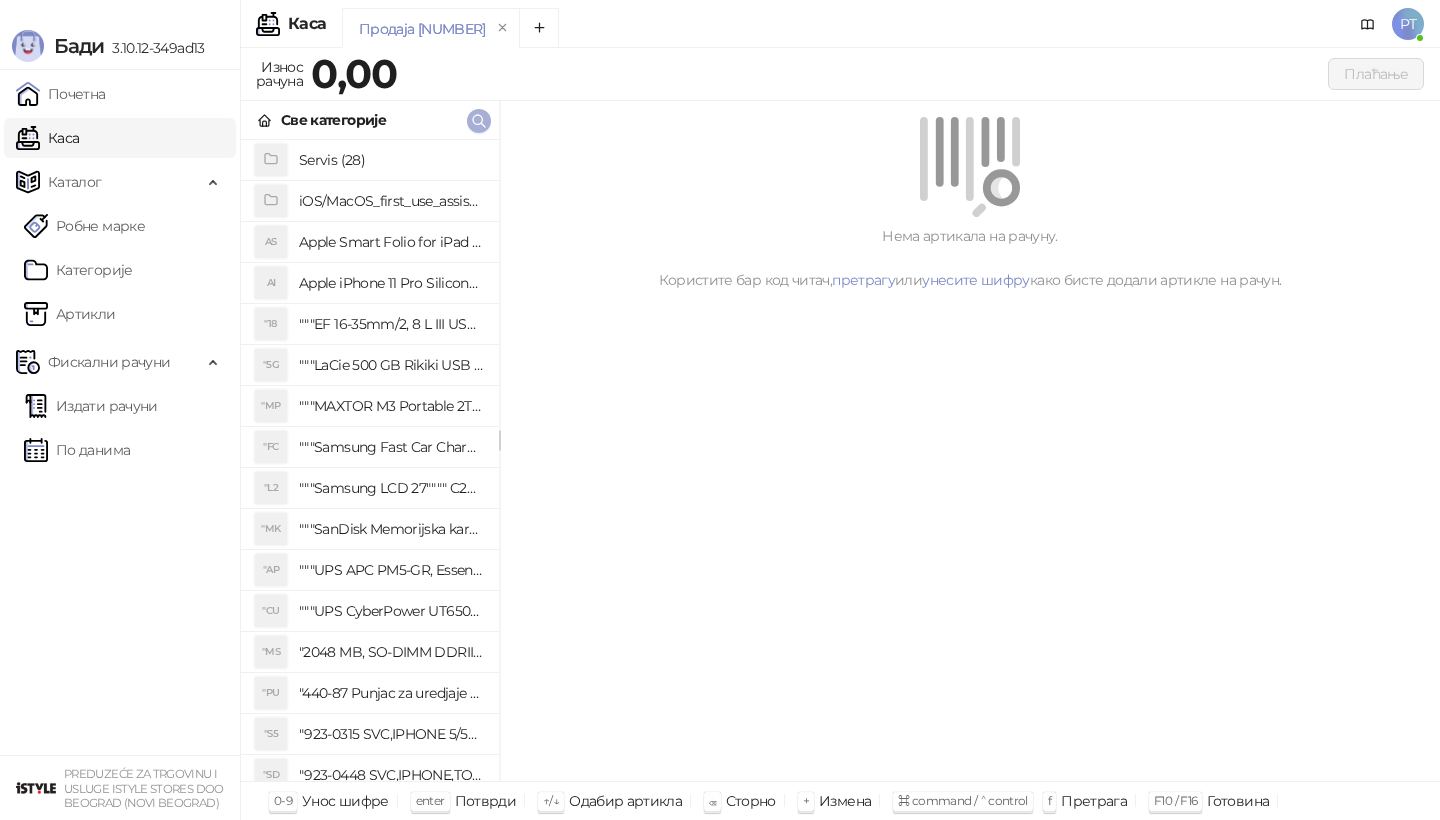 click 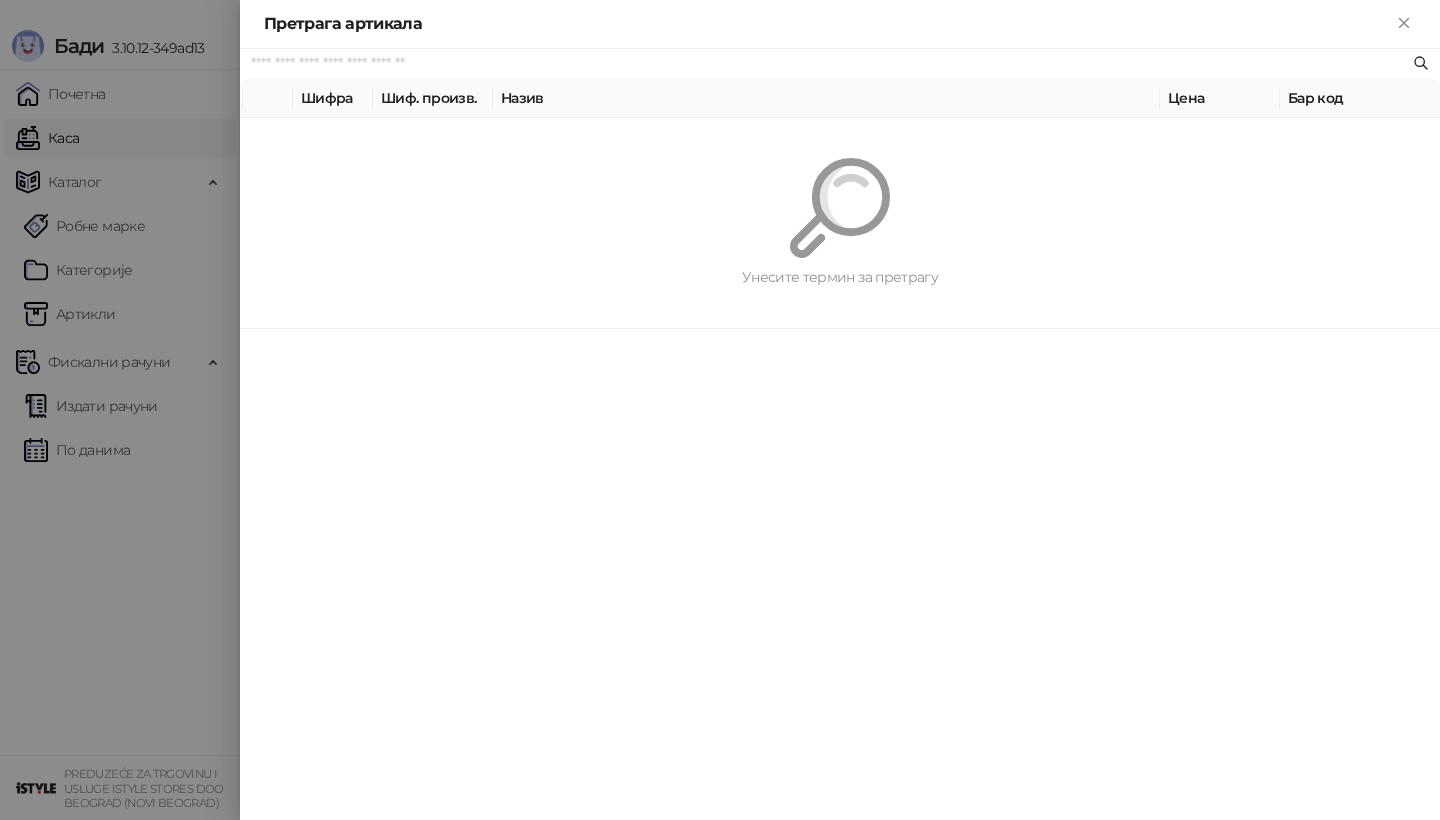 paste on "*********" 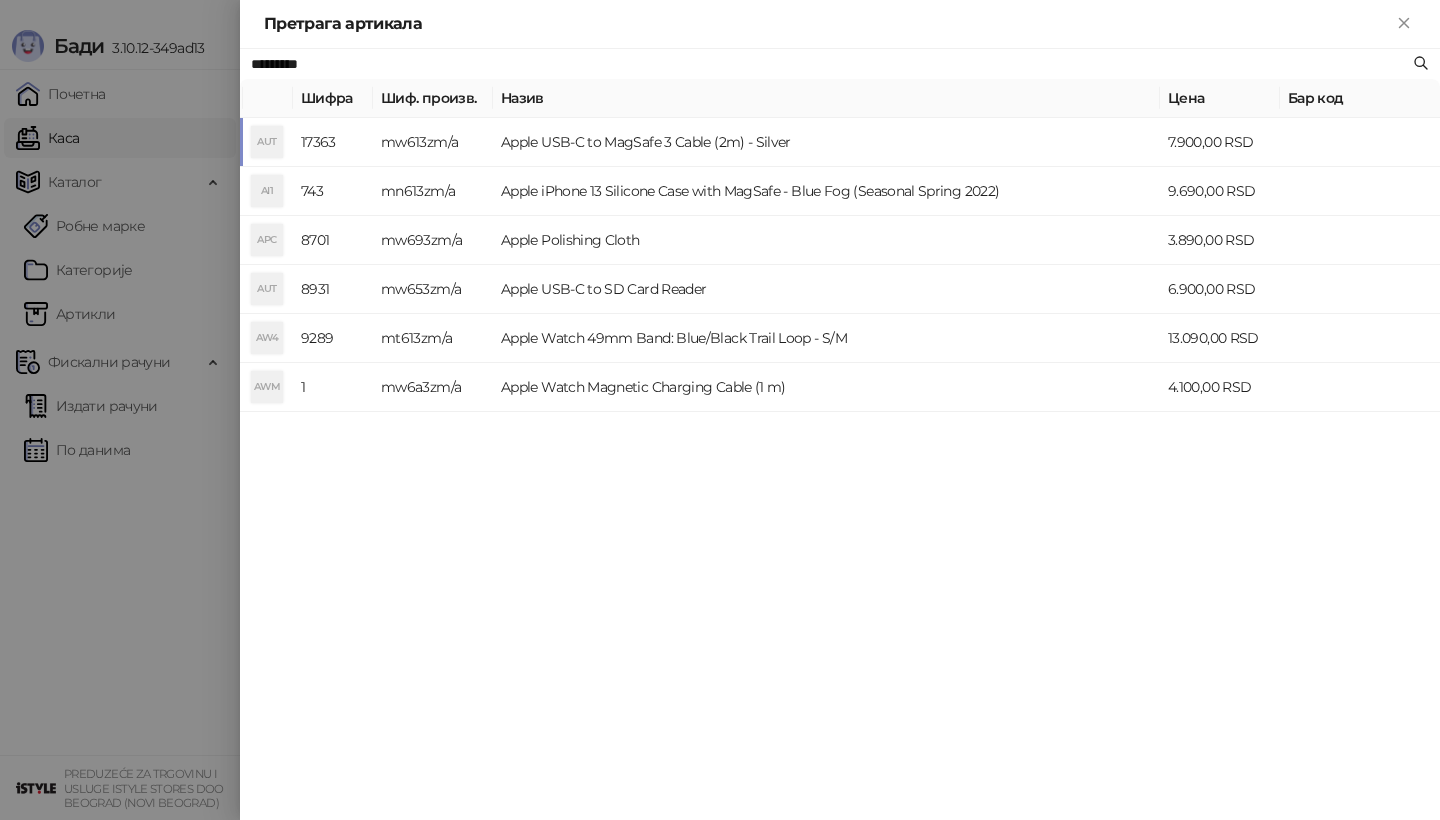 click on "AUT" at bounding box center (267, 142) 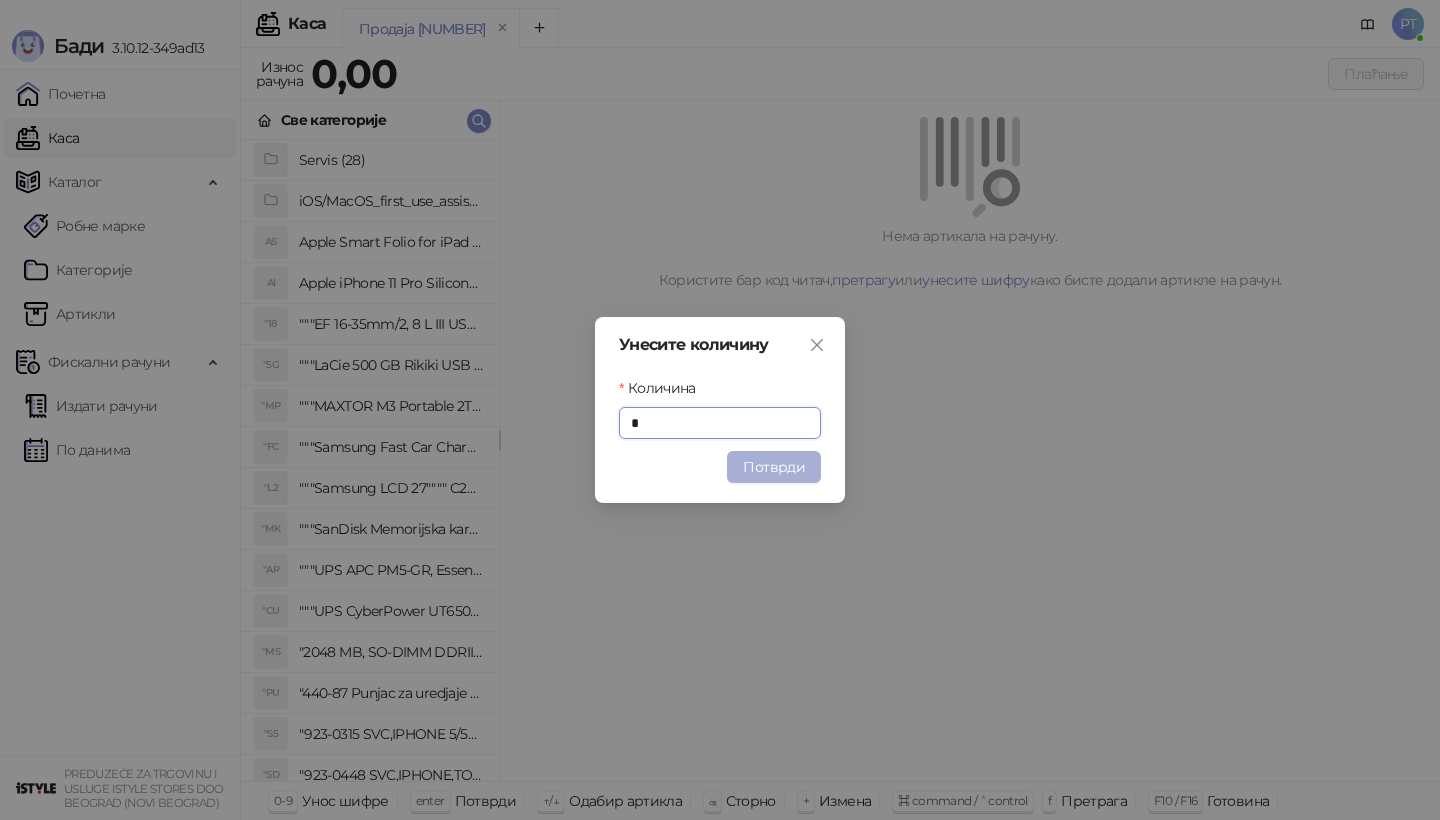 click on "Потврди" at bounding box center [774, 467] 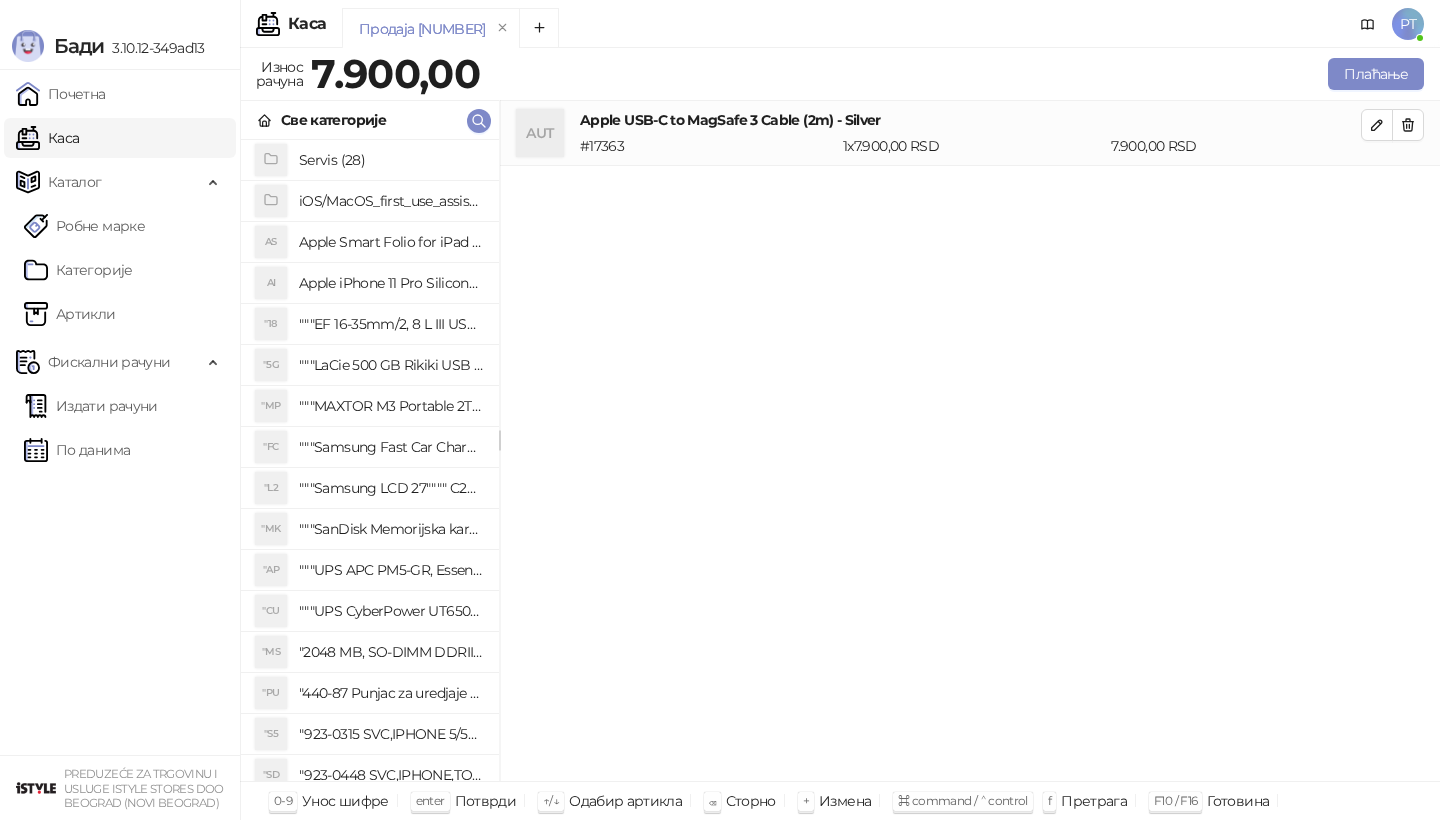 click on "Све категорије" at bounding box center [370, 120] 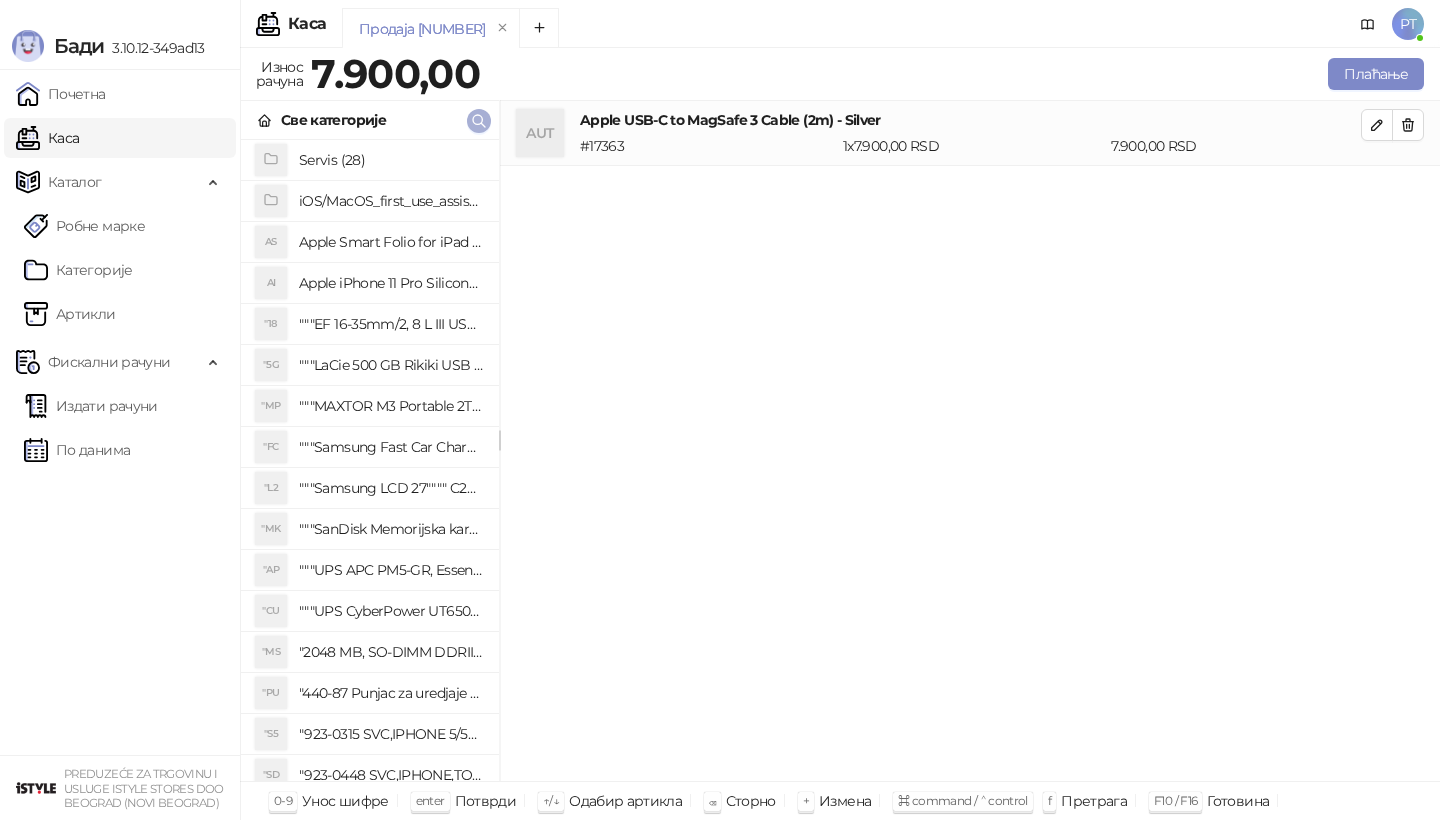 click 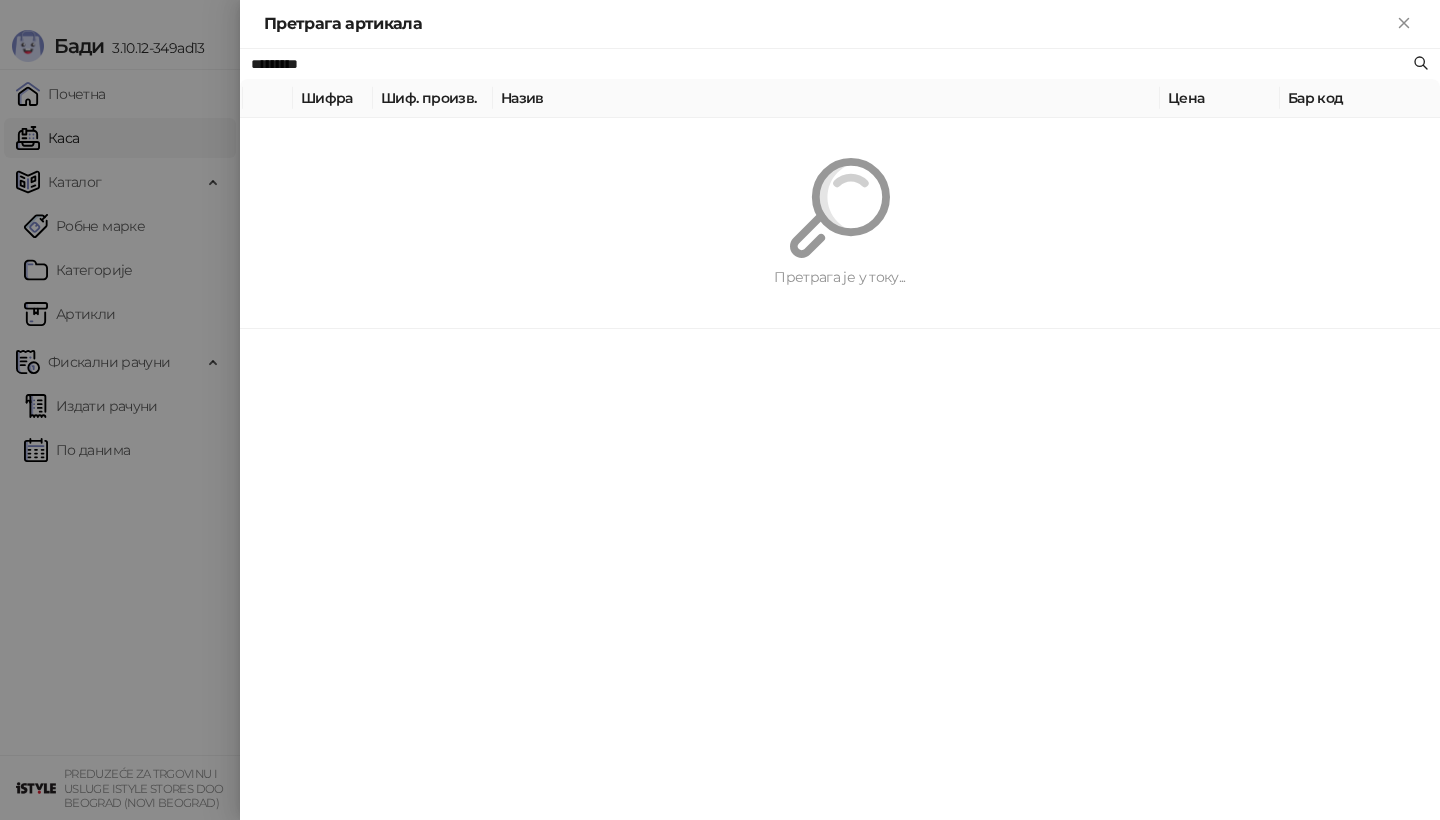 paste on "**********" 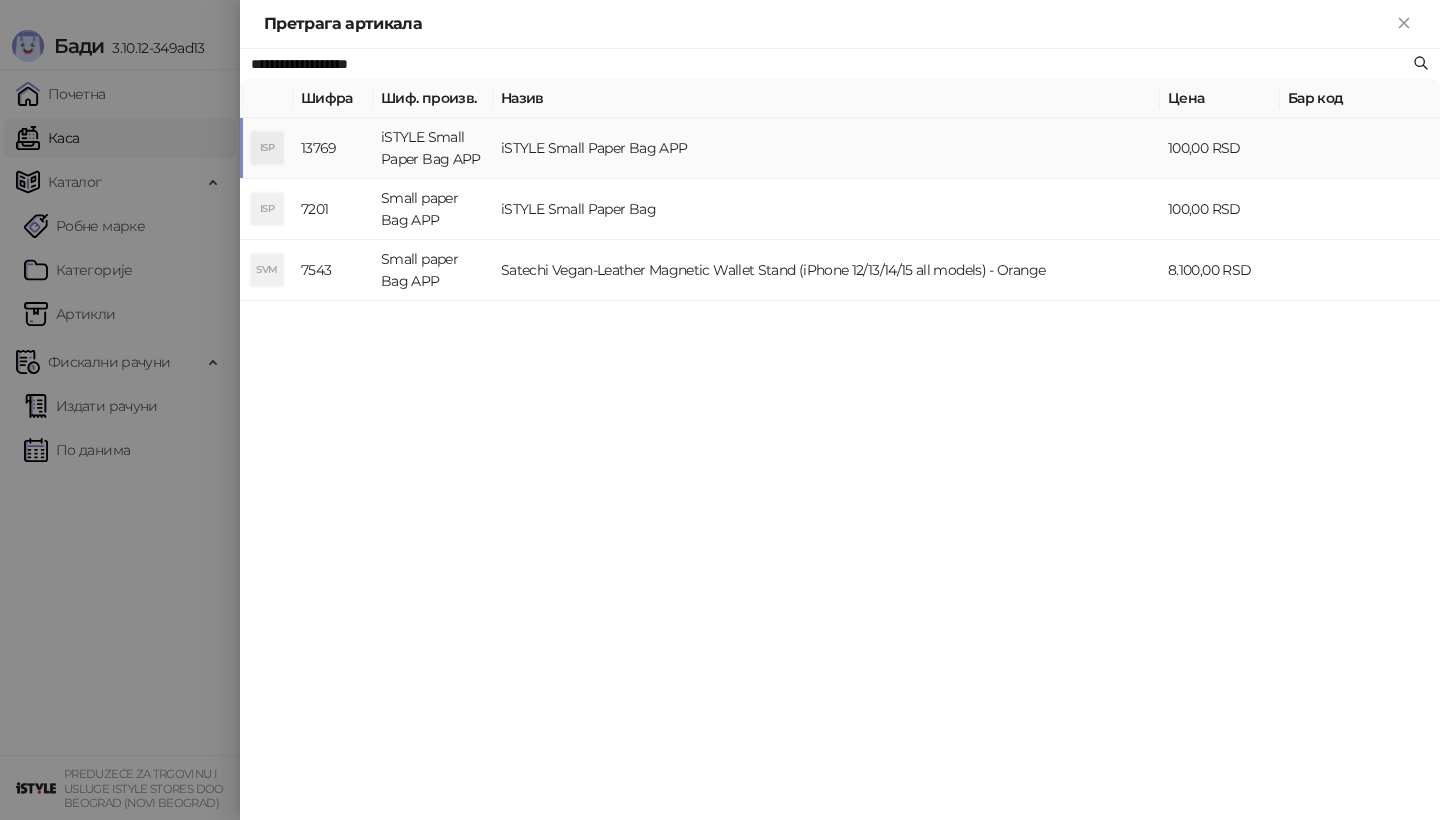 type on "**********" 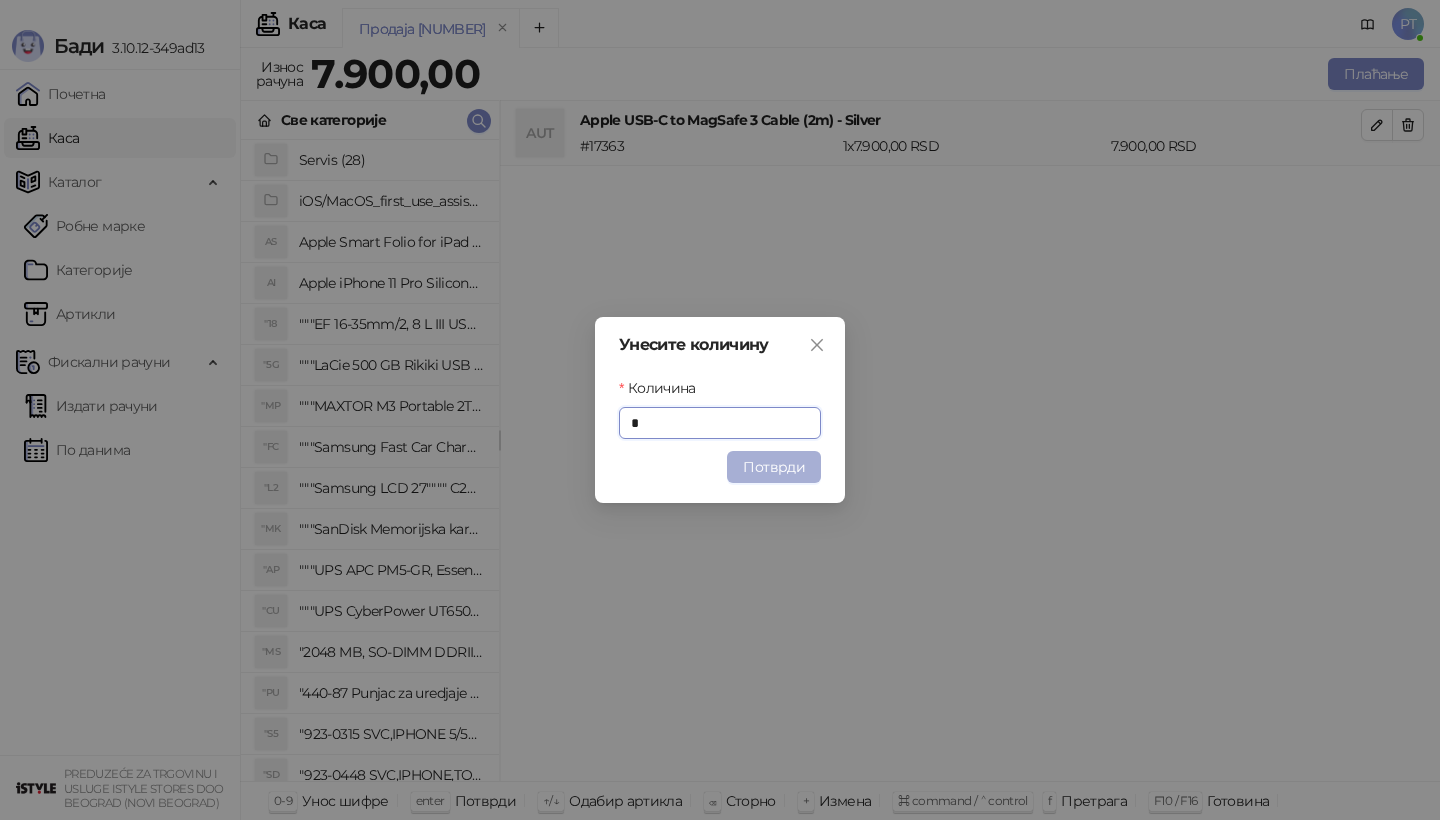 click on "Потврди" at bounding box center [774, 467] 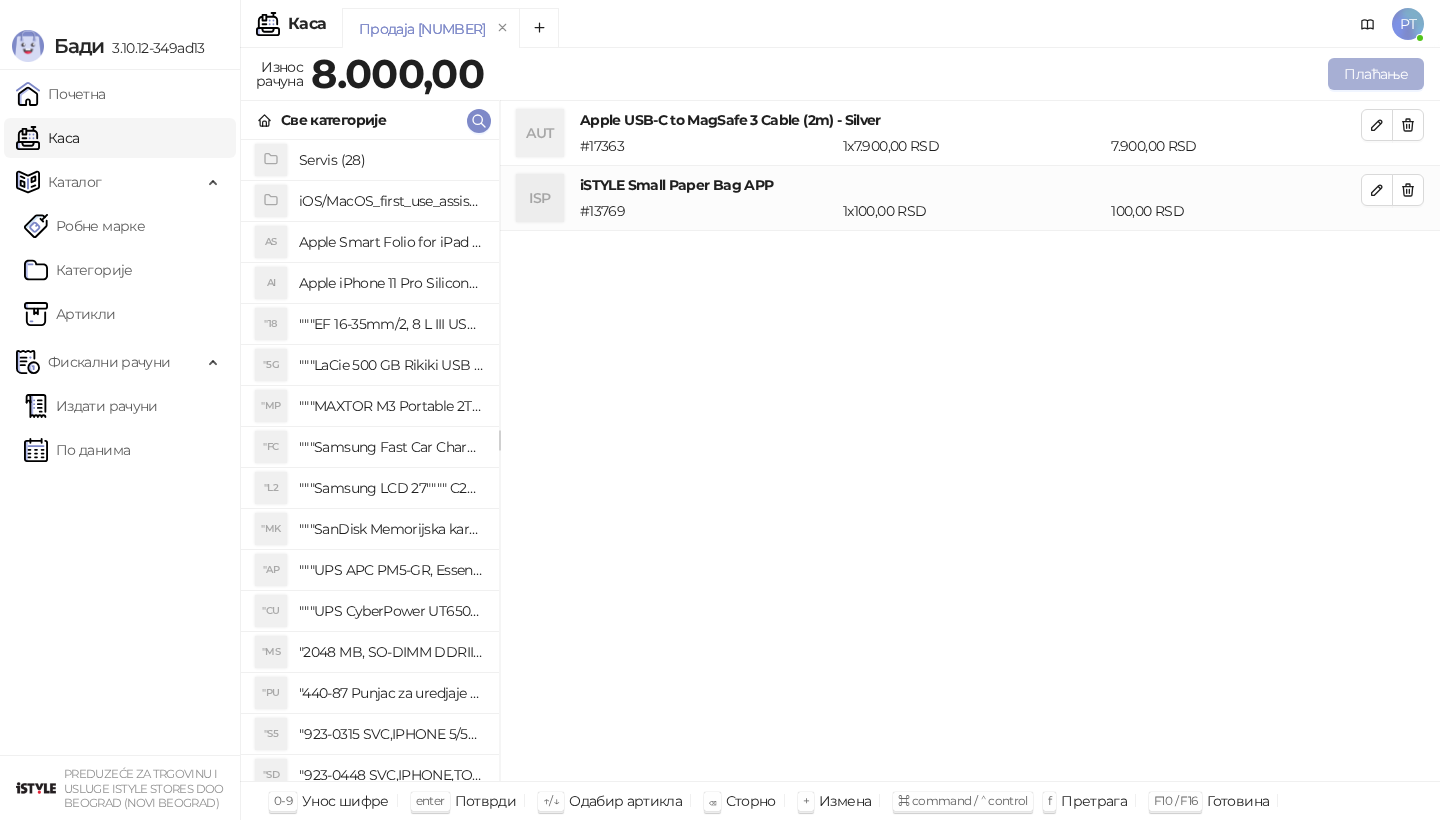 click on "Плаћање" at bounding box center (1376, 74) 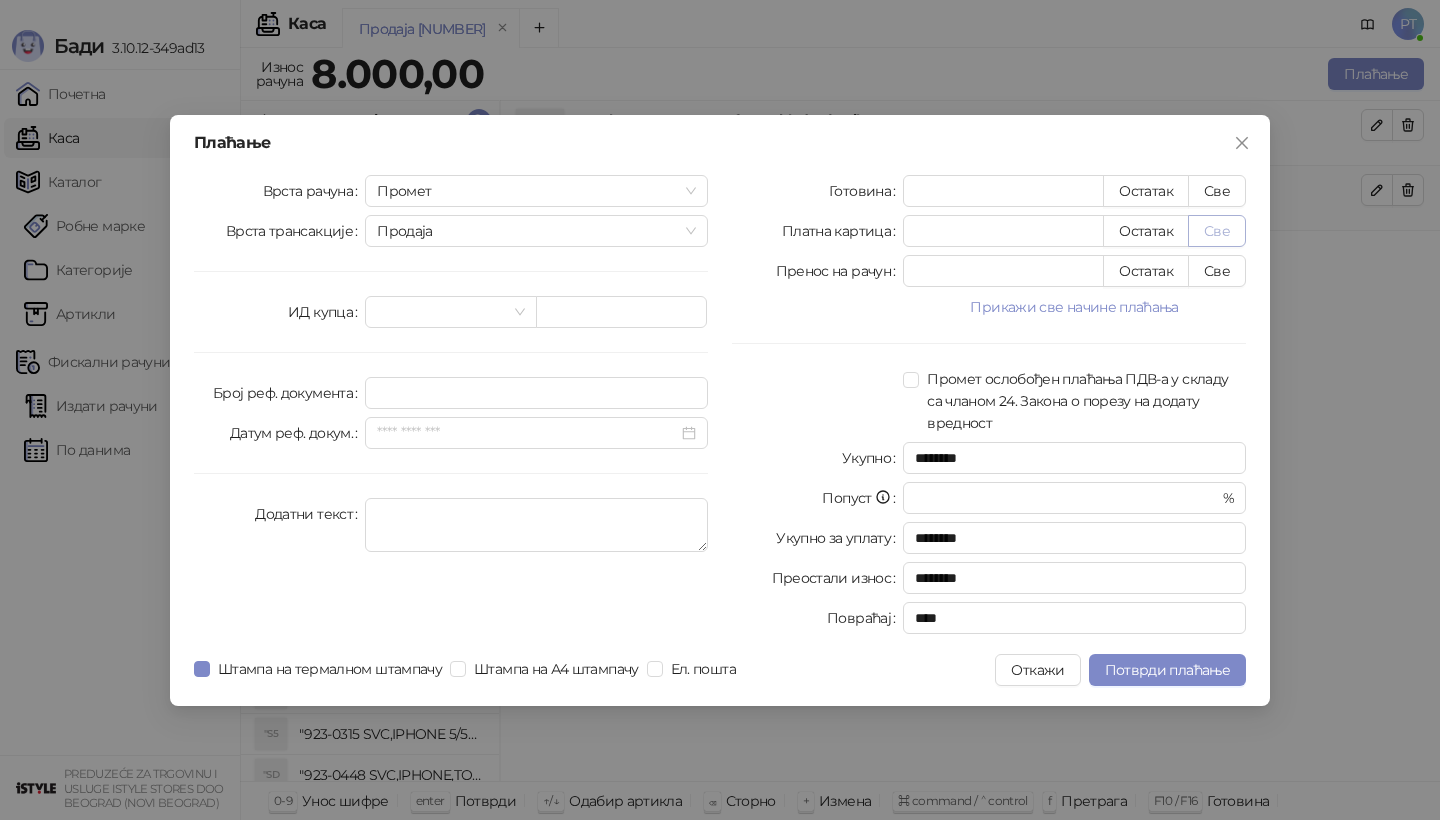 click on "Све" at bounding box center (1217, 231) 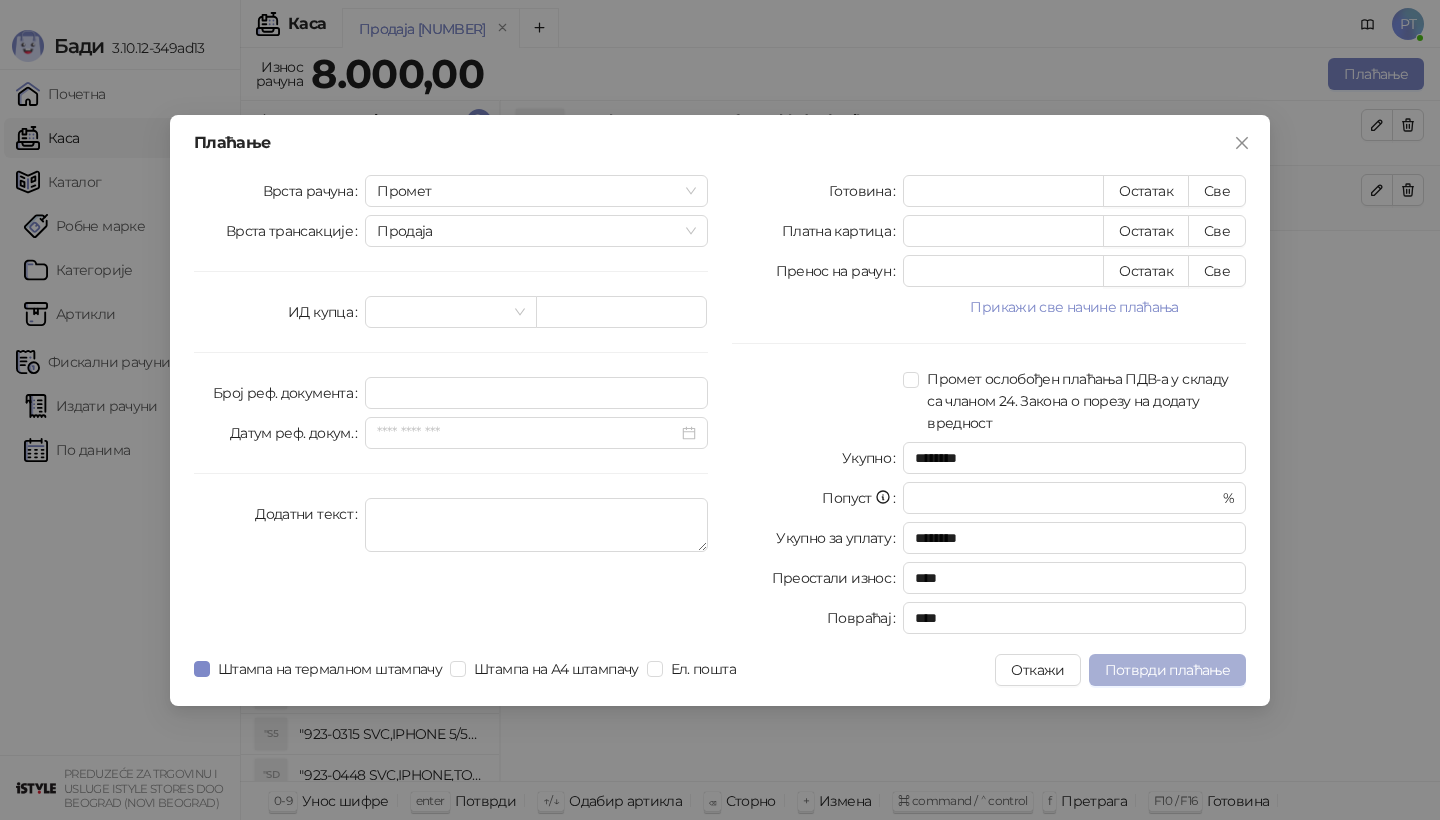 click on "Потврди плаћање" at bounding box center [1167, 670] 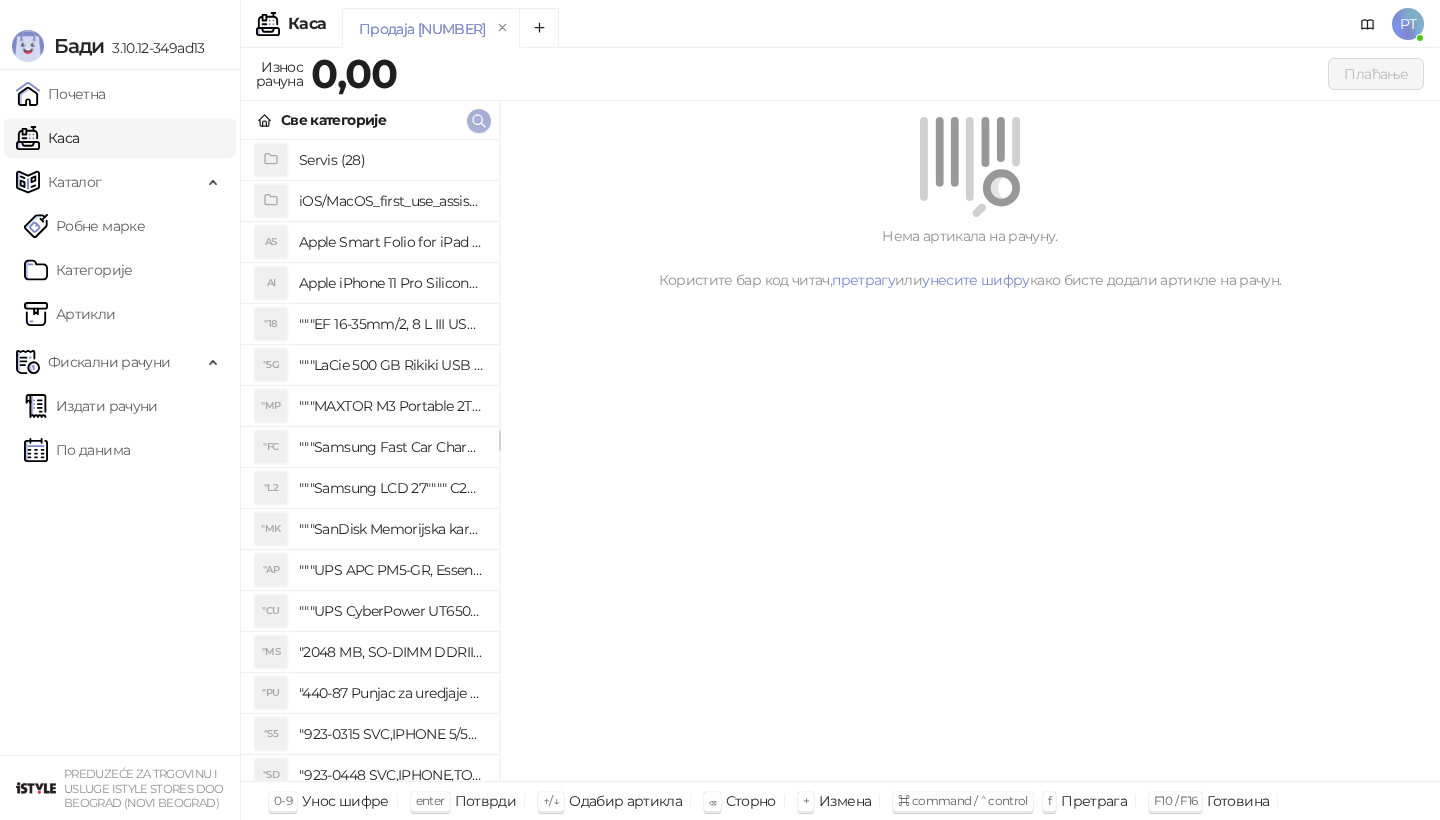 click 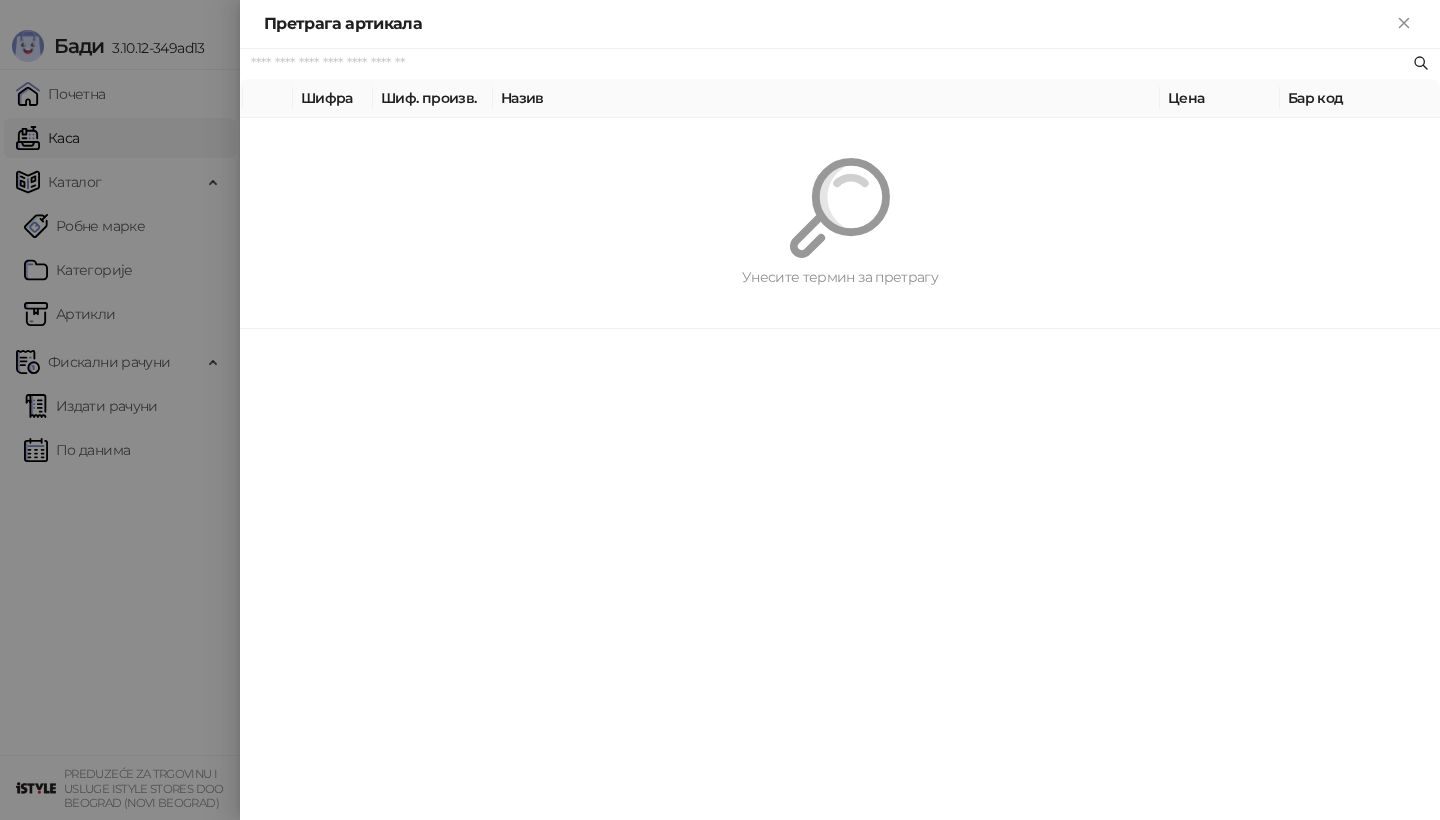 paste on "*********" 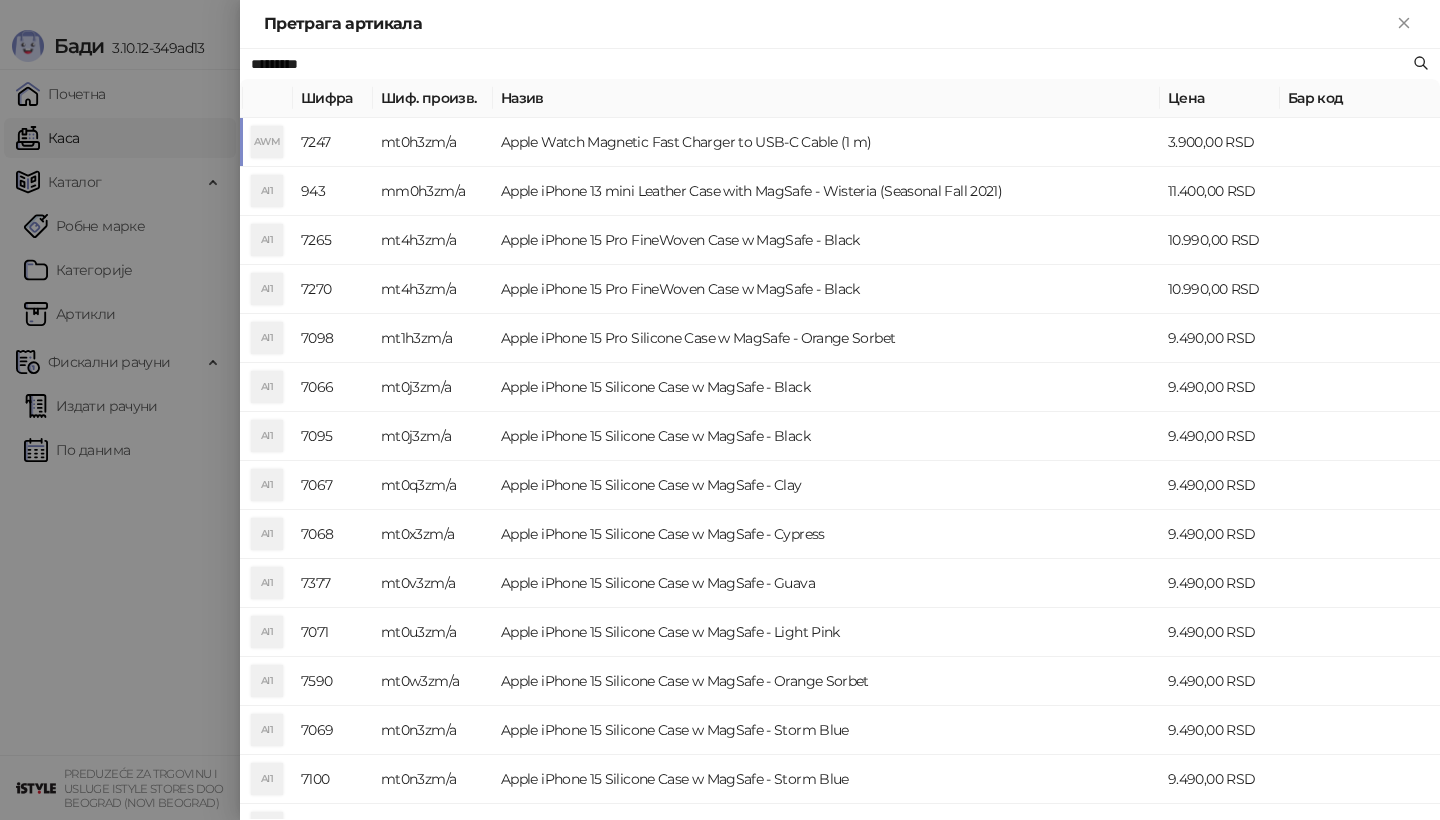 click on "AWM" at bounding box center [267, 142] 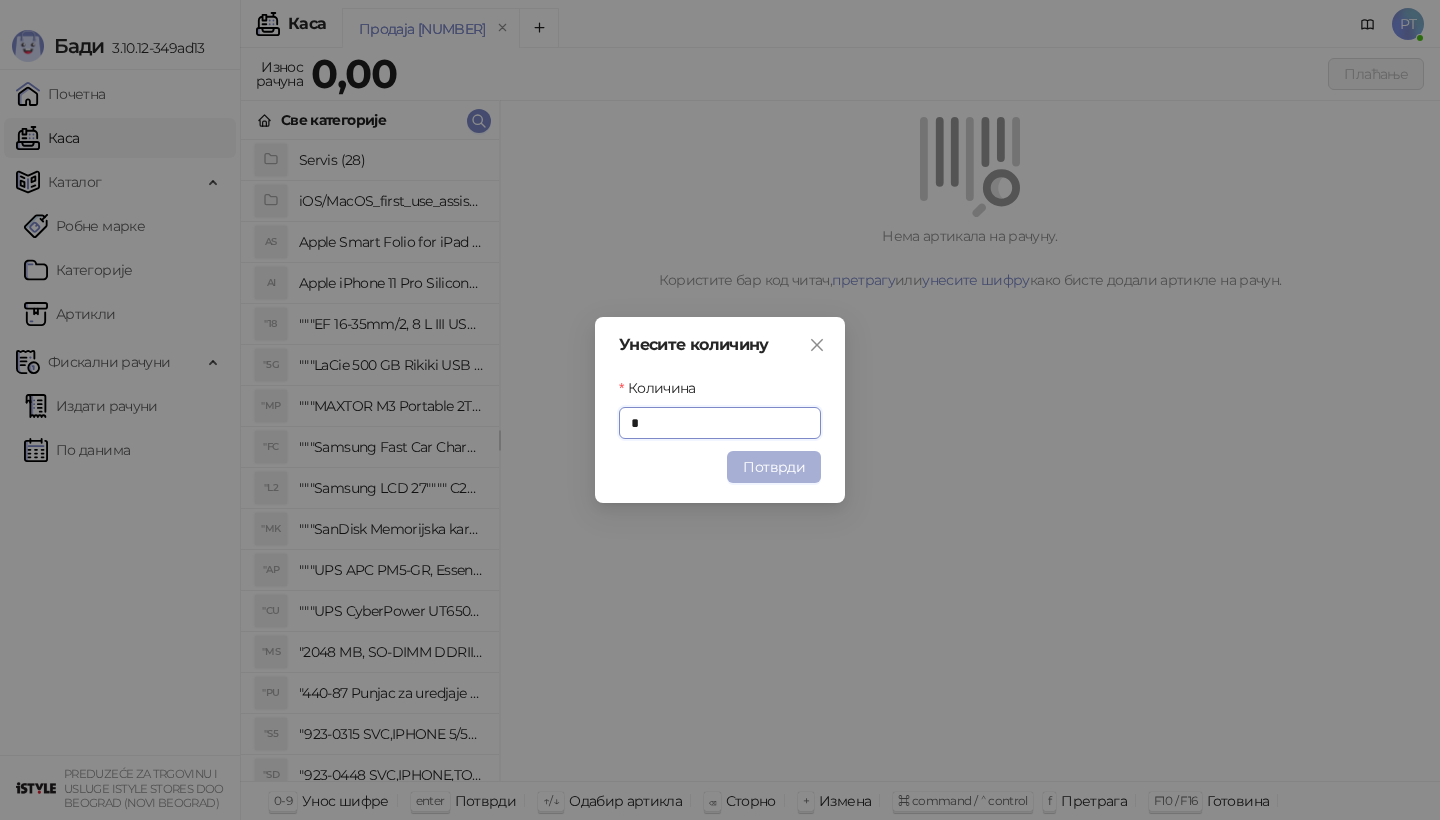 click on "Потврди" at bounding box center [774, 467] 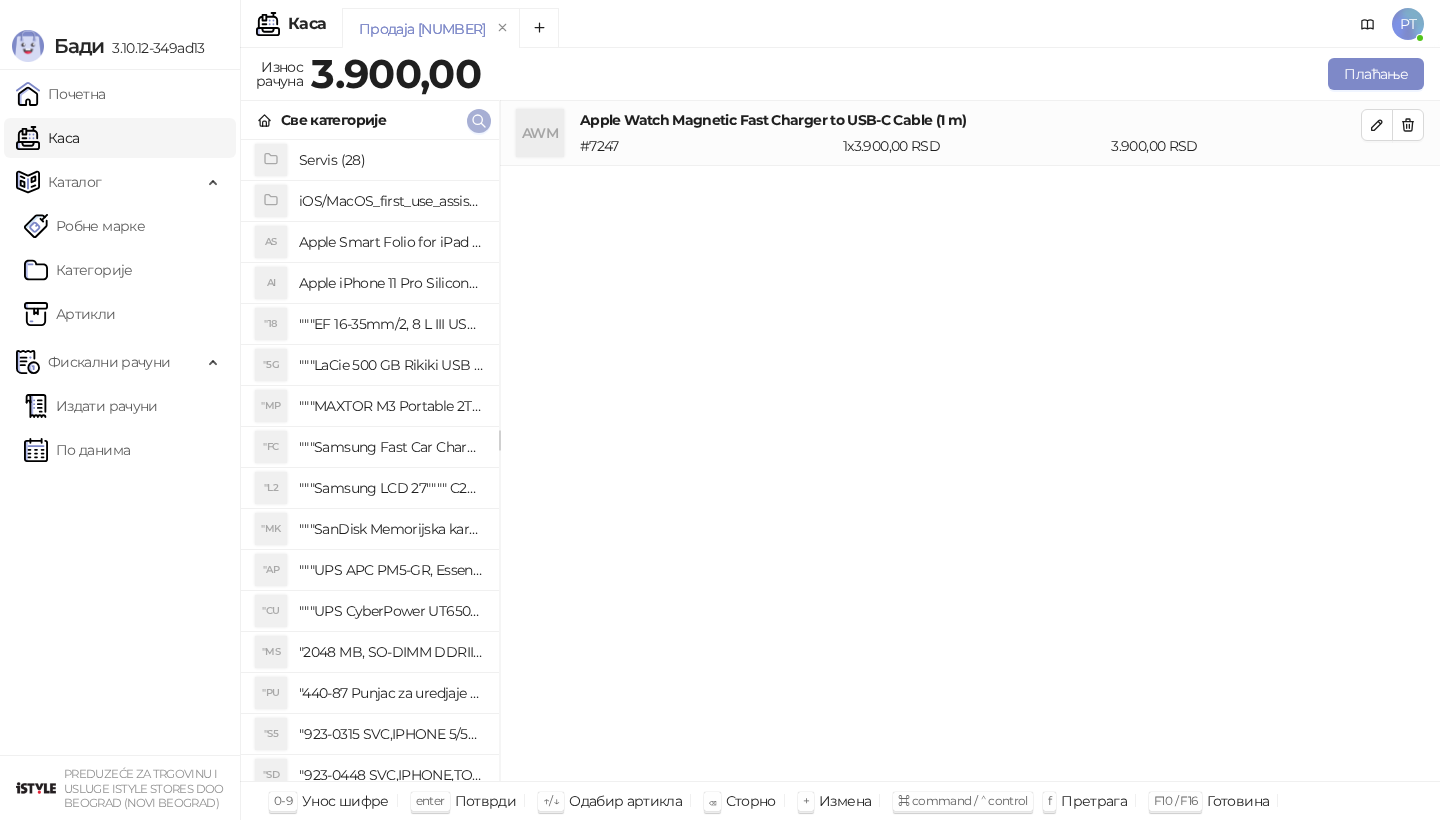 click 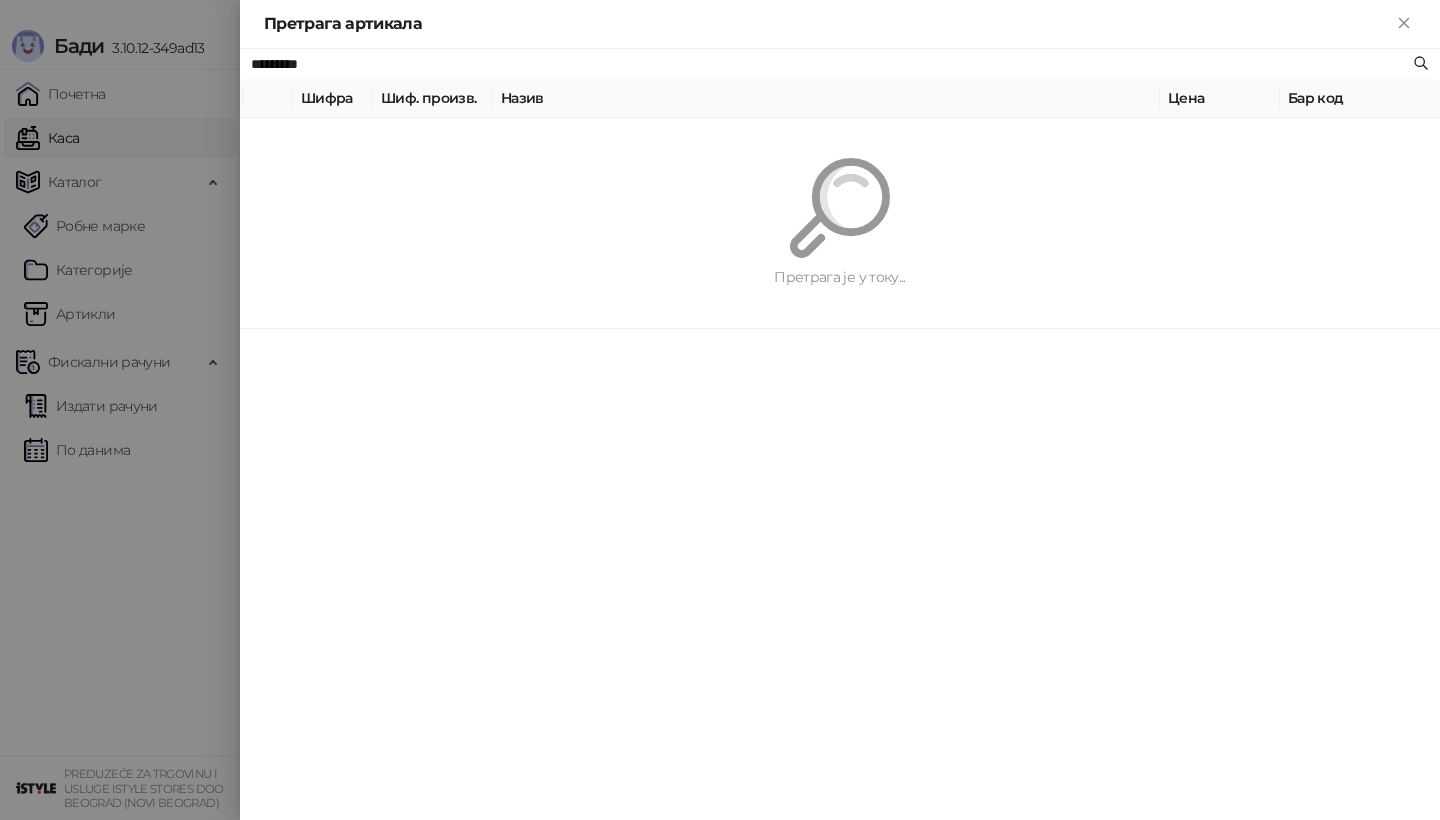 paste on "******" 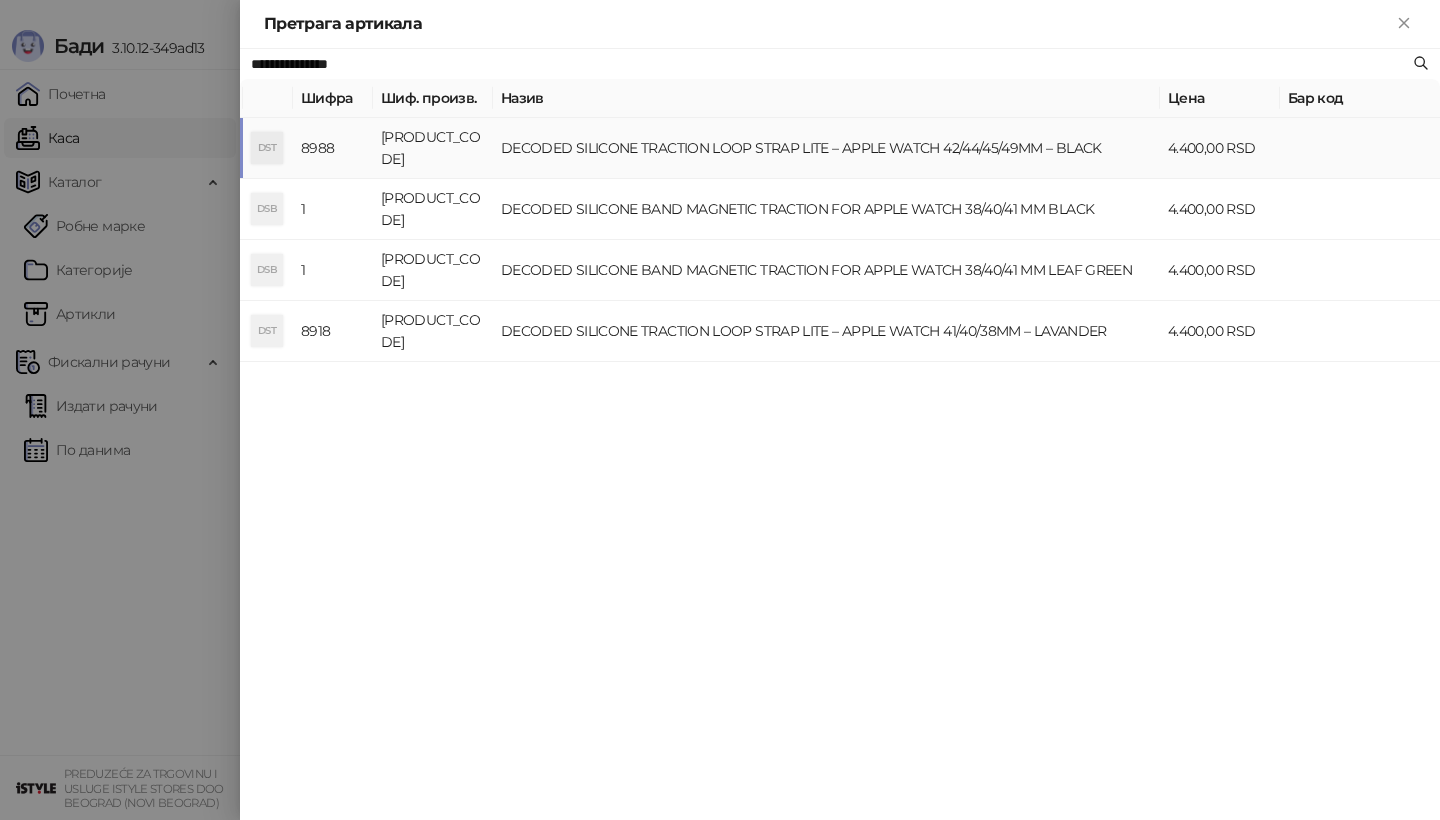 click on "DST" at bounding box center [267, 148] 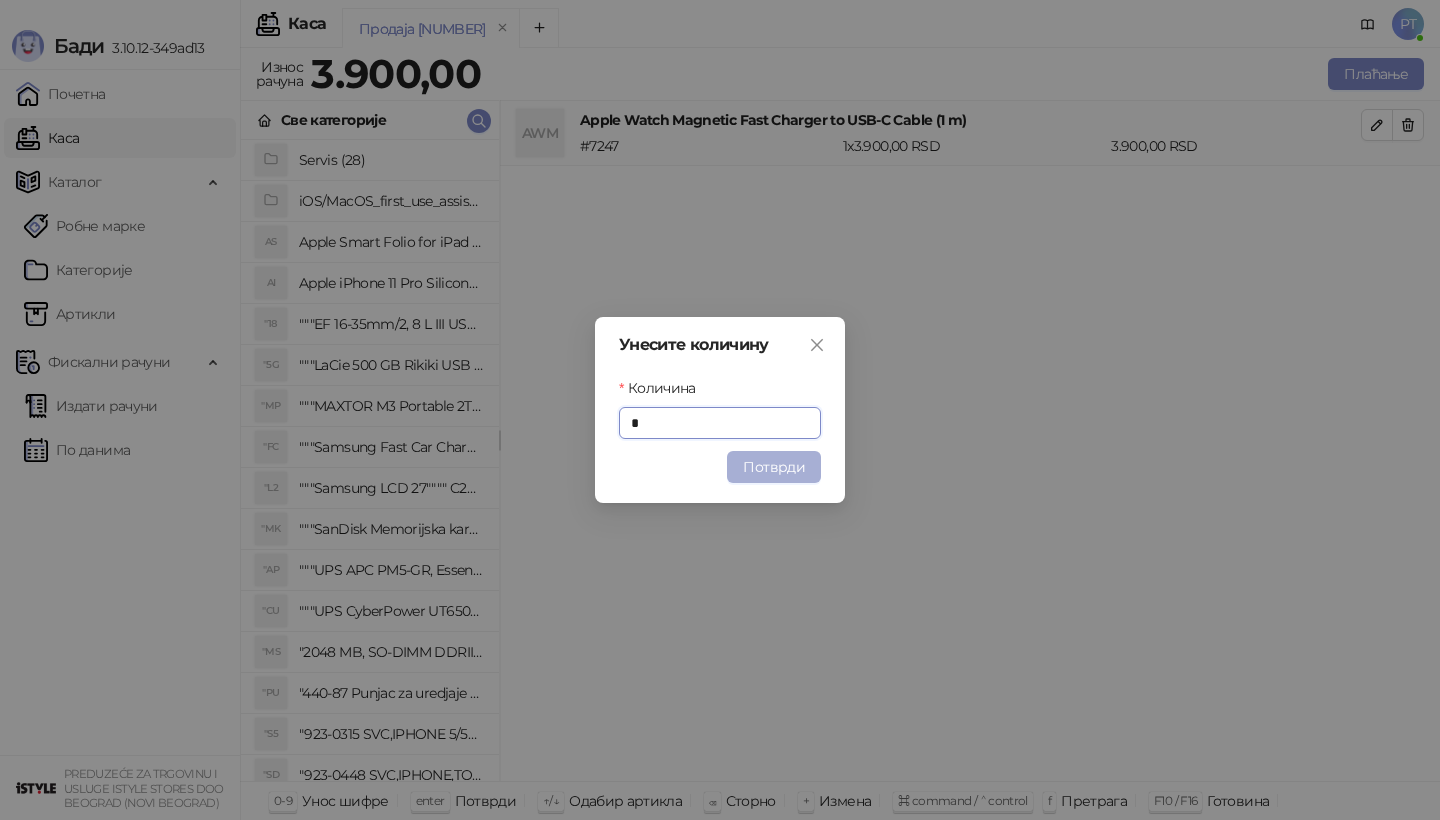 click on "Потврди" at bounding box center (774, 467) 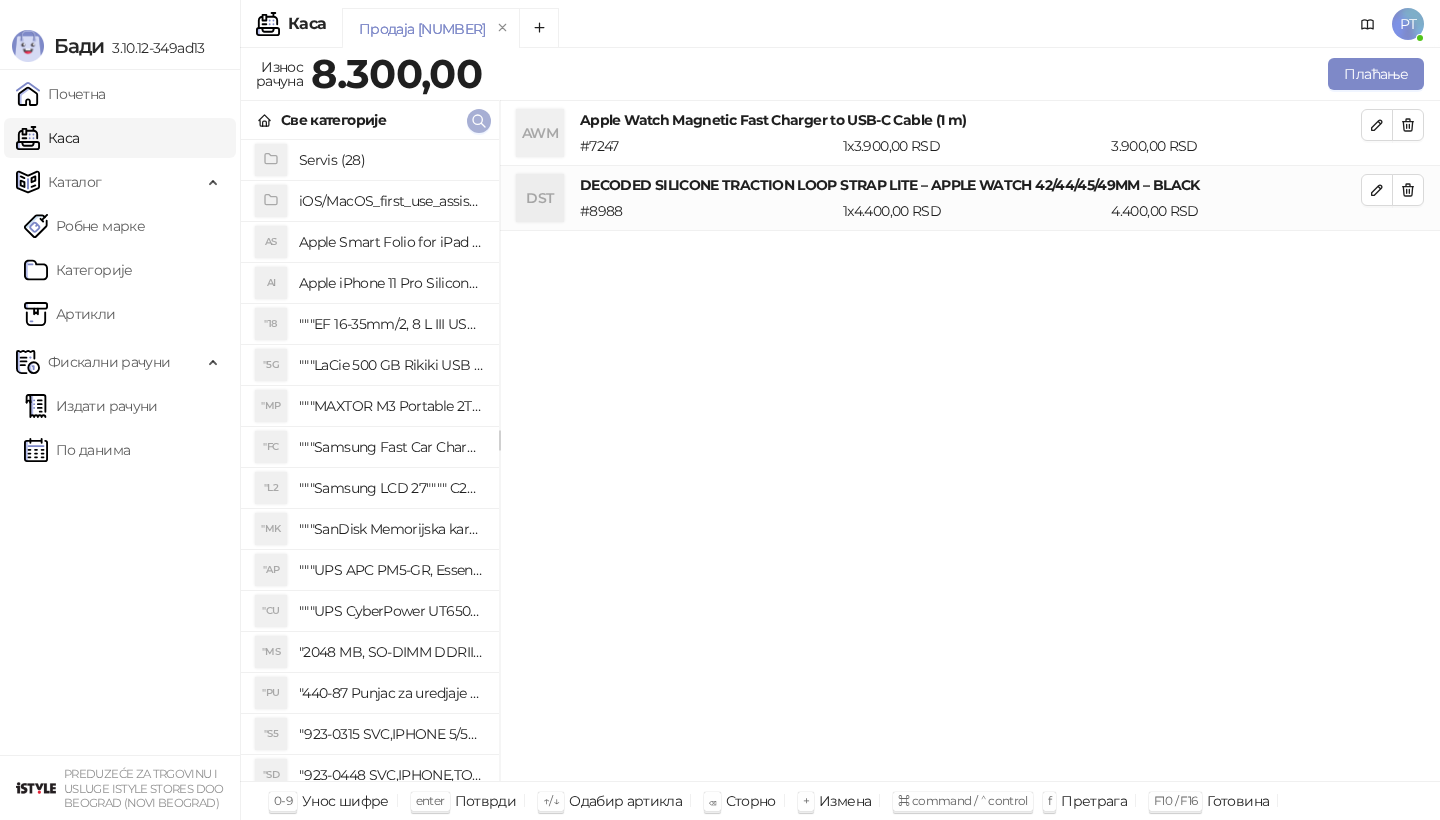 click 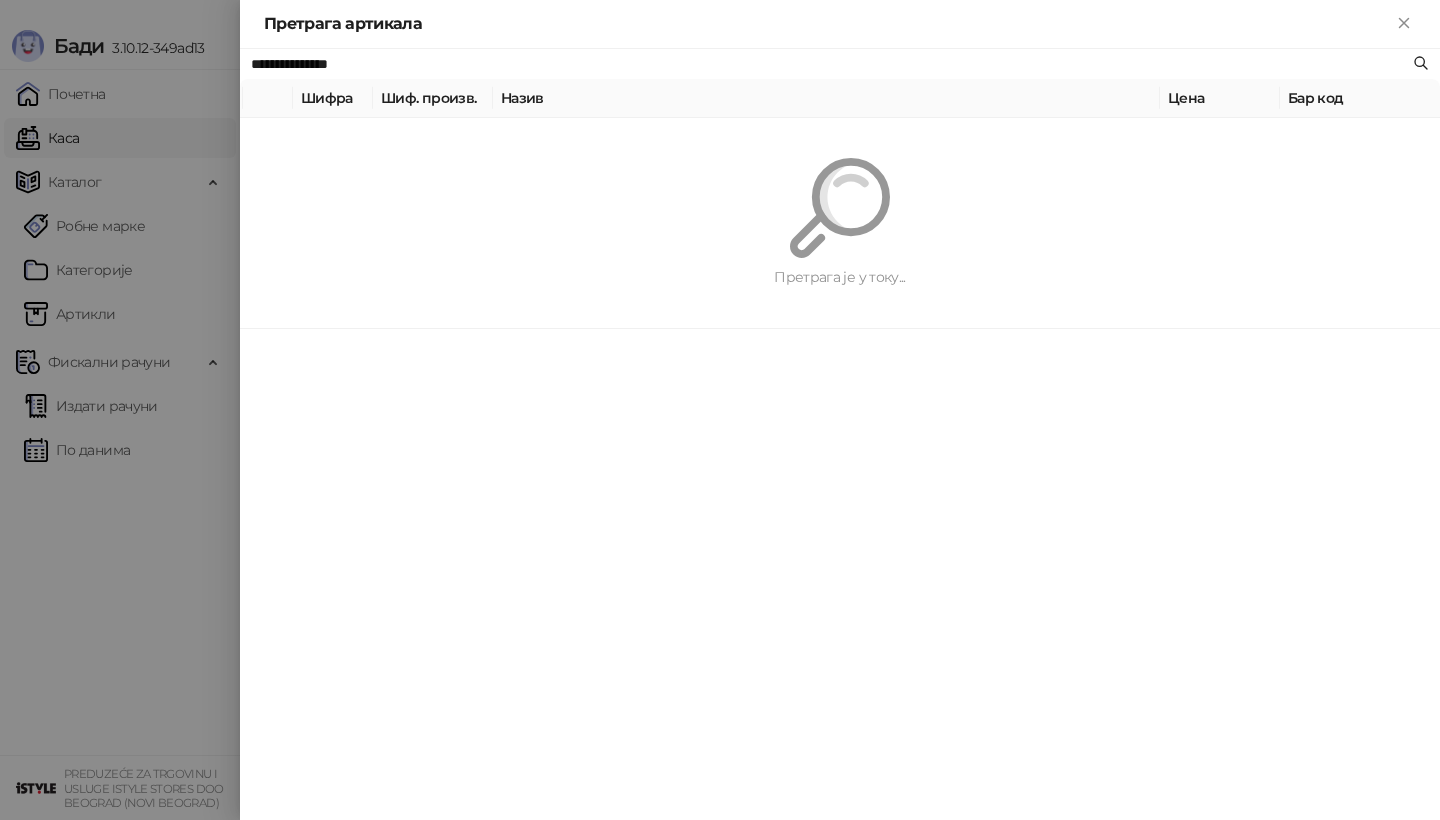 paste on "****" 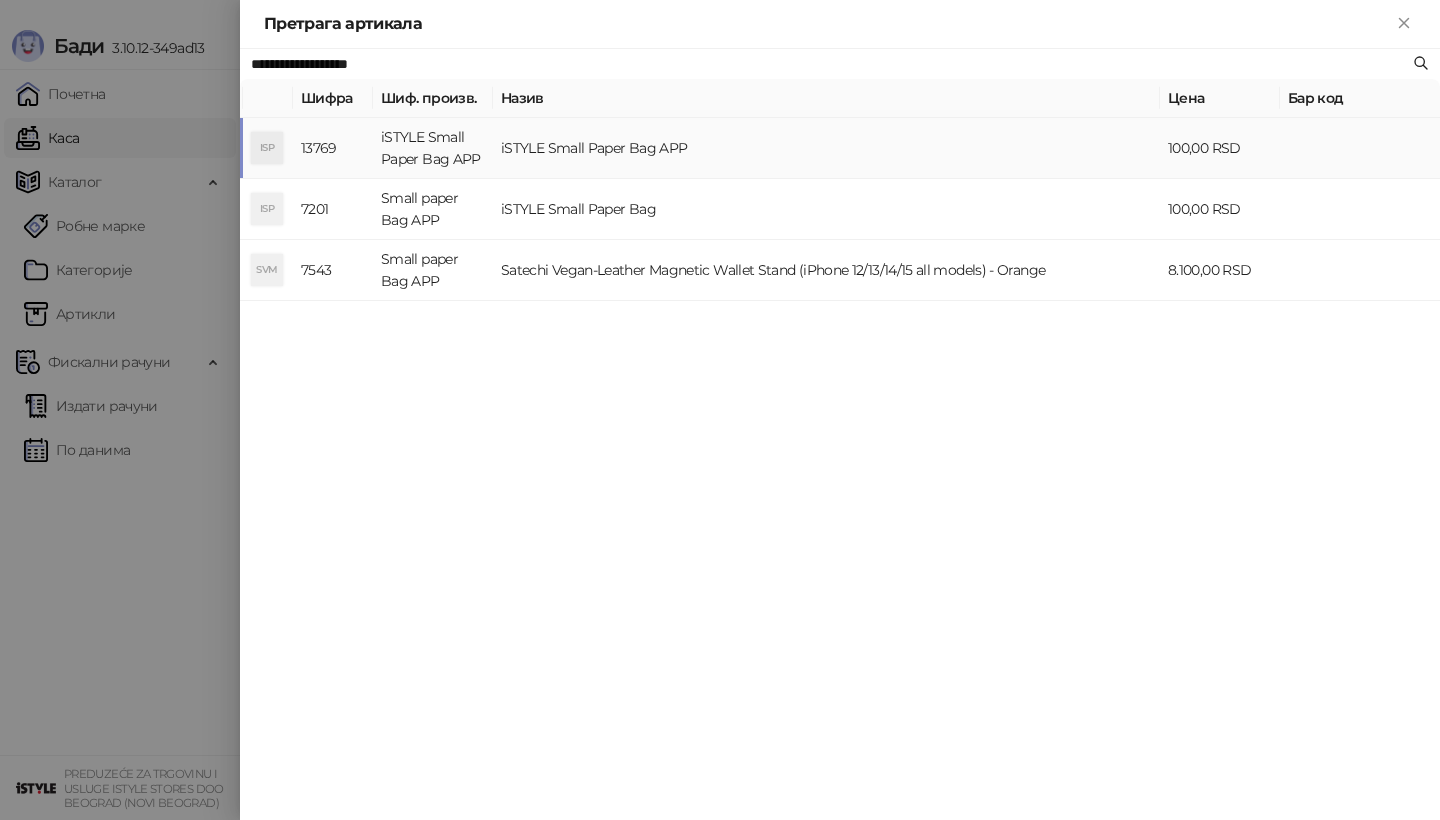 type on "**********" 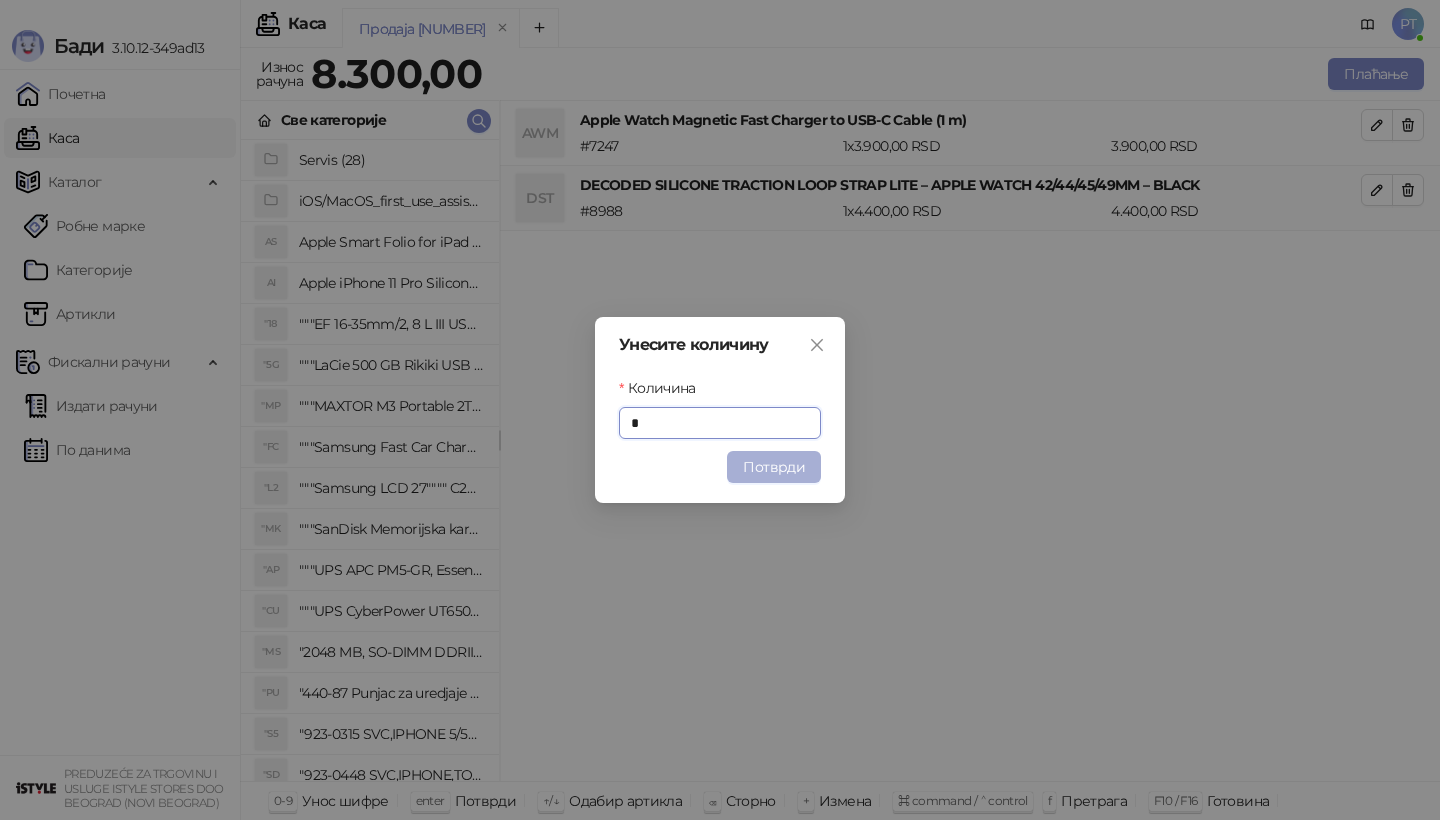 click on "Потврди" at bounding box center [774, 467] 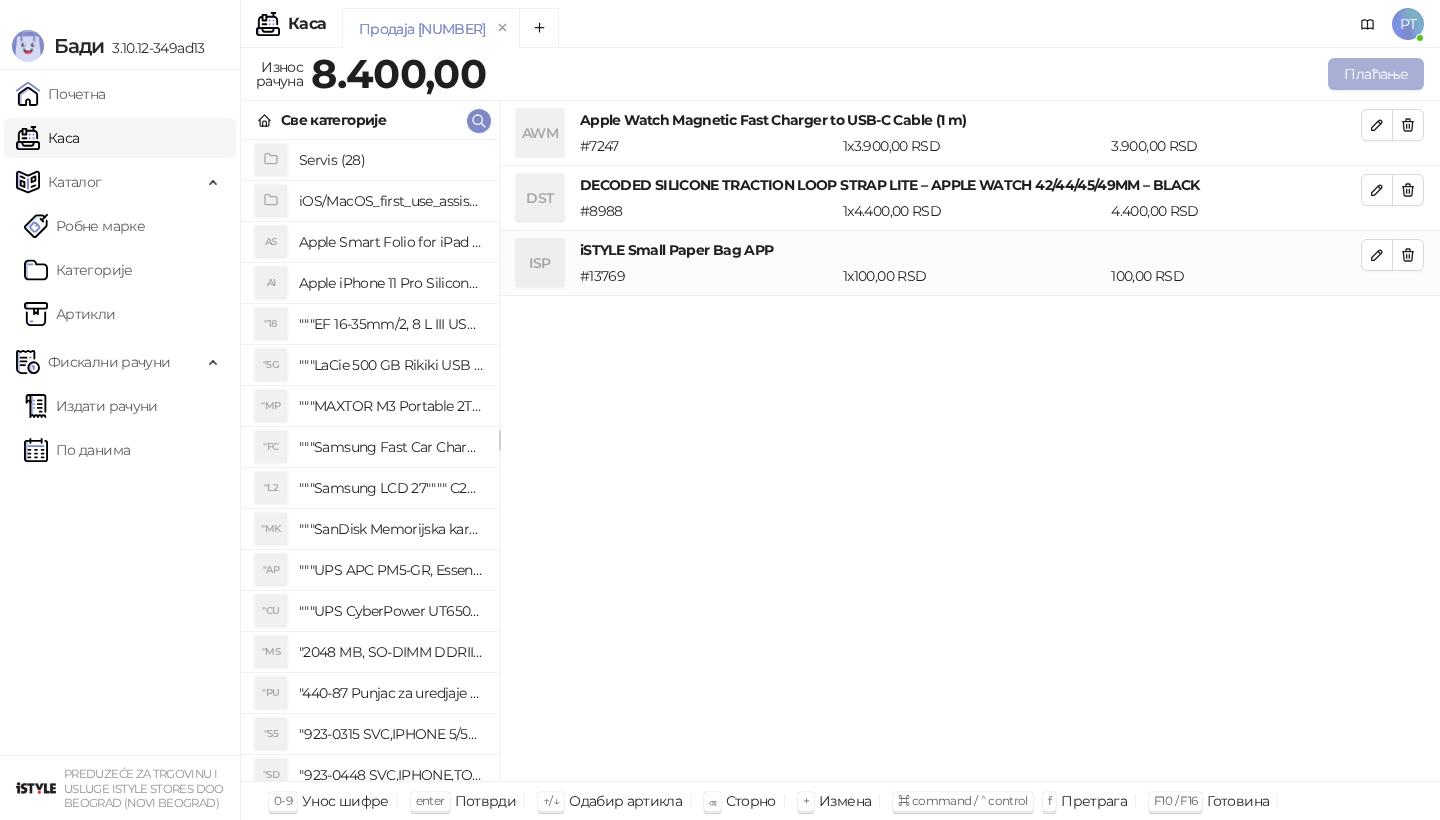 click on "Плаћање" at bounding box center (1376, 74) 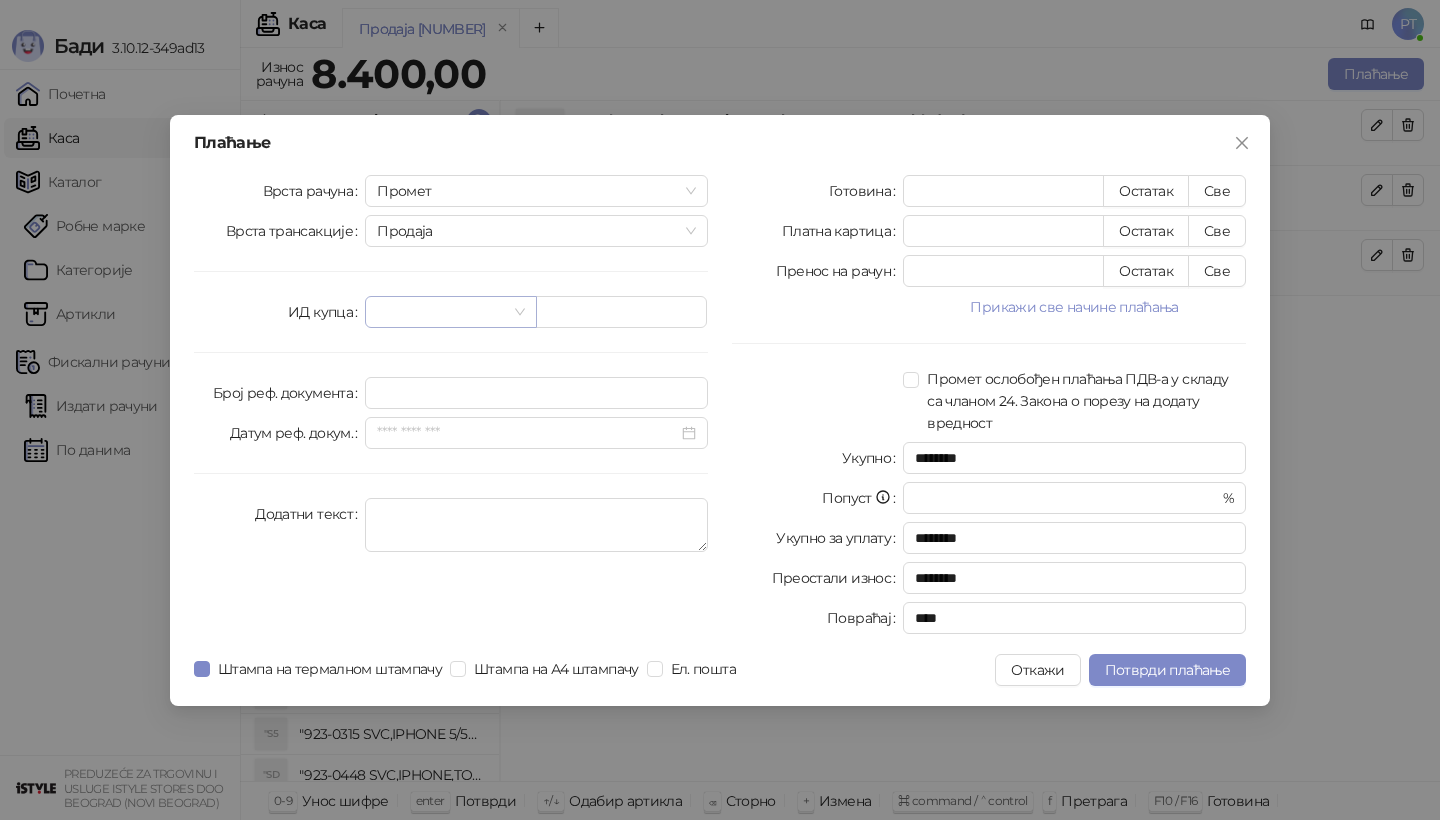 click at bounding box center (450, 312) 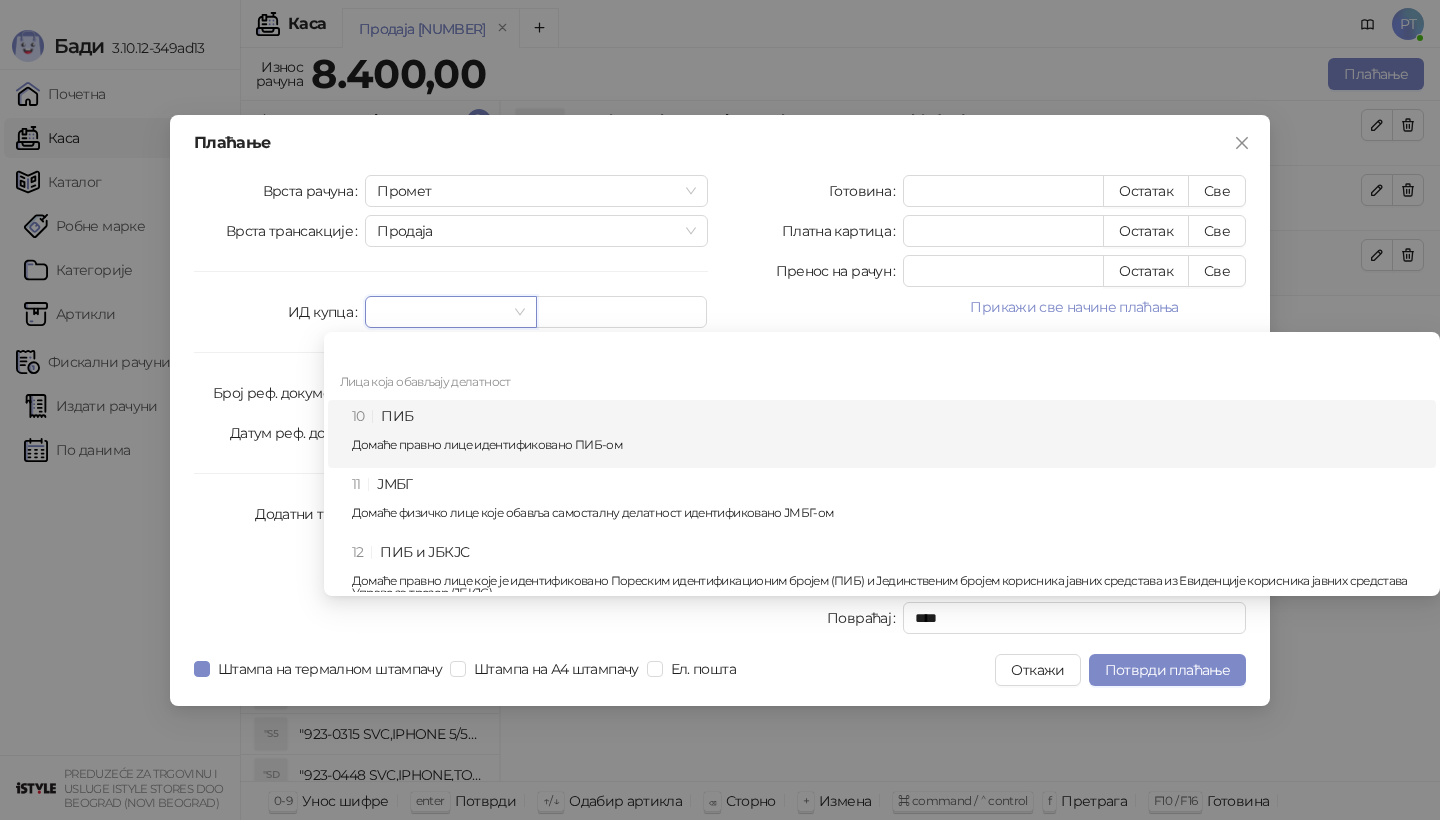 click on "10 ПИБ Домаће правно лице идентификовано ПИБ-ом" at bounding box center [888, 434] 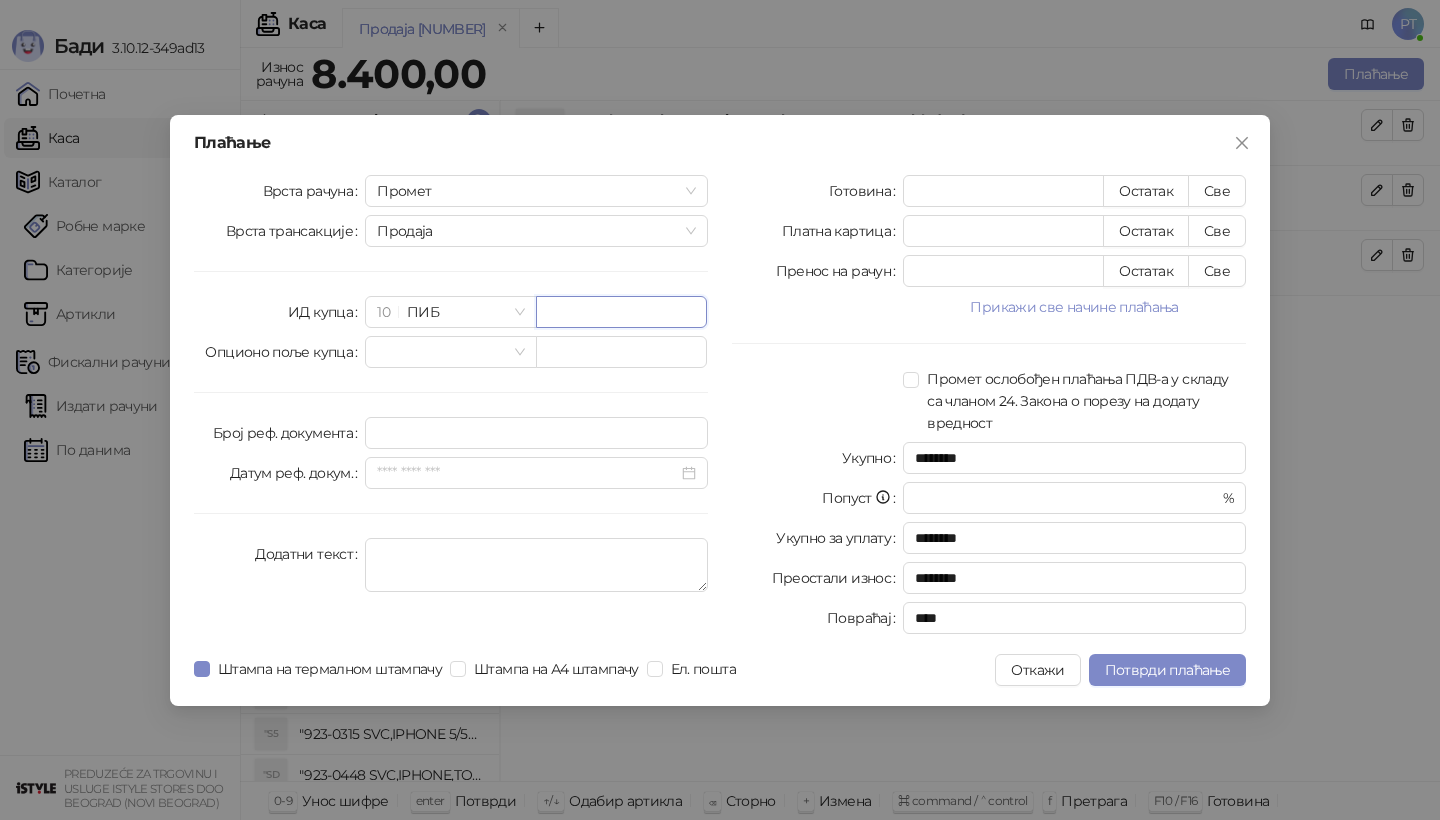 click at bounding box center (621, 312) 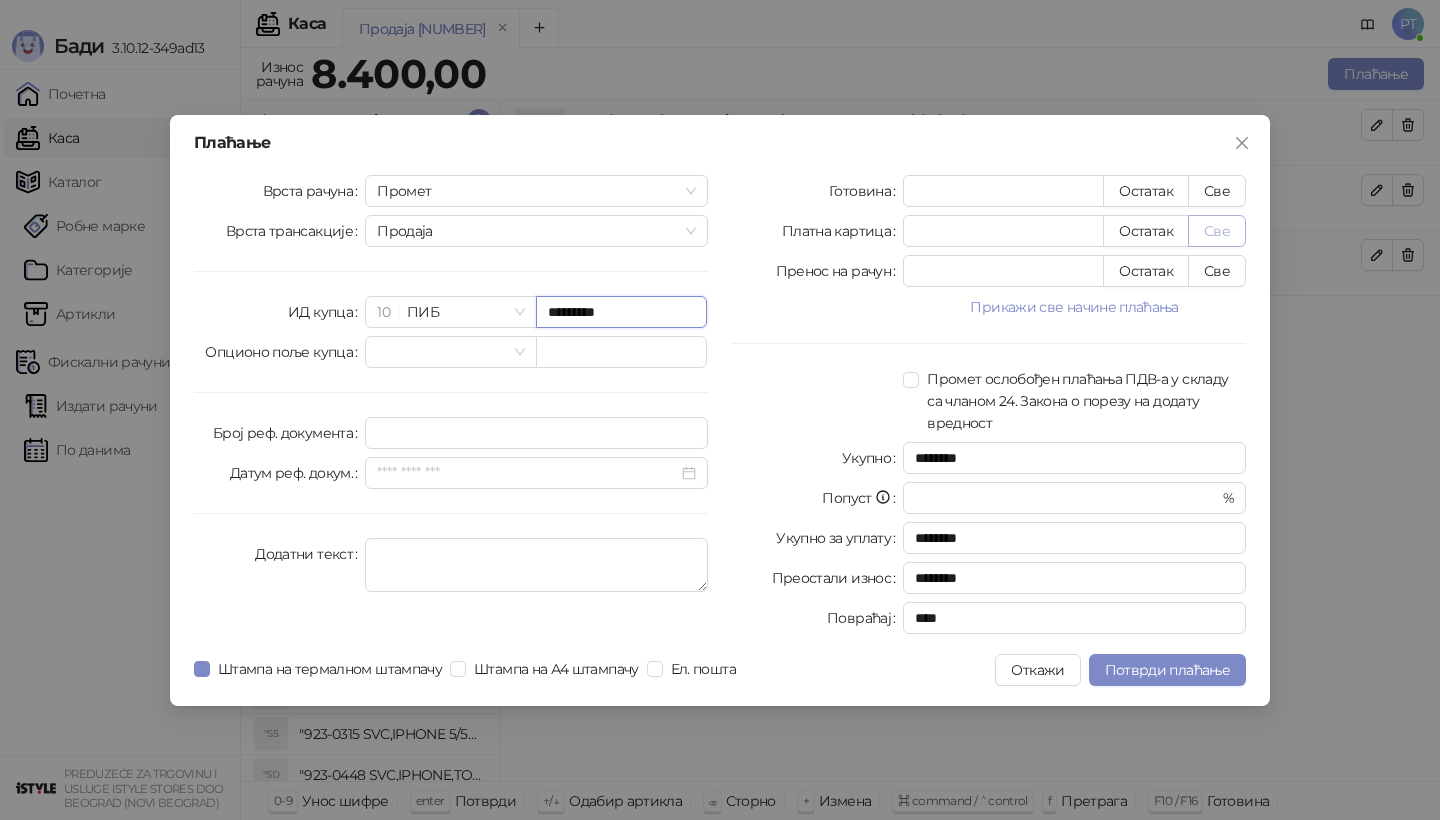 type on "*********" 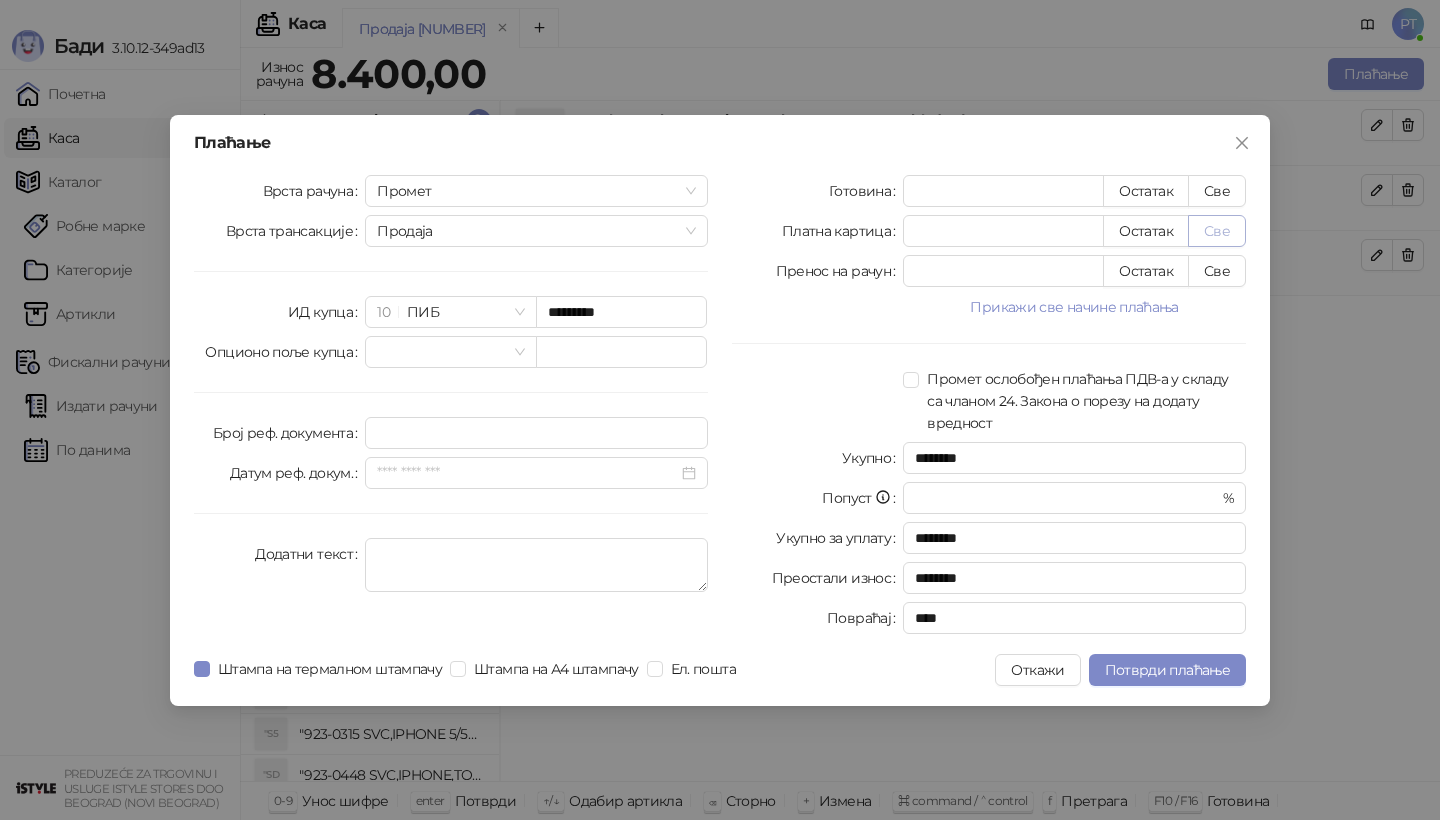 click on "Све" at bounding box center [1217, 231] 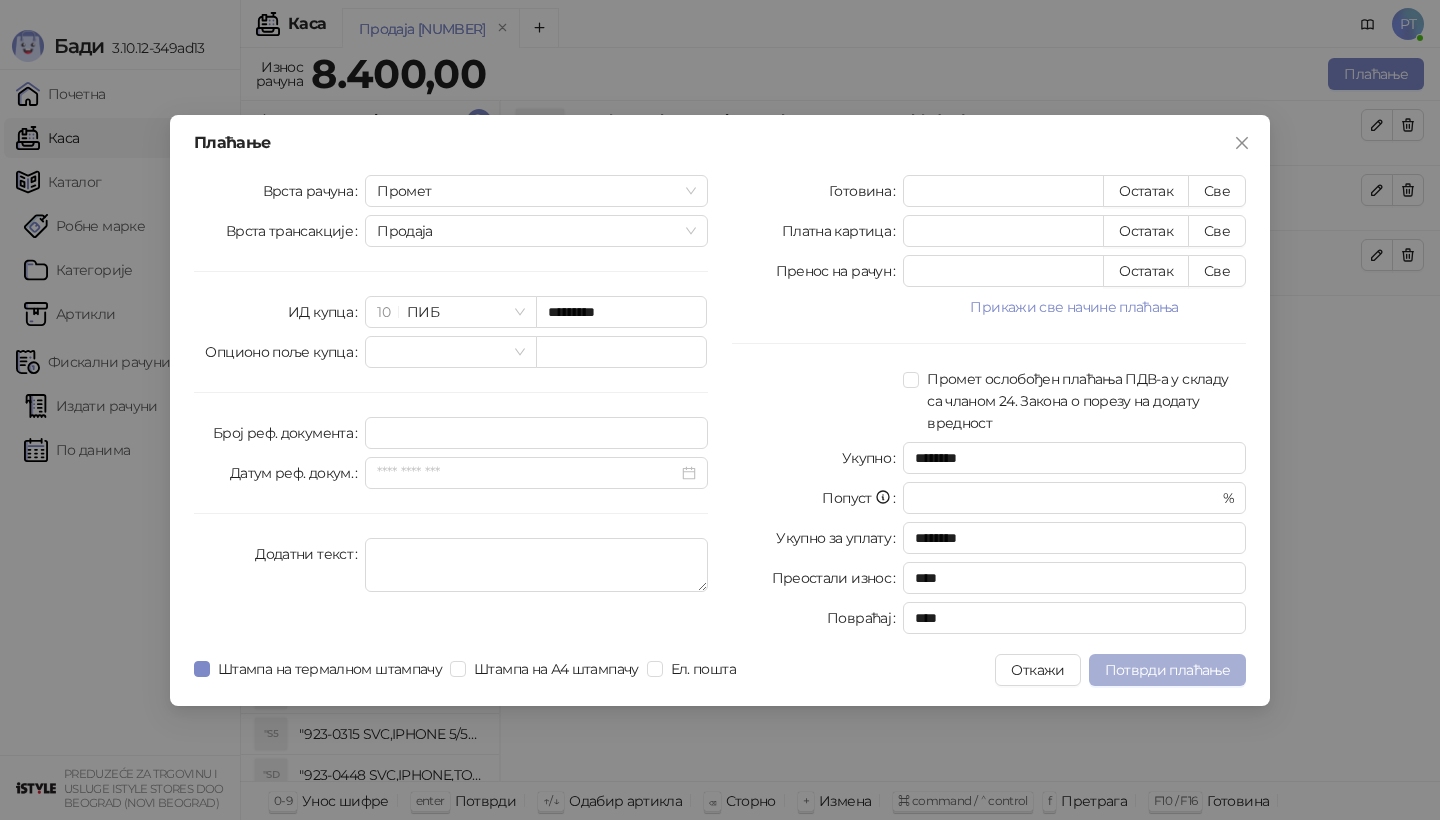 click on "Потврди плаћање" at bounding box center (1167, 670) 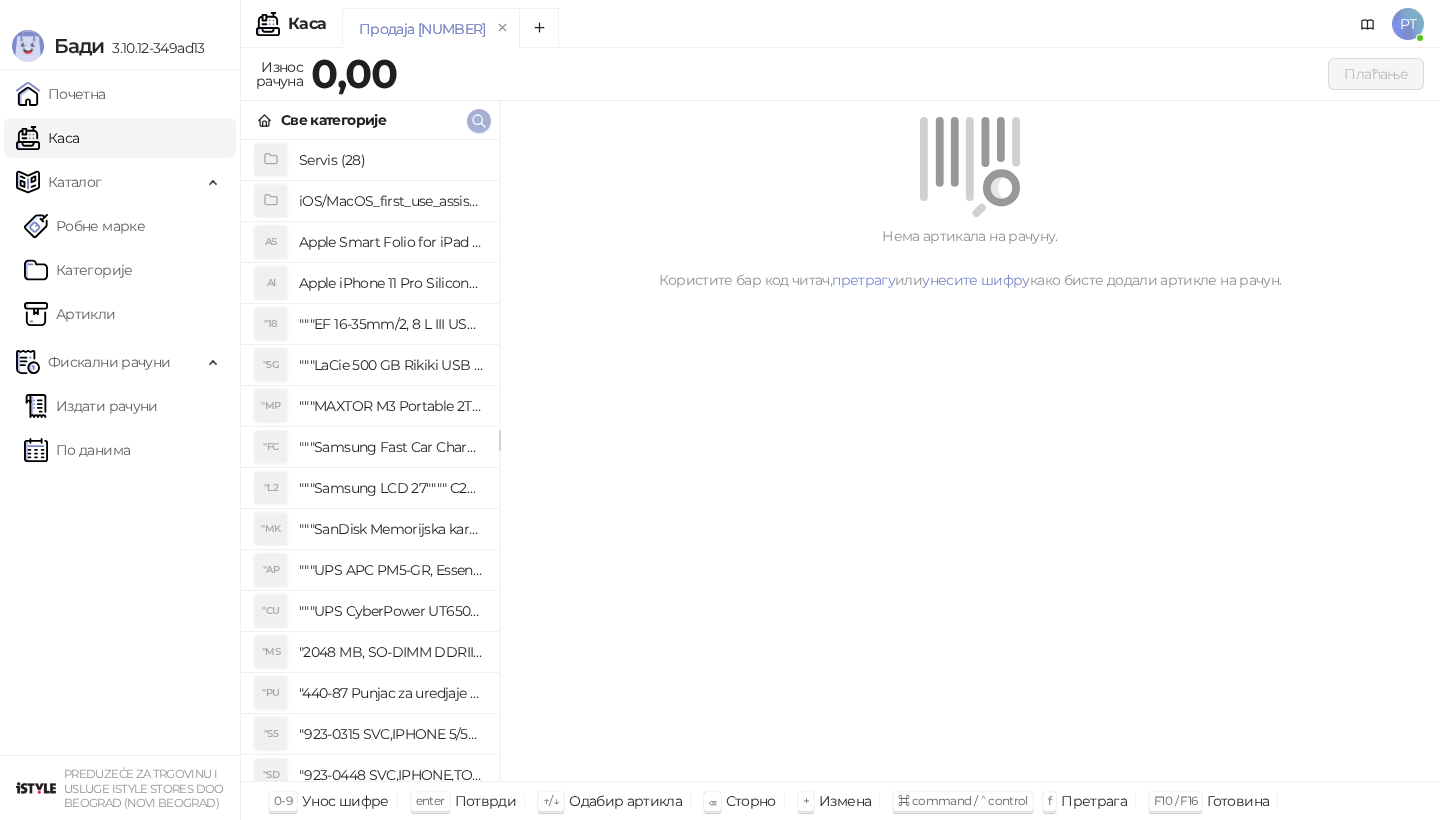 click 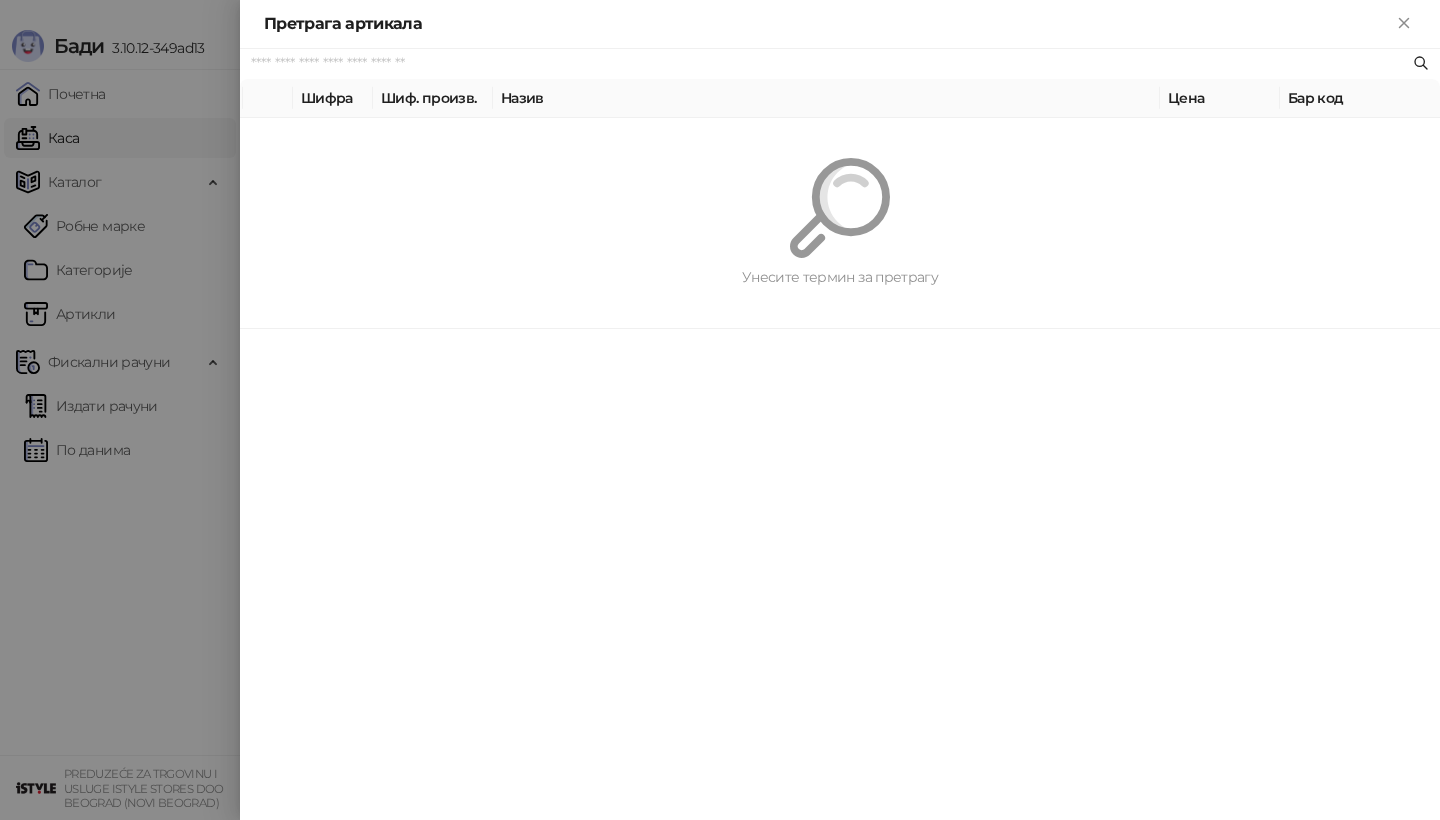 paste on "*********" 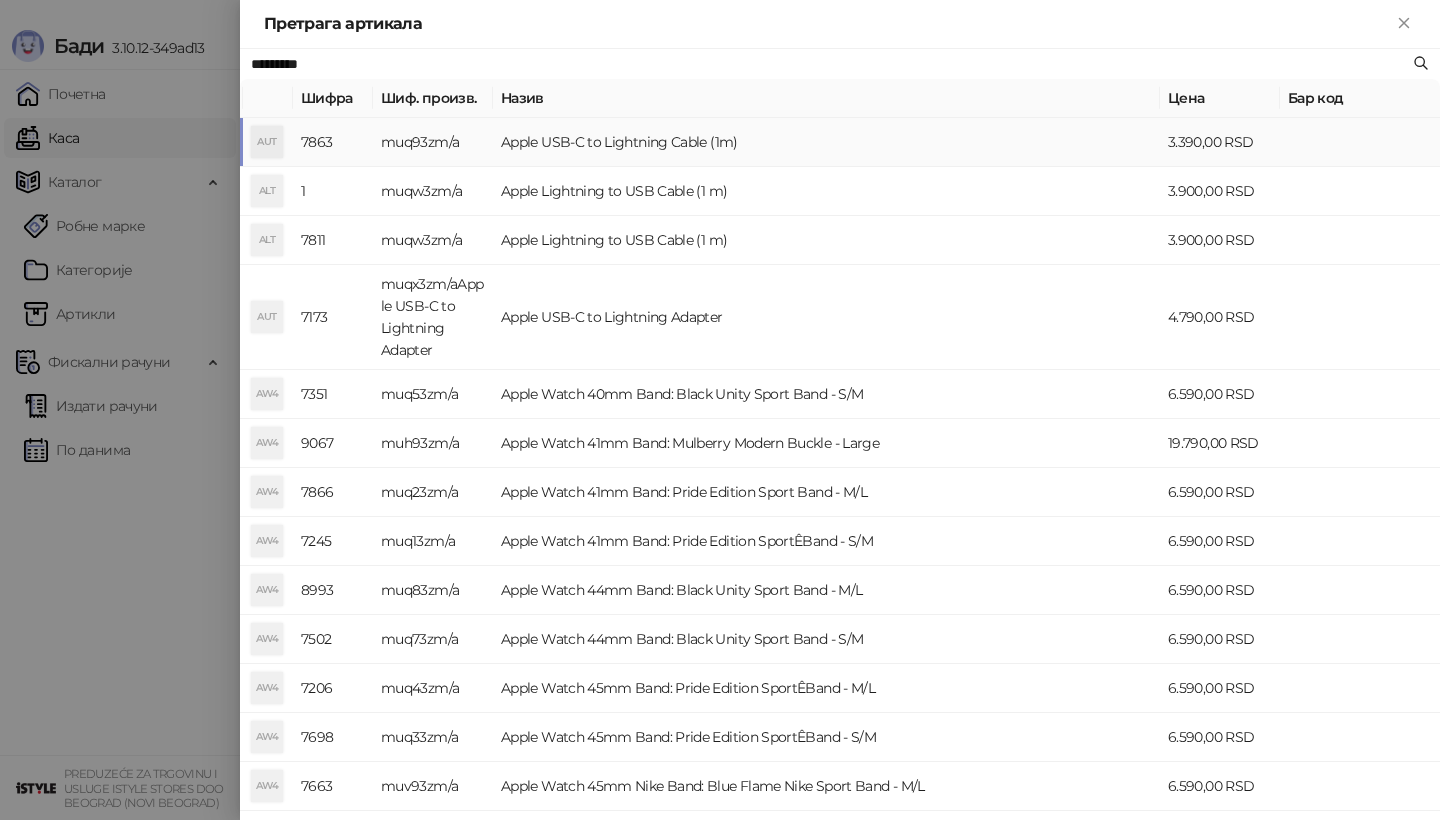 click on "AUT" at bounding box center (267, 142) 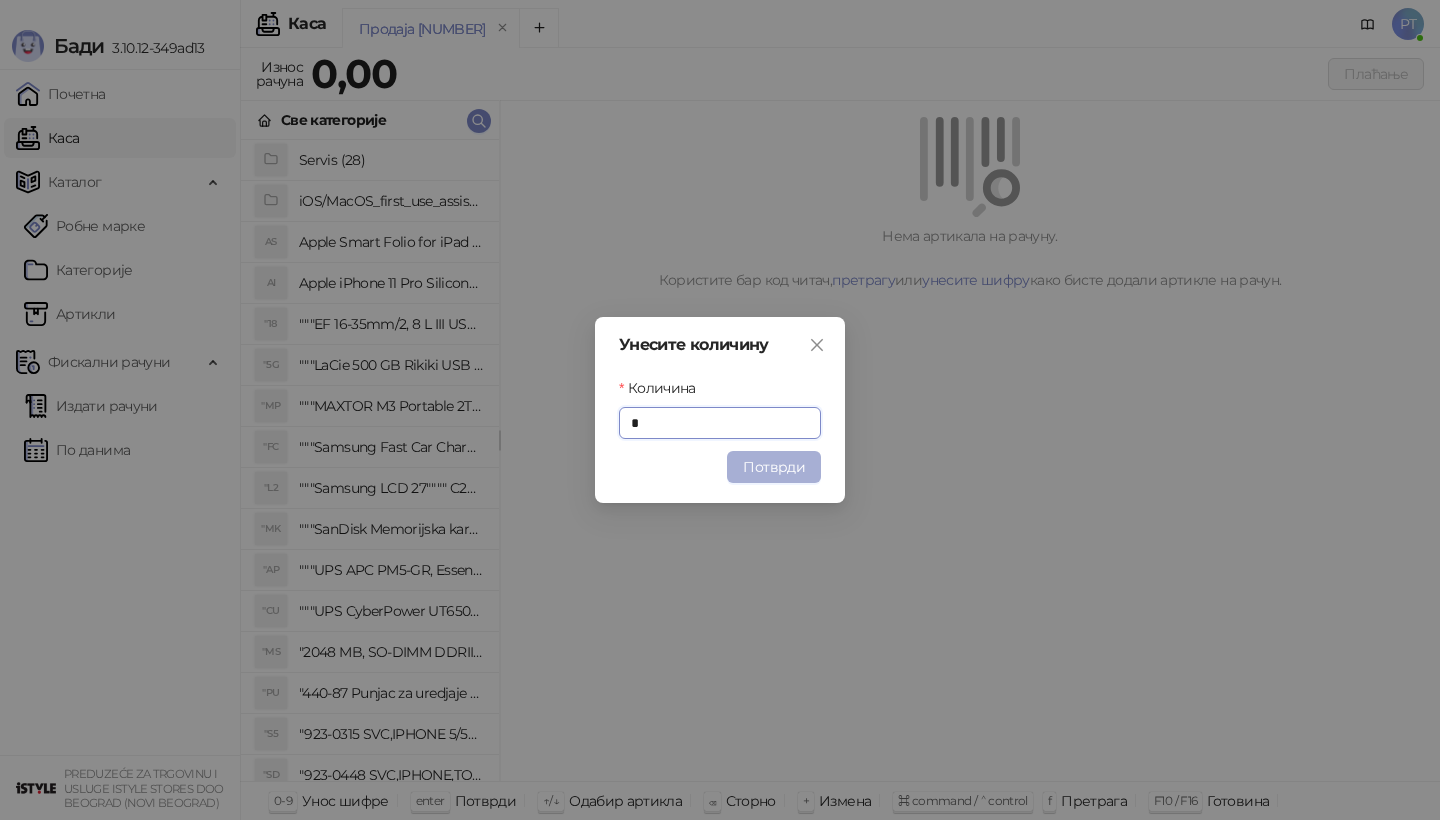 click on "Потврди" at bounding box center [774, 467] 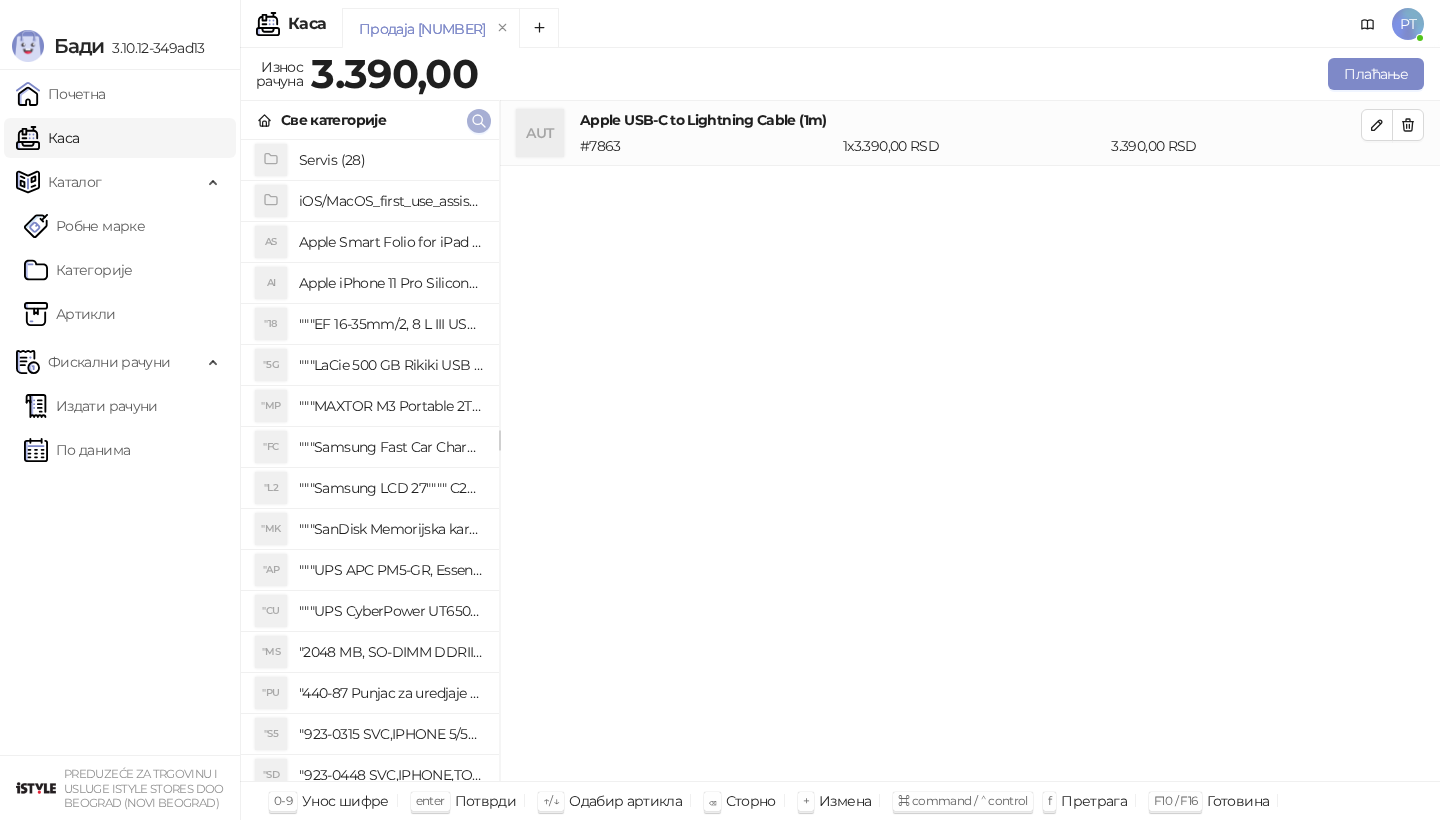 click 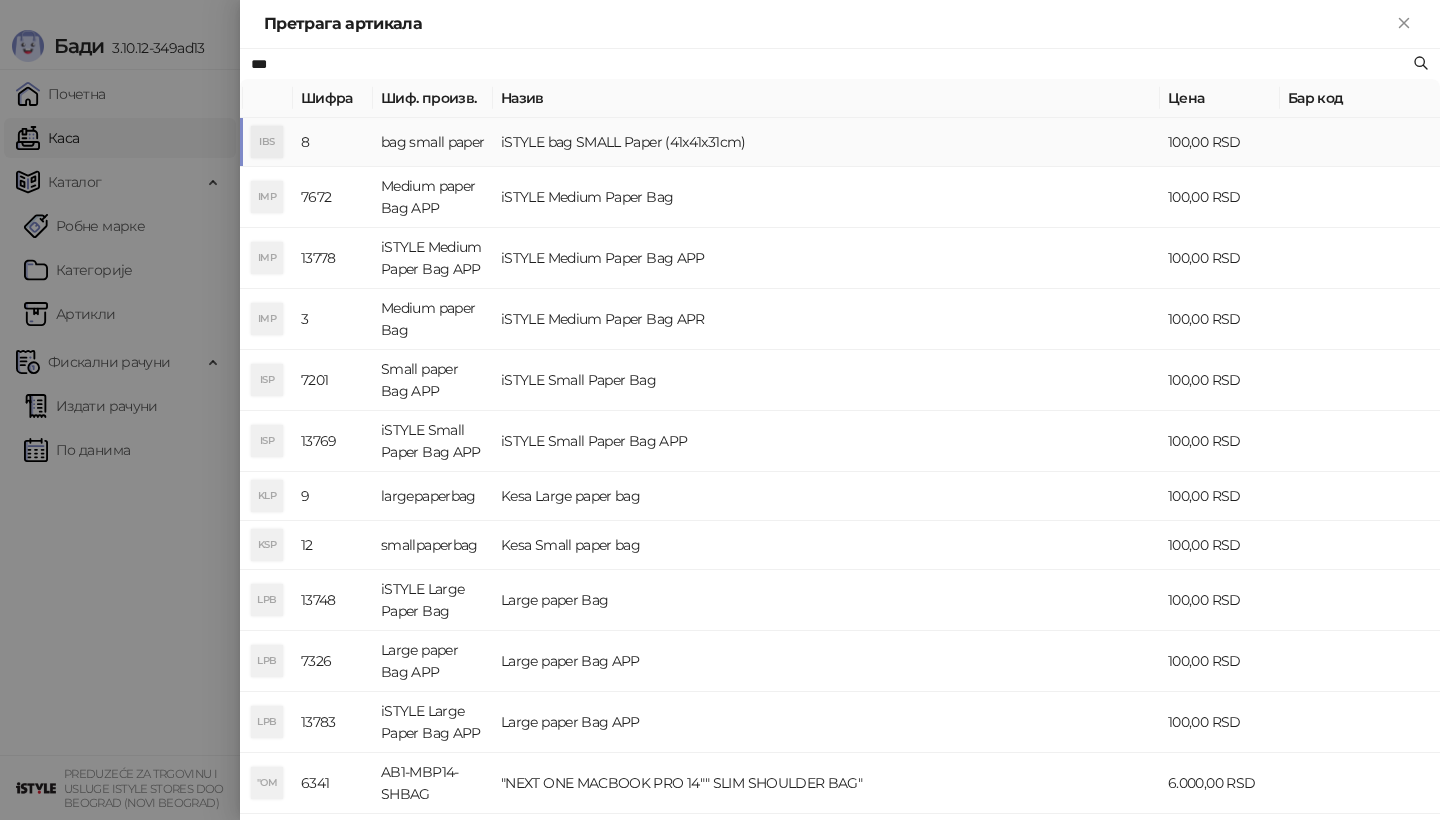 type on "***" 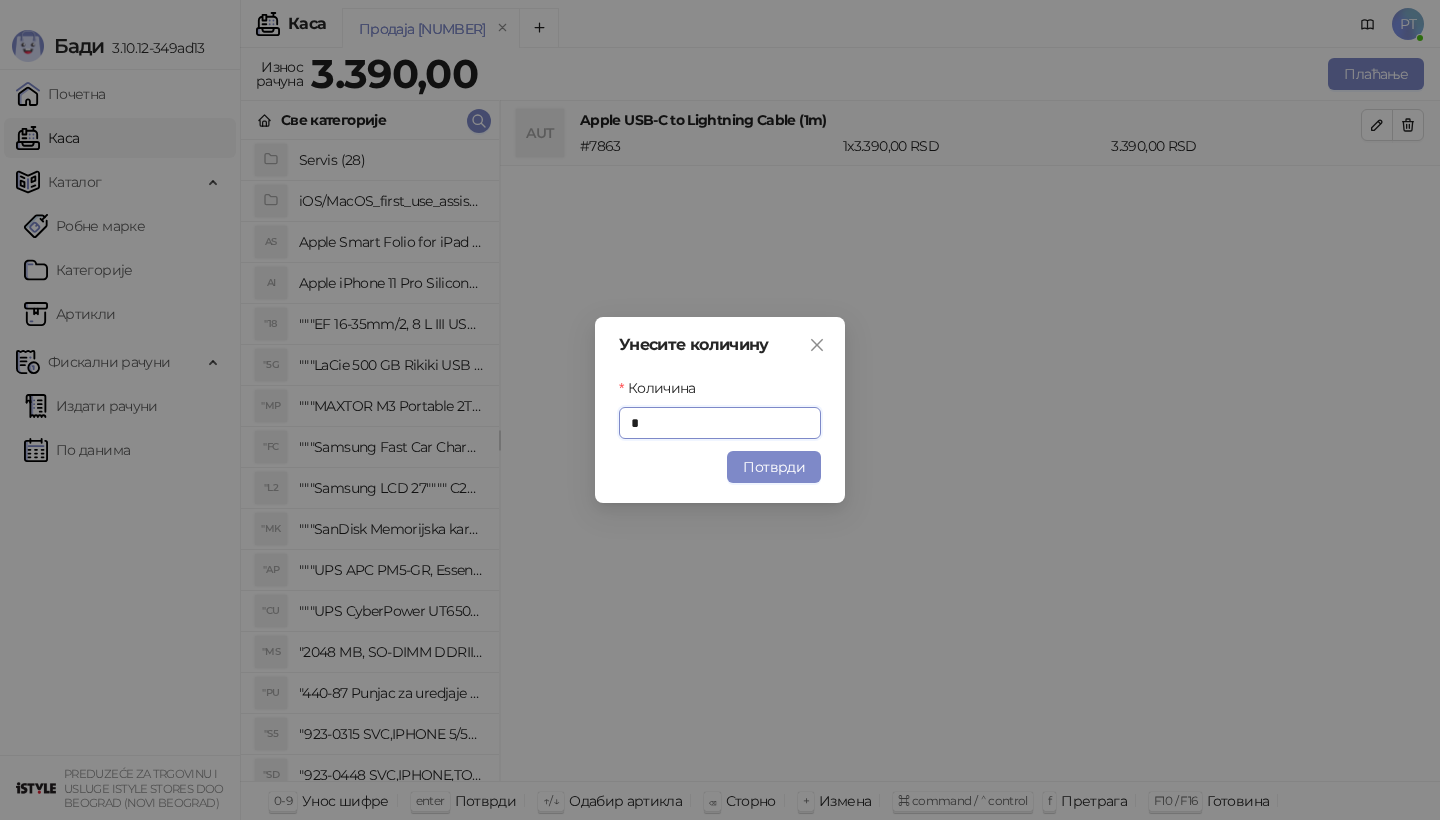 click on "Унесите количину Количина * Потврди" at bounding box center (720, 410) 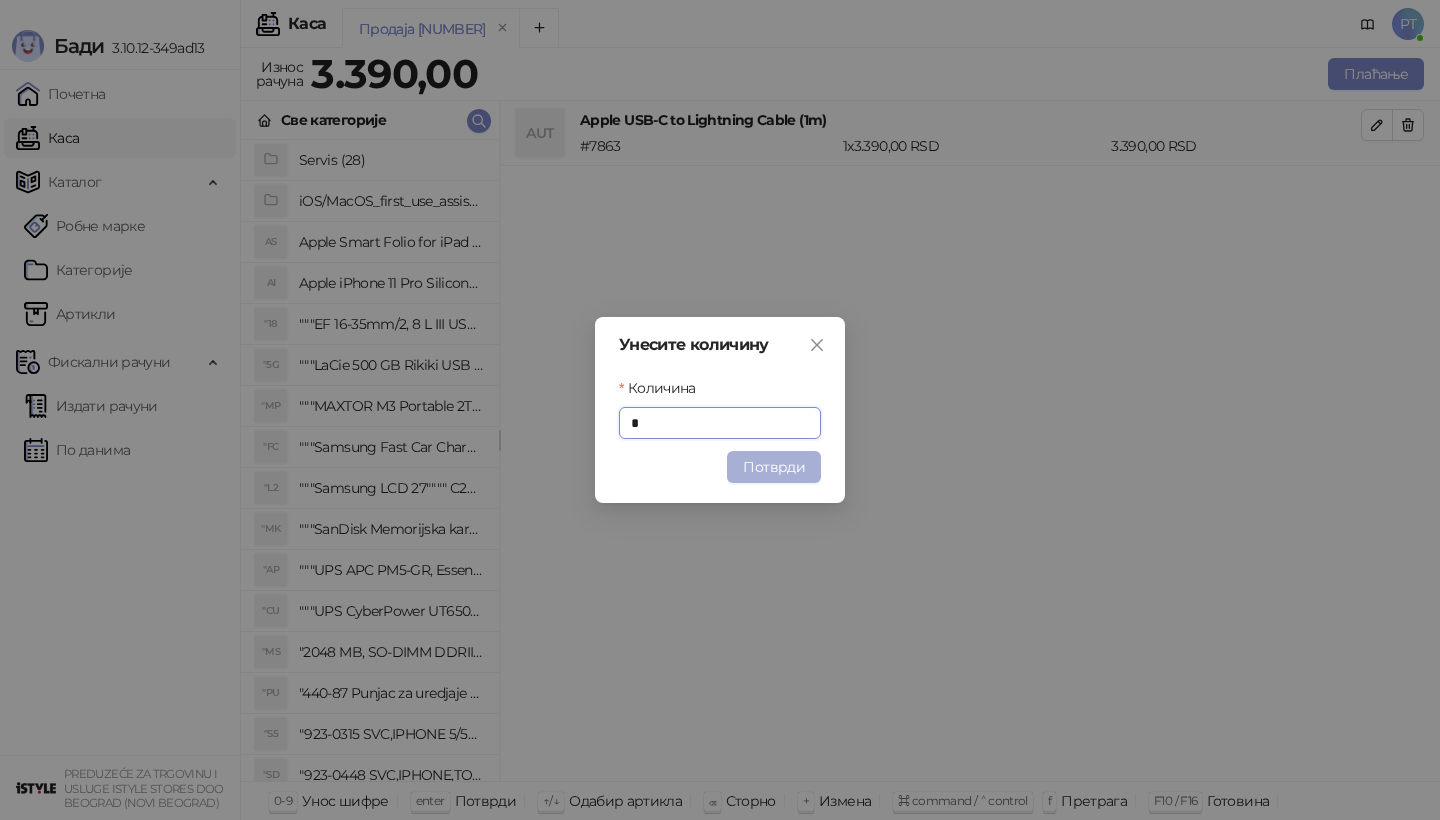 click on "Потврди" at bounding box center (774, 467) 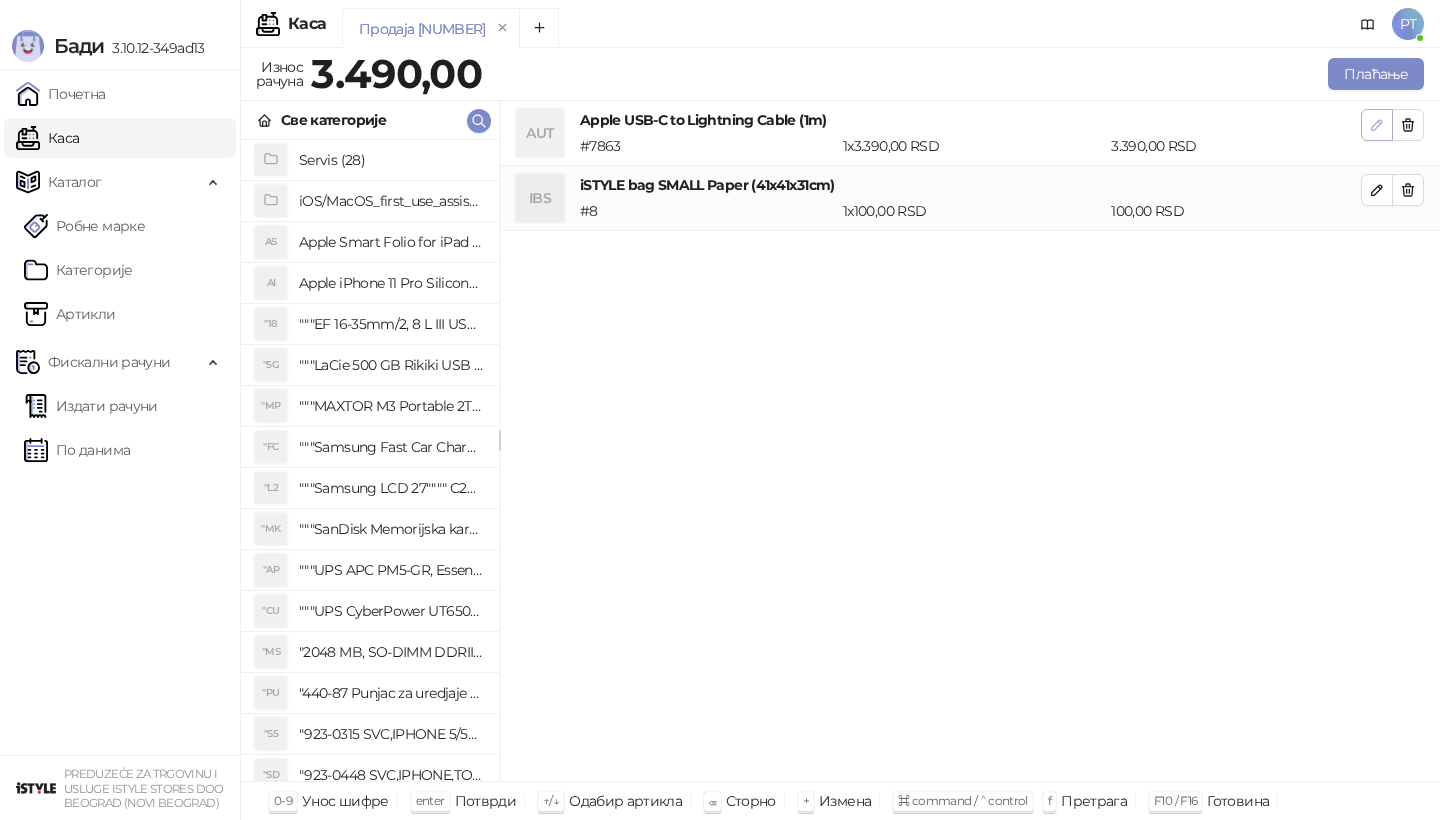 click 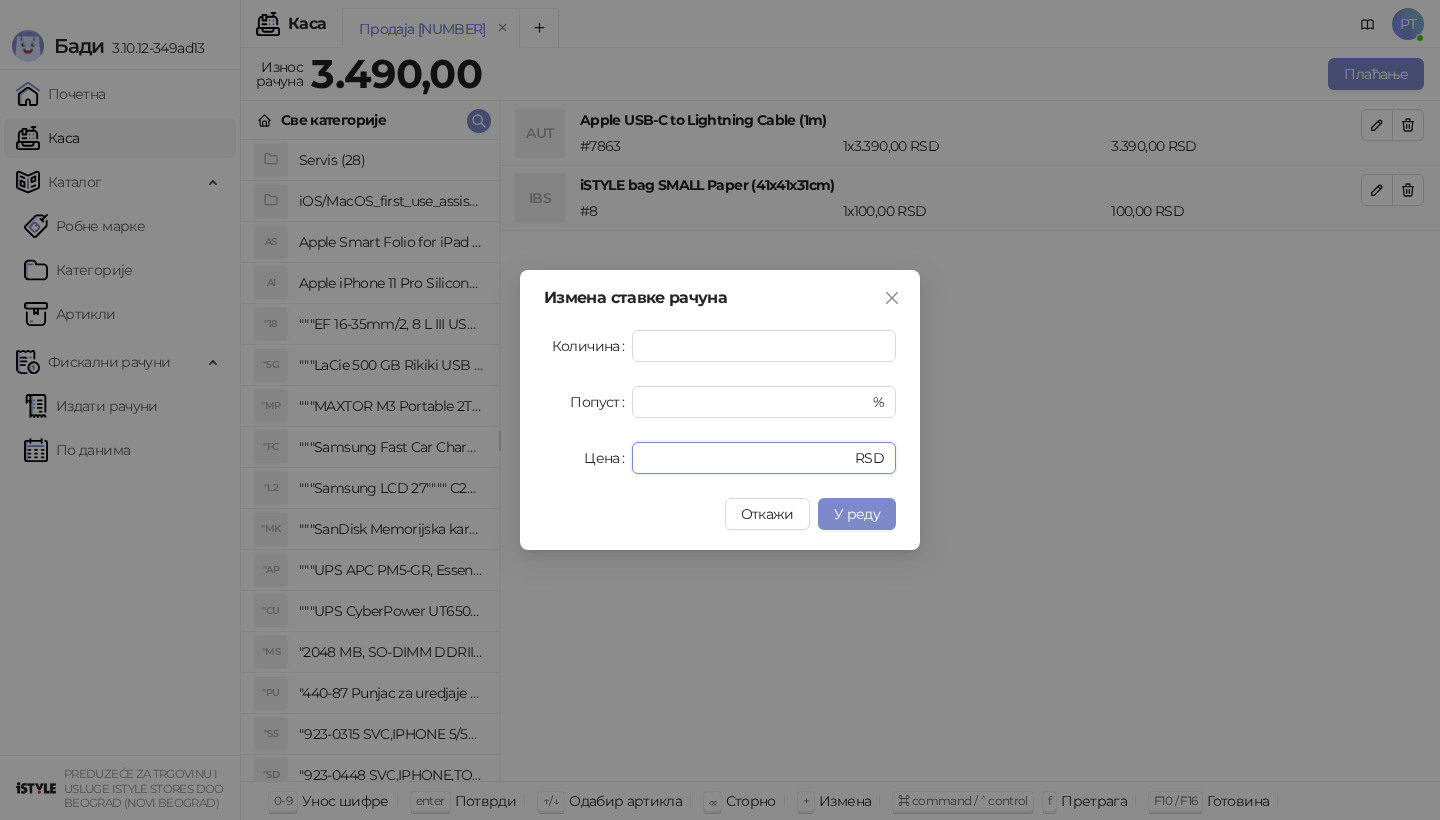 drag, startPoint x: 700, startPoint y: 454, endPoint x: 510, endPoint y: 454, distance: 190 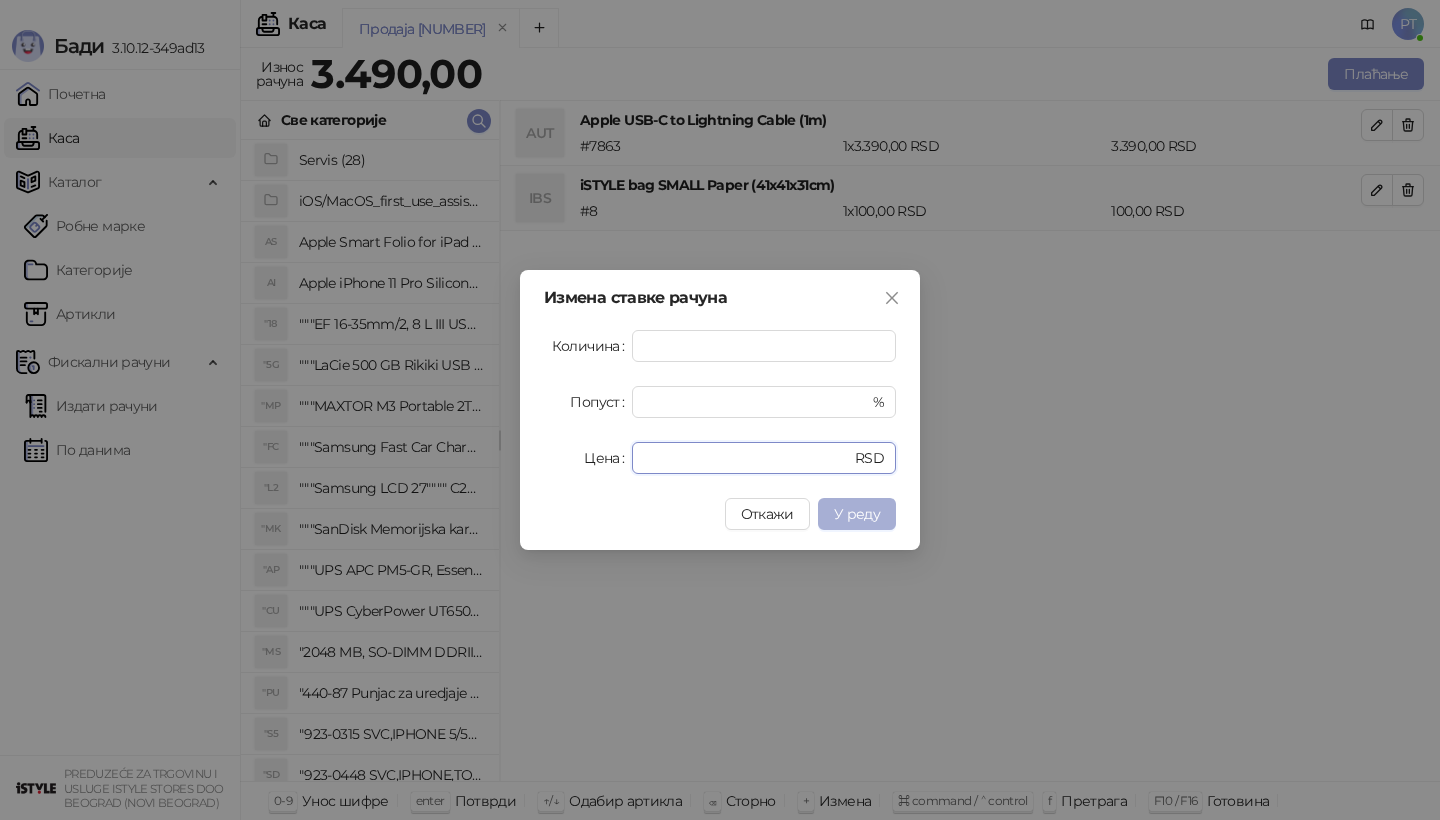 type on "****" 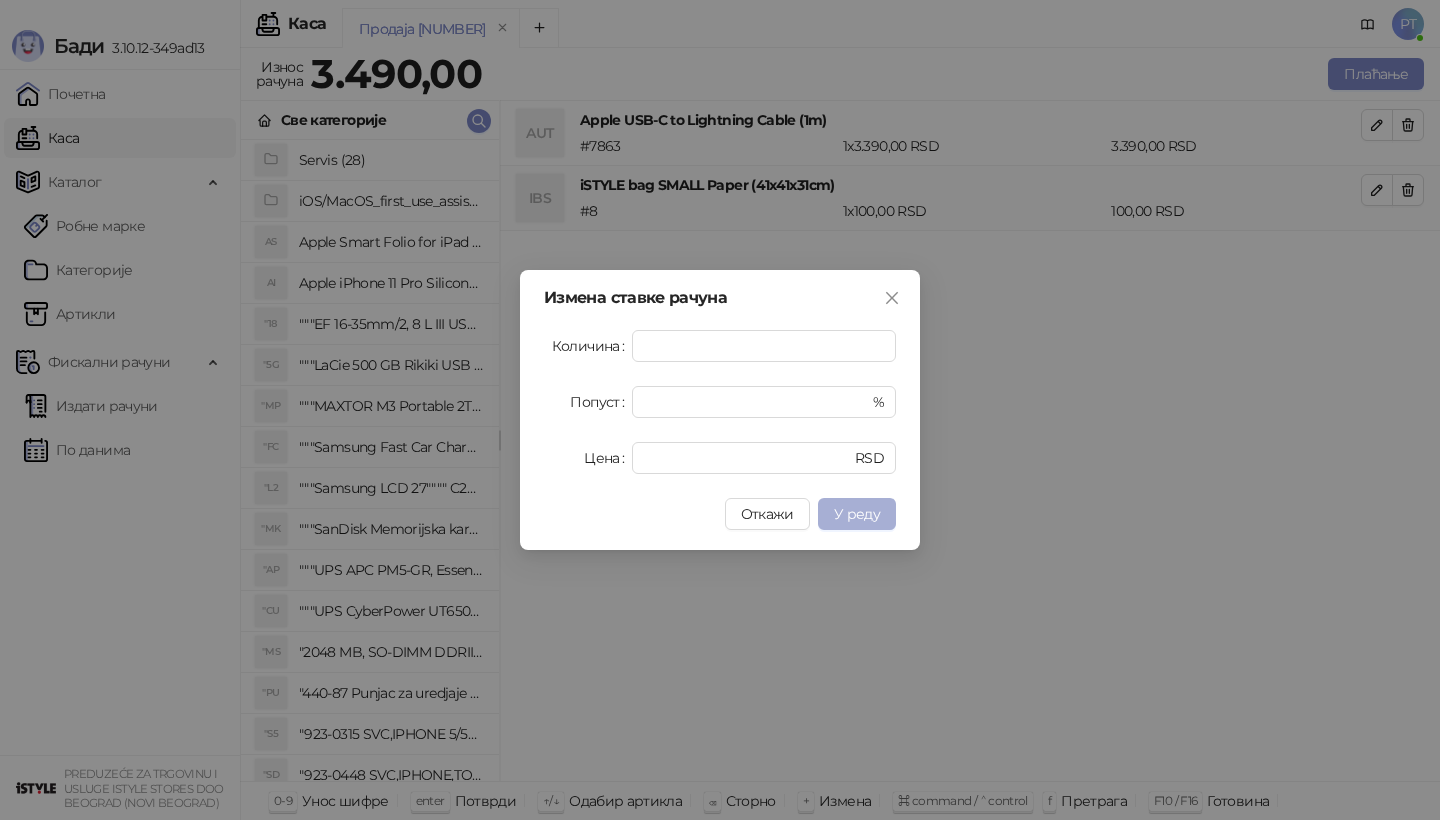 click on "У реду" at bounding box center [857, 514] 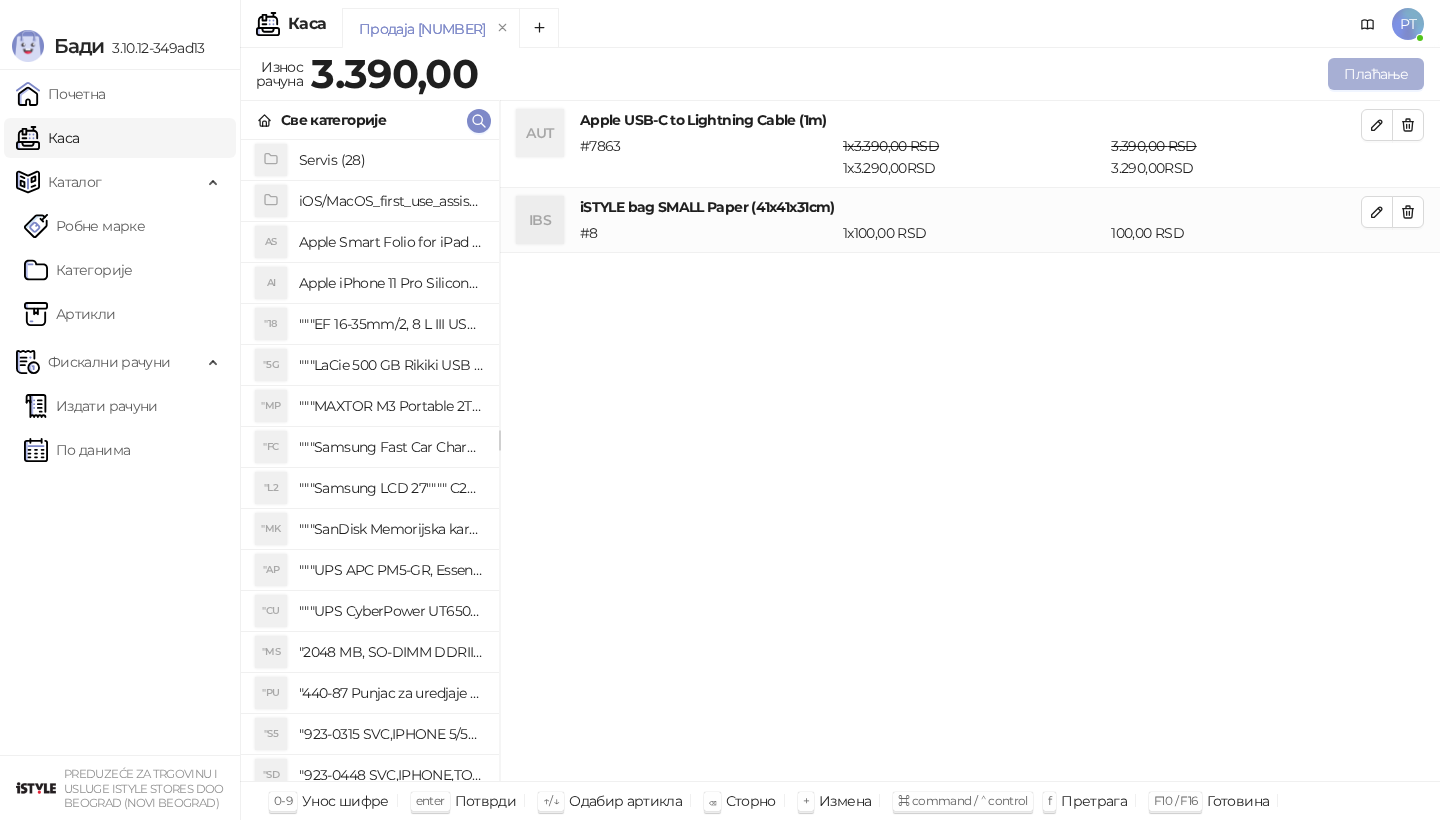 click on "Плаћање" at bounding box center (1376, 74) 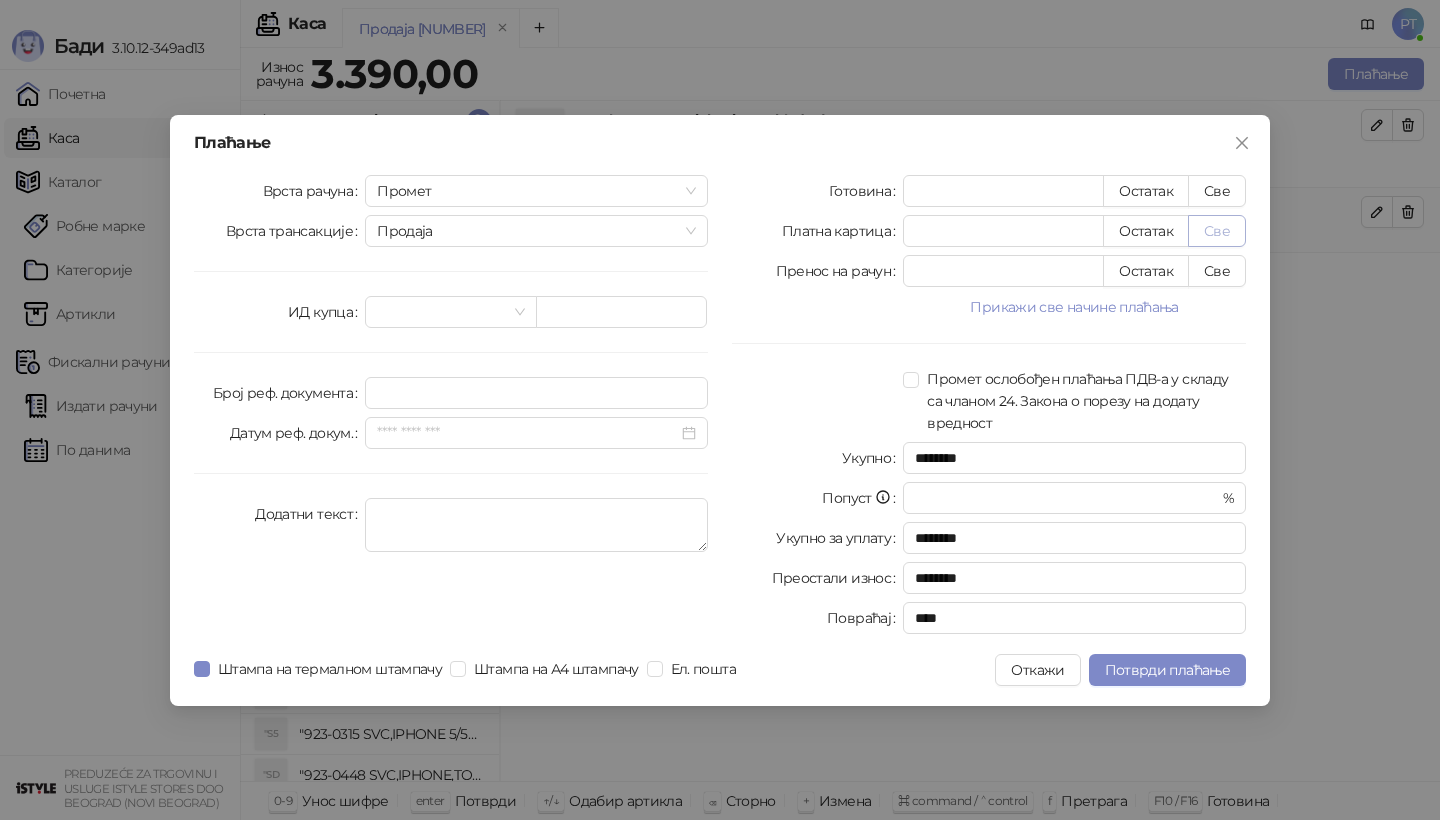 click on "Све" at bounding box center [1217, 231] 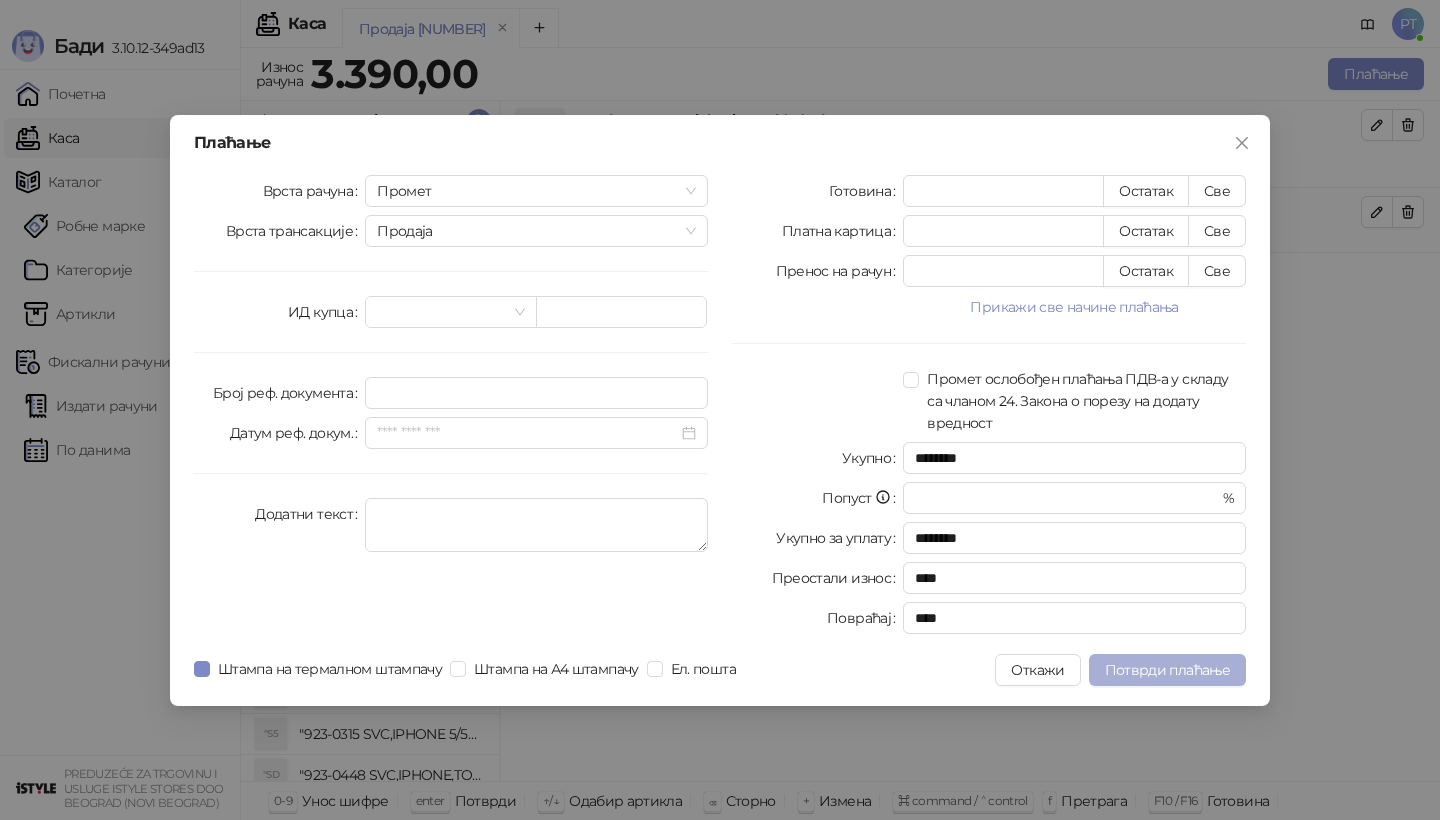 click on "Потврди плаћање" at bounding box center [1167, 670] 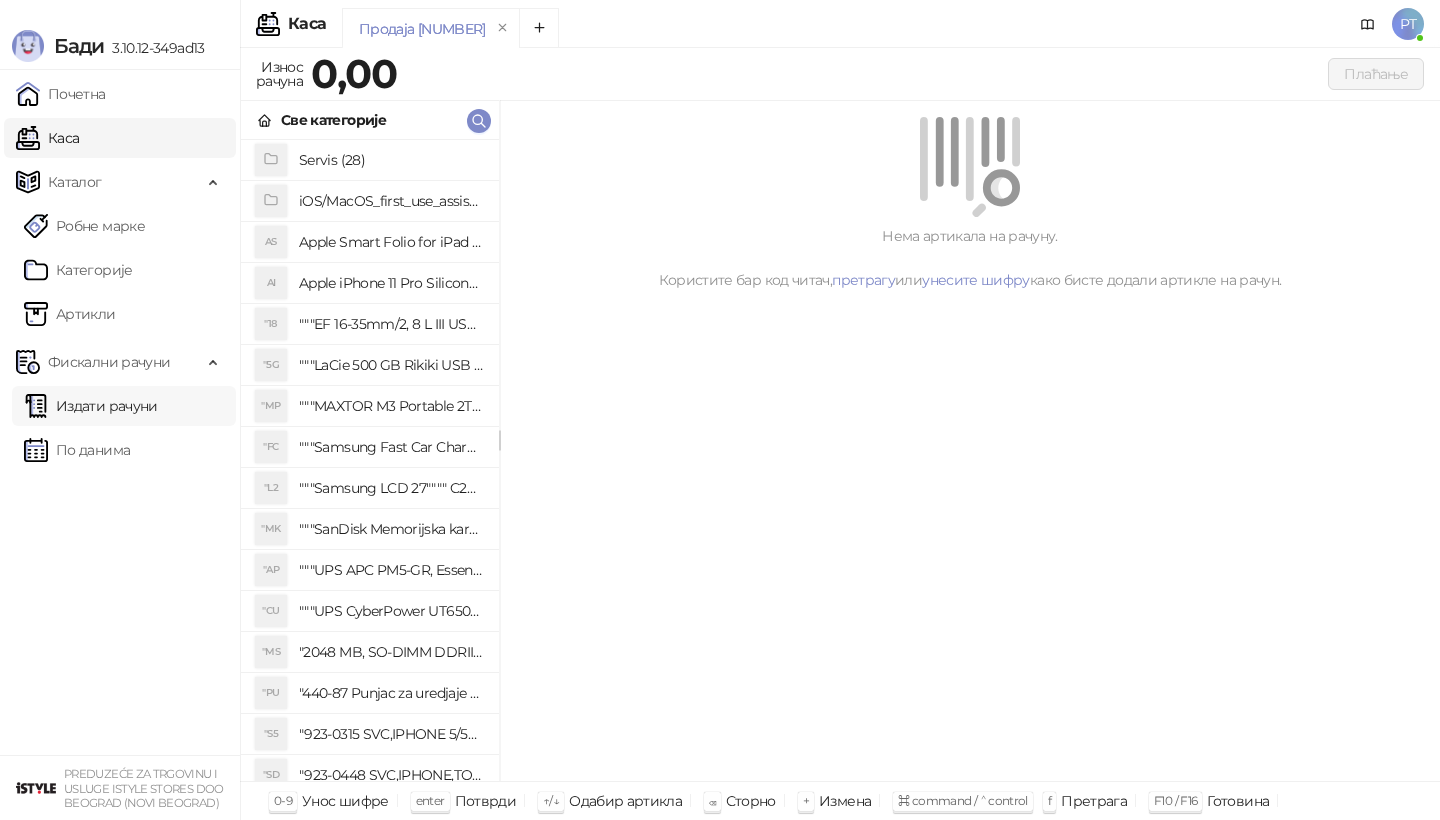 click on "Издати рачуни" at bounding box center (91, 406) 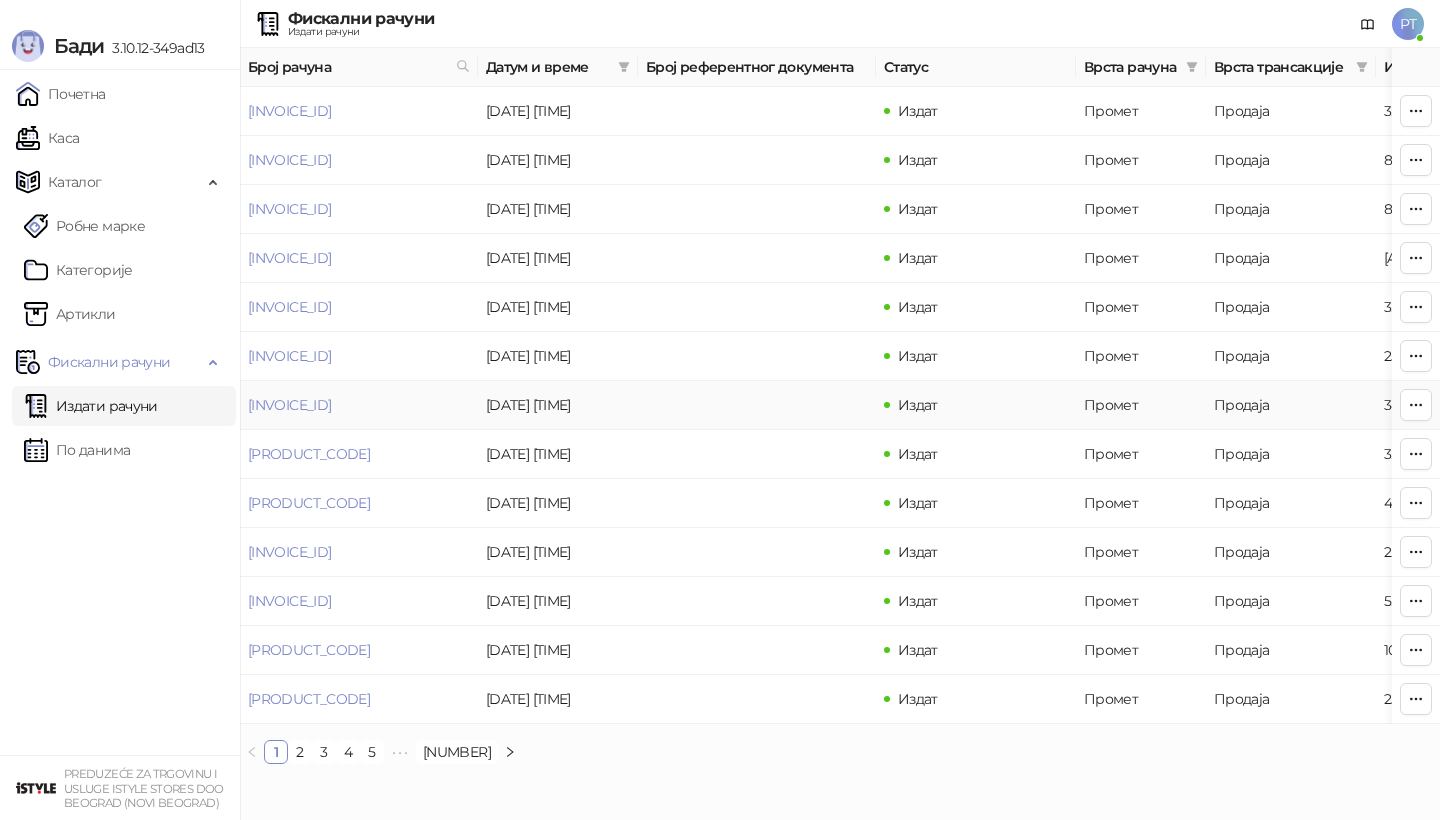 scroll, scrollTop: 0, scrollLeft: 600, axis: horizontal 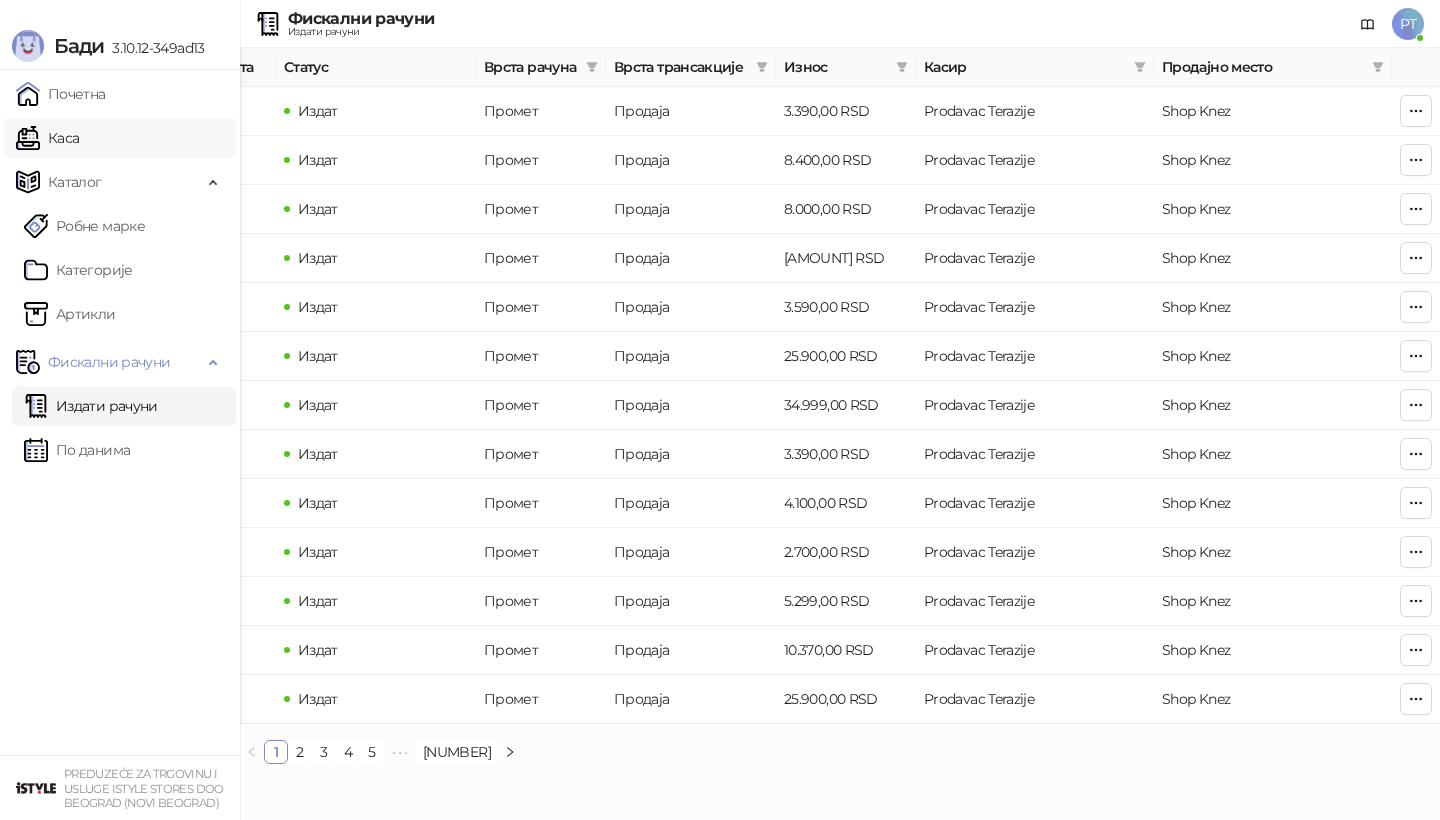 click on "Каса" at bounding box center (47, 138) 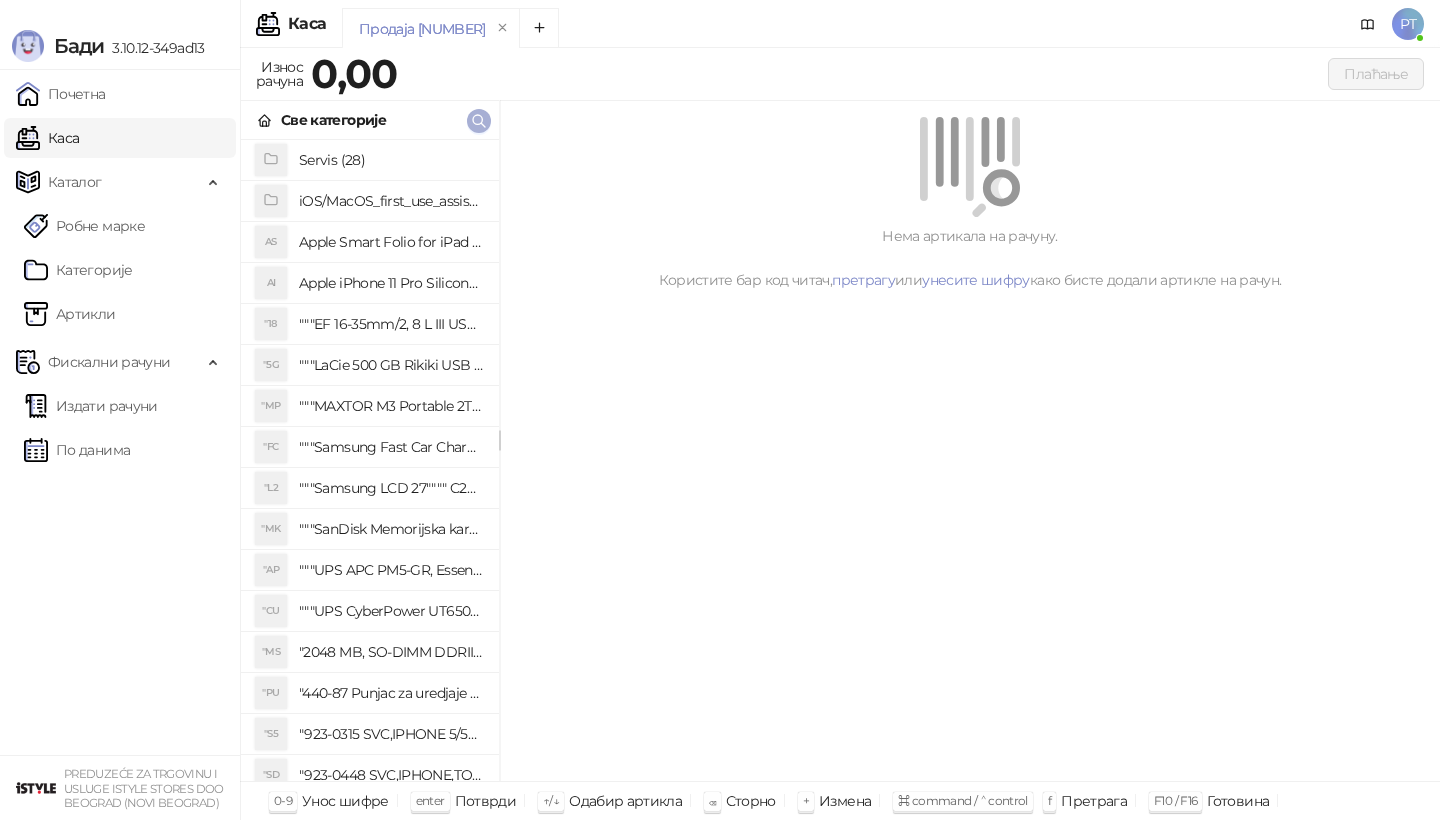 click 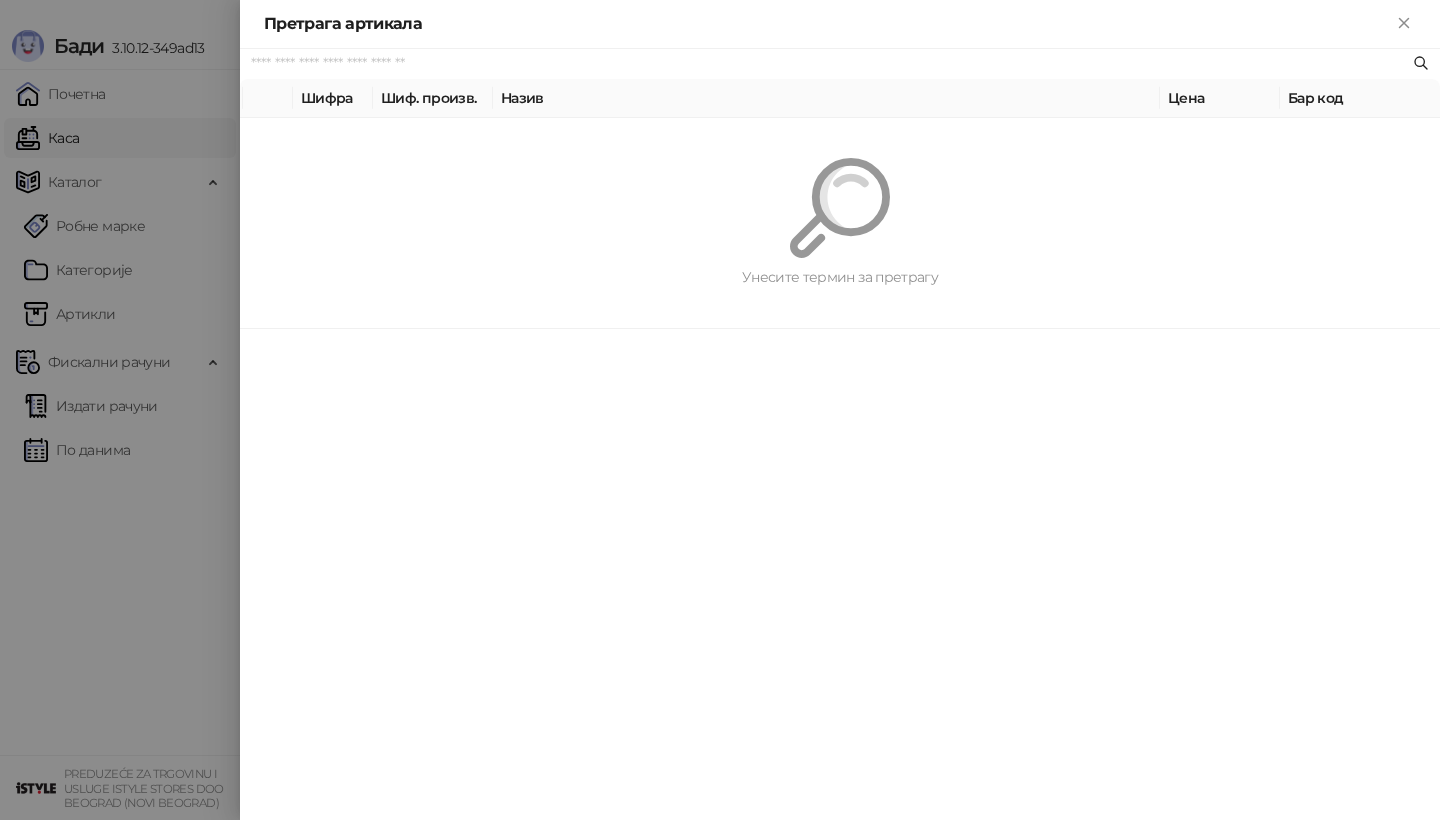 paste on "*********" 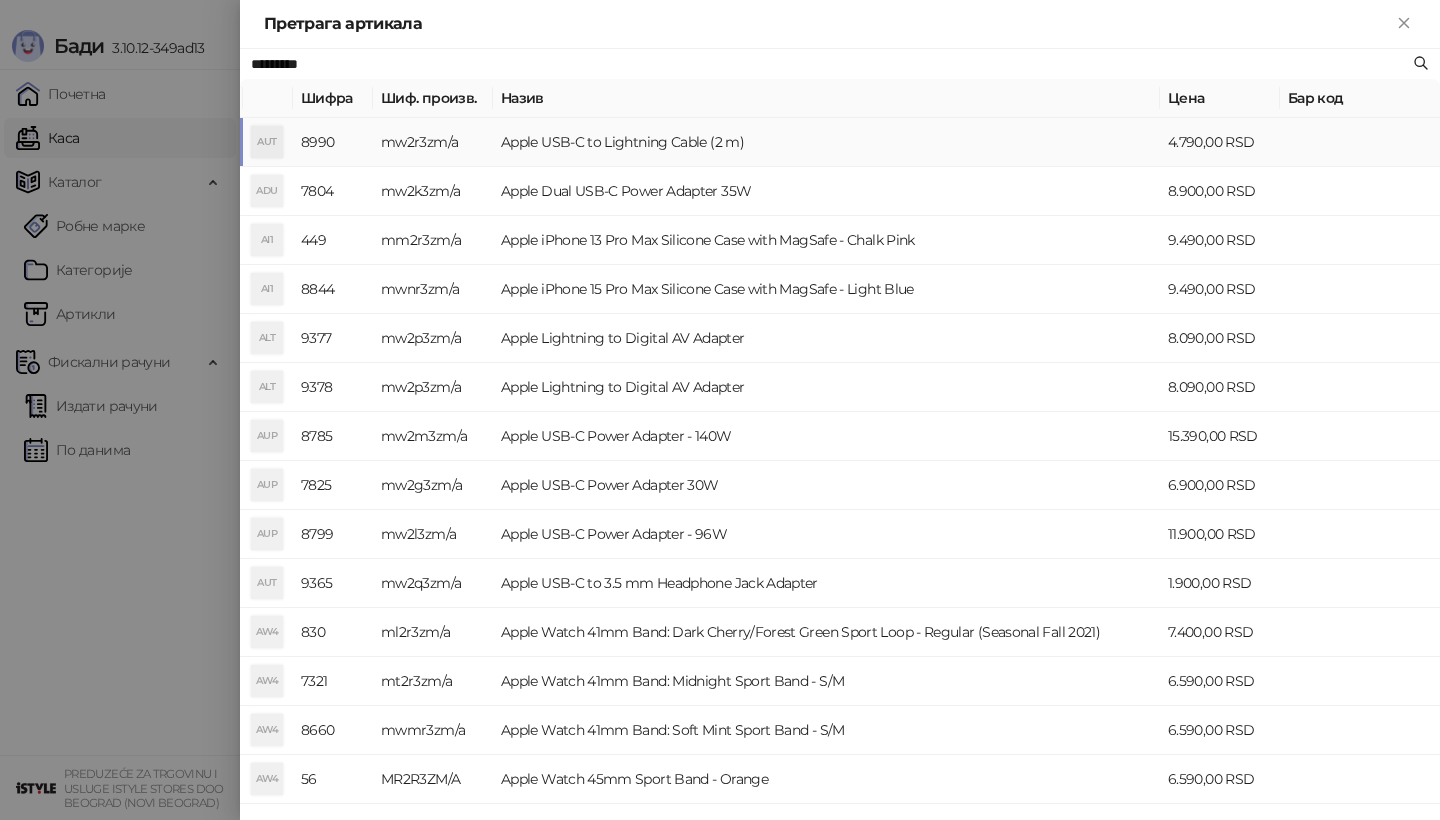 click on "AUT" at bounding box center [267, 142] 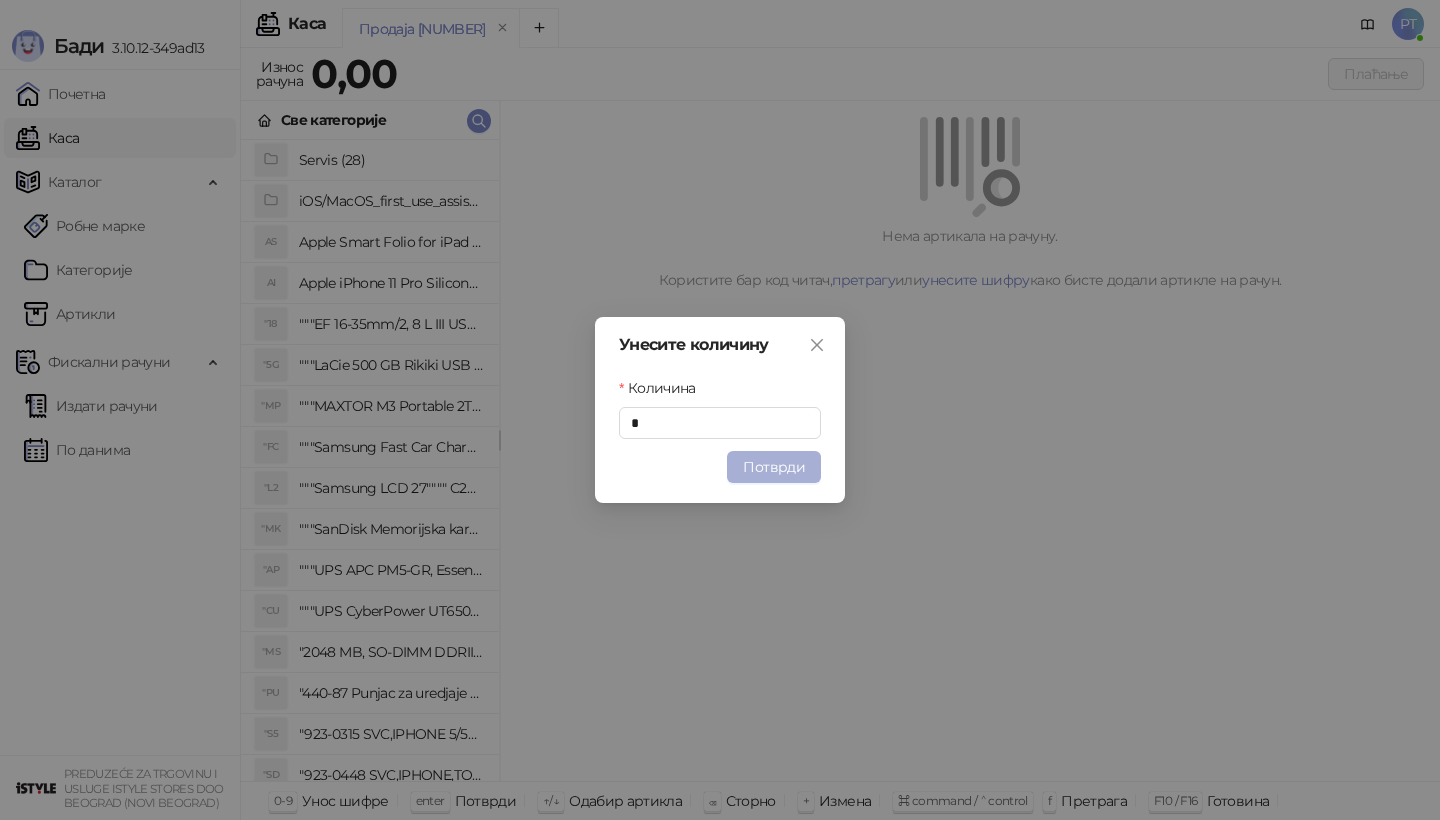 click on "Потврди" at bounding box center (774, 467) 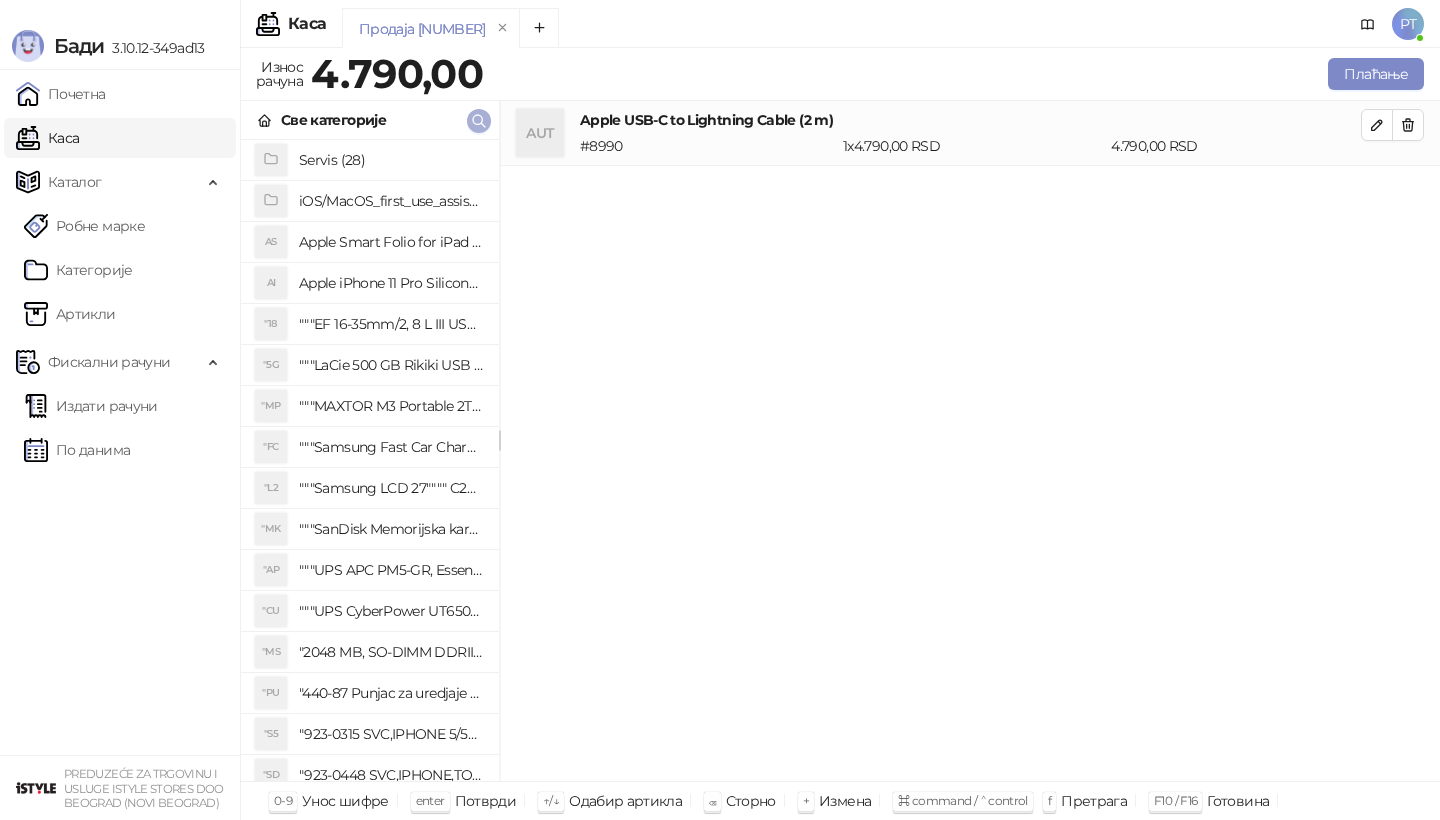 click 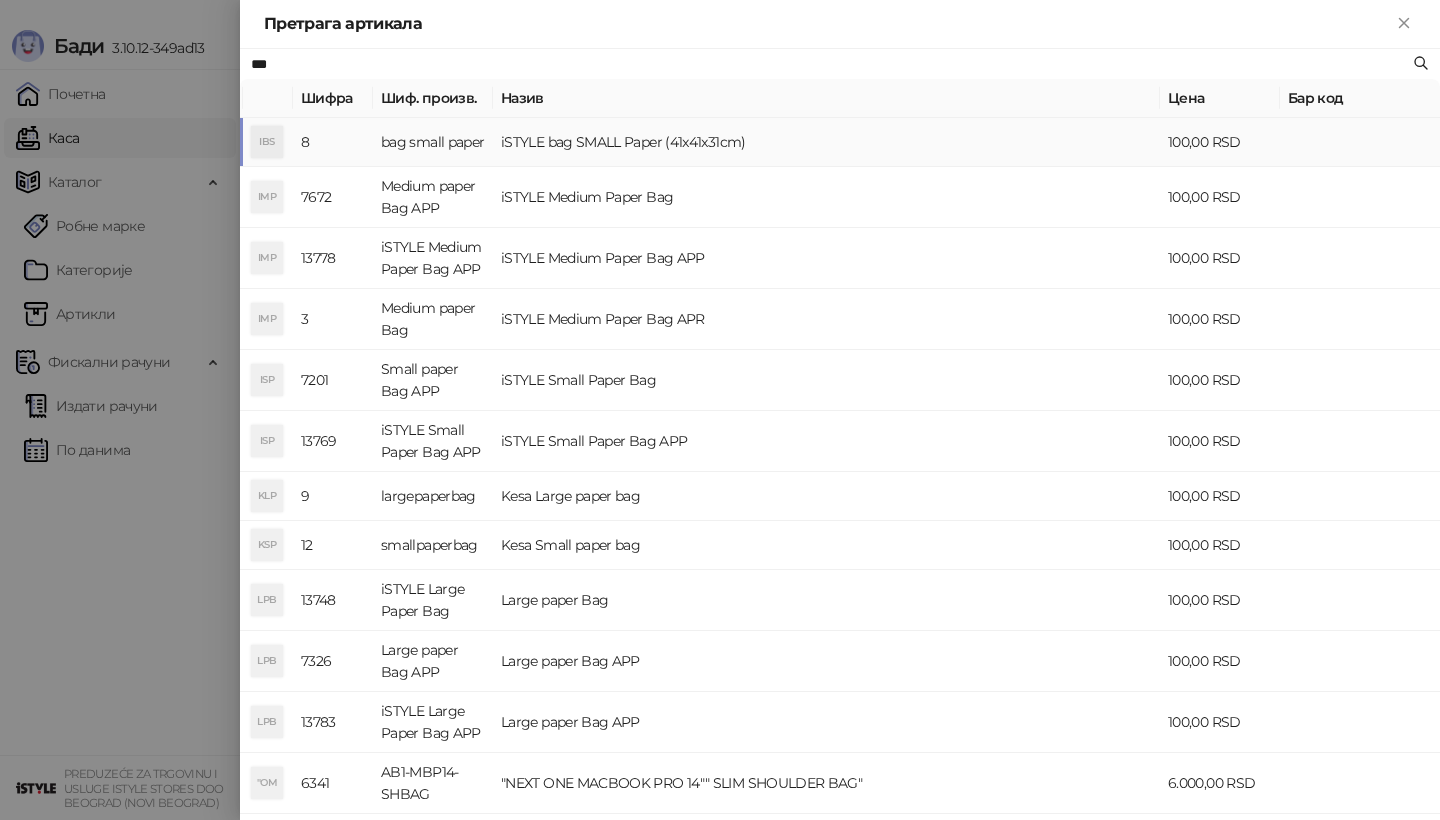 type on "***" 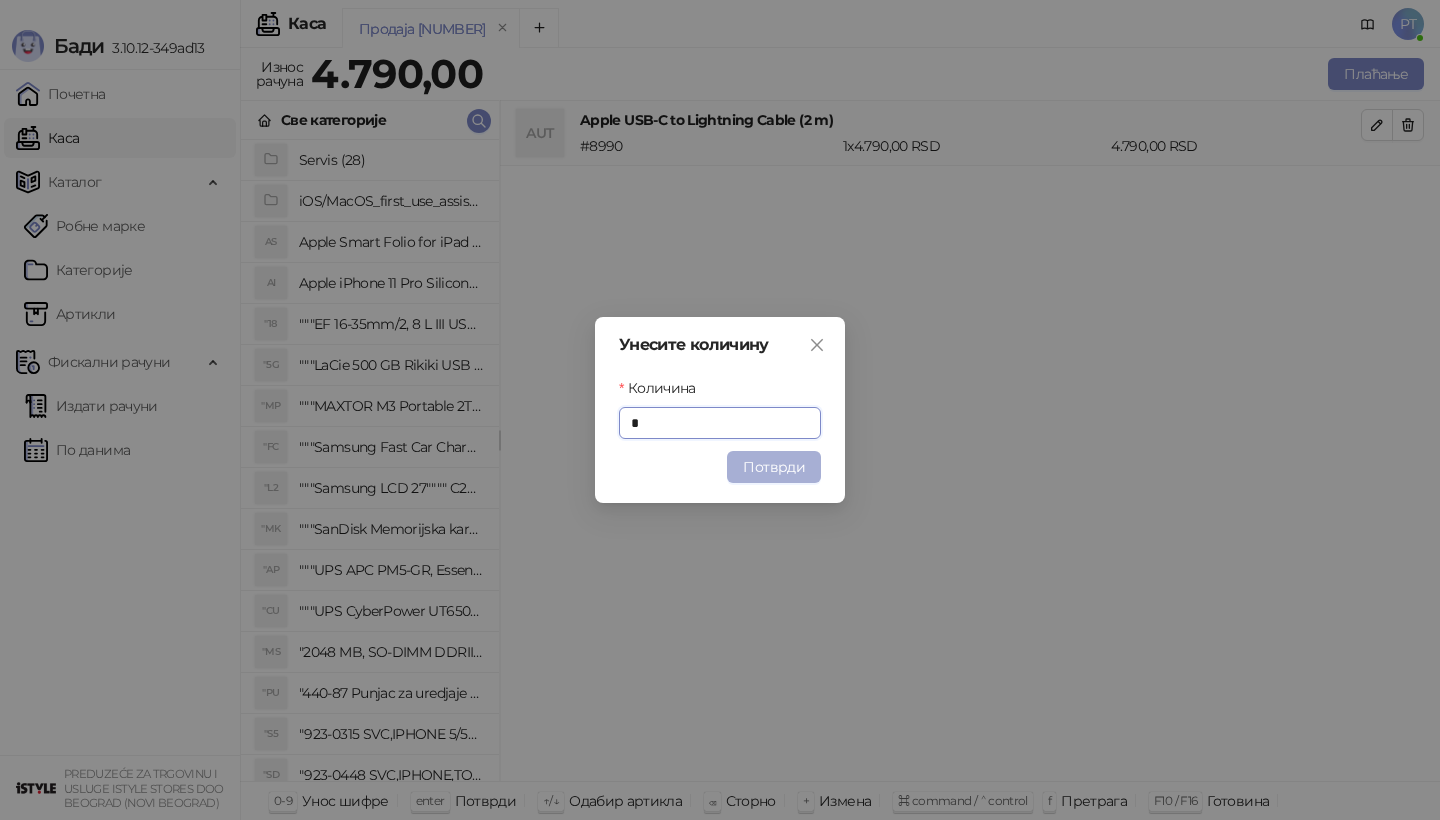 click on "Потврди" at bounding box center [774, 467] 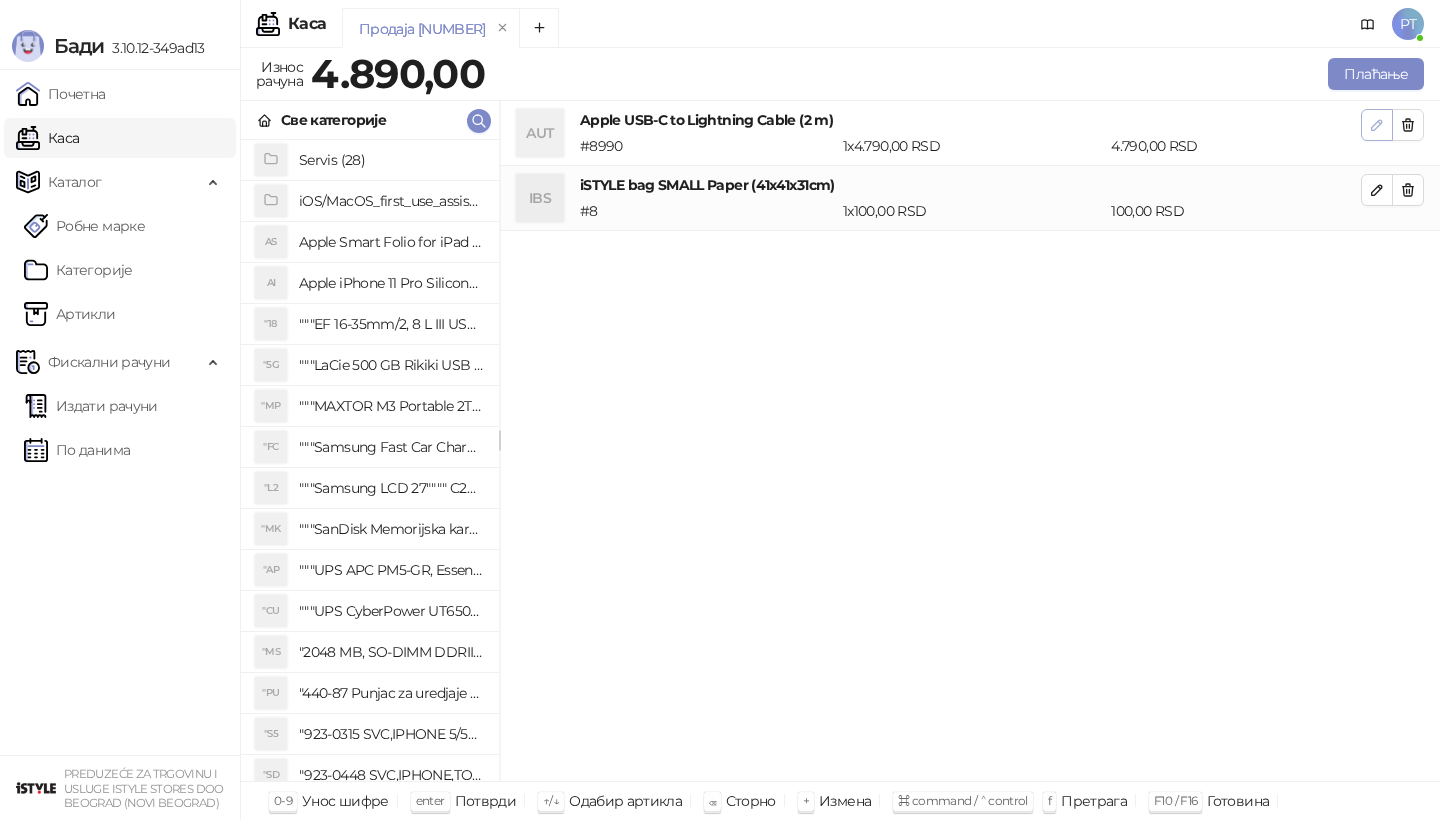 click at bounding box center (1377, 125) 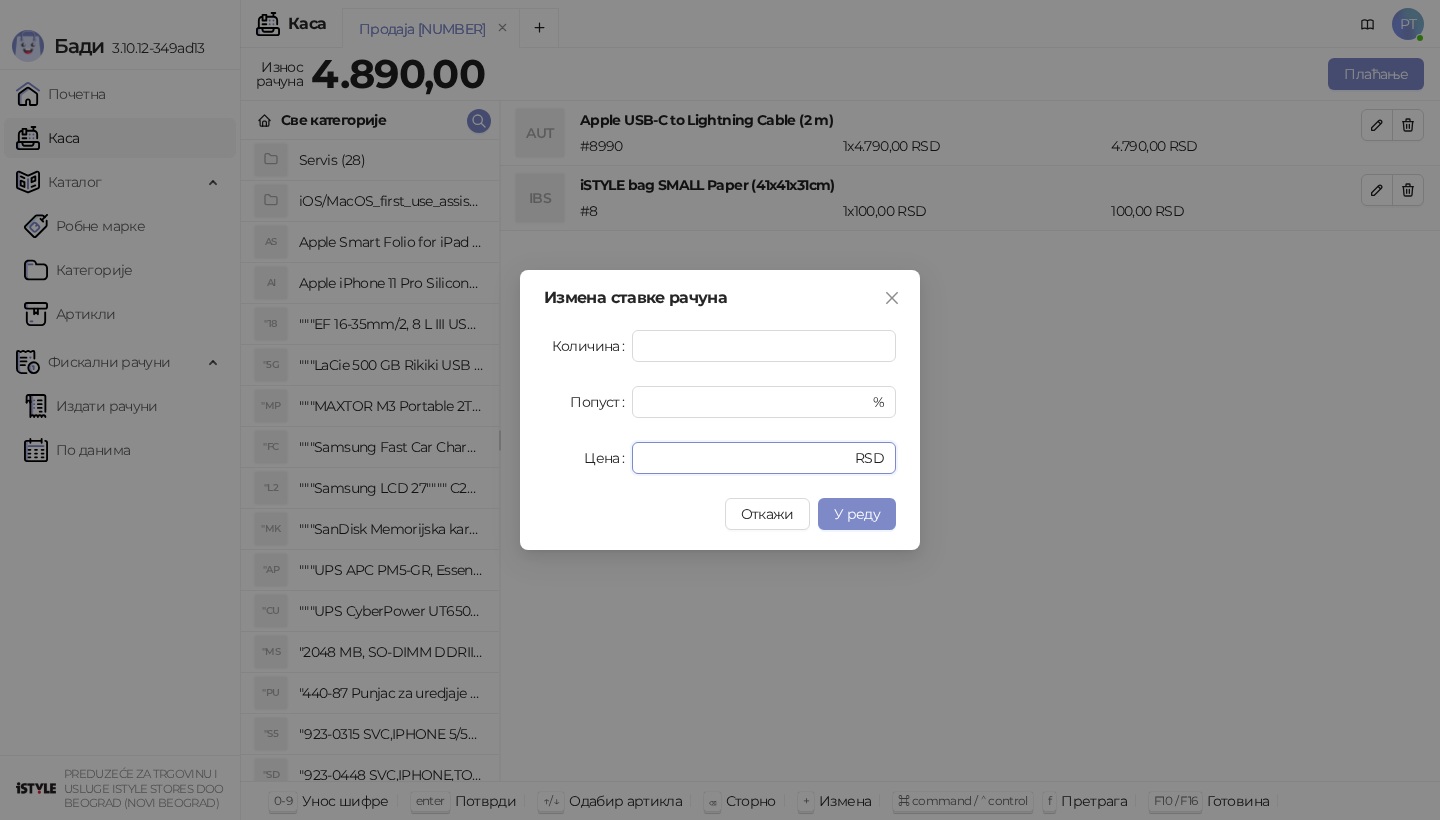 drag, startPoint x: 683, startPoint y: 454, endPoint x: 520, endPoint y: 454, distance: 163 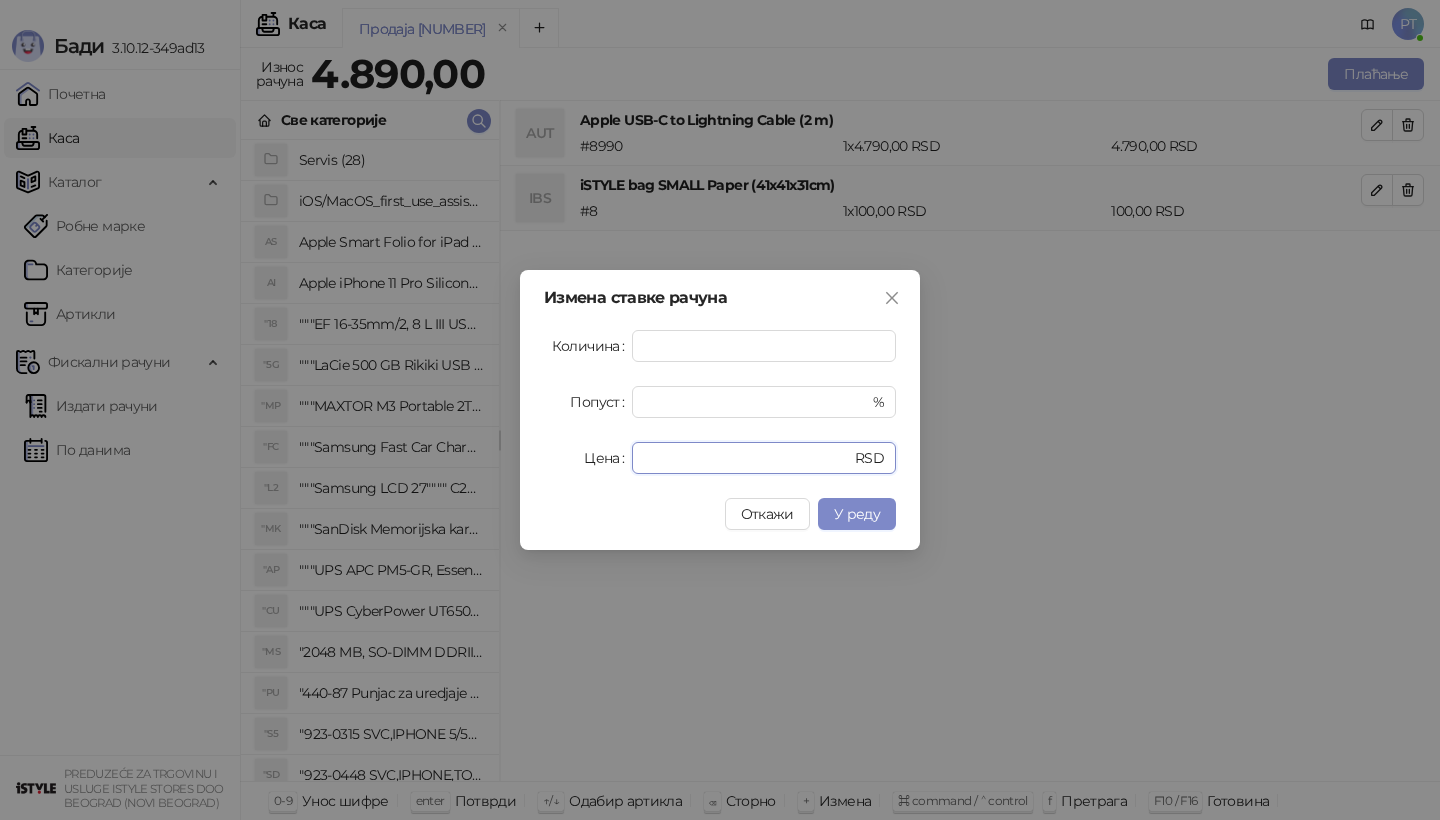 type on "****" 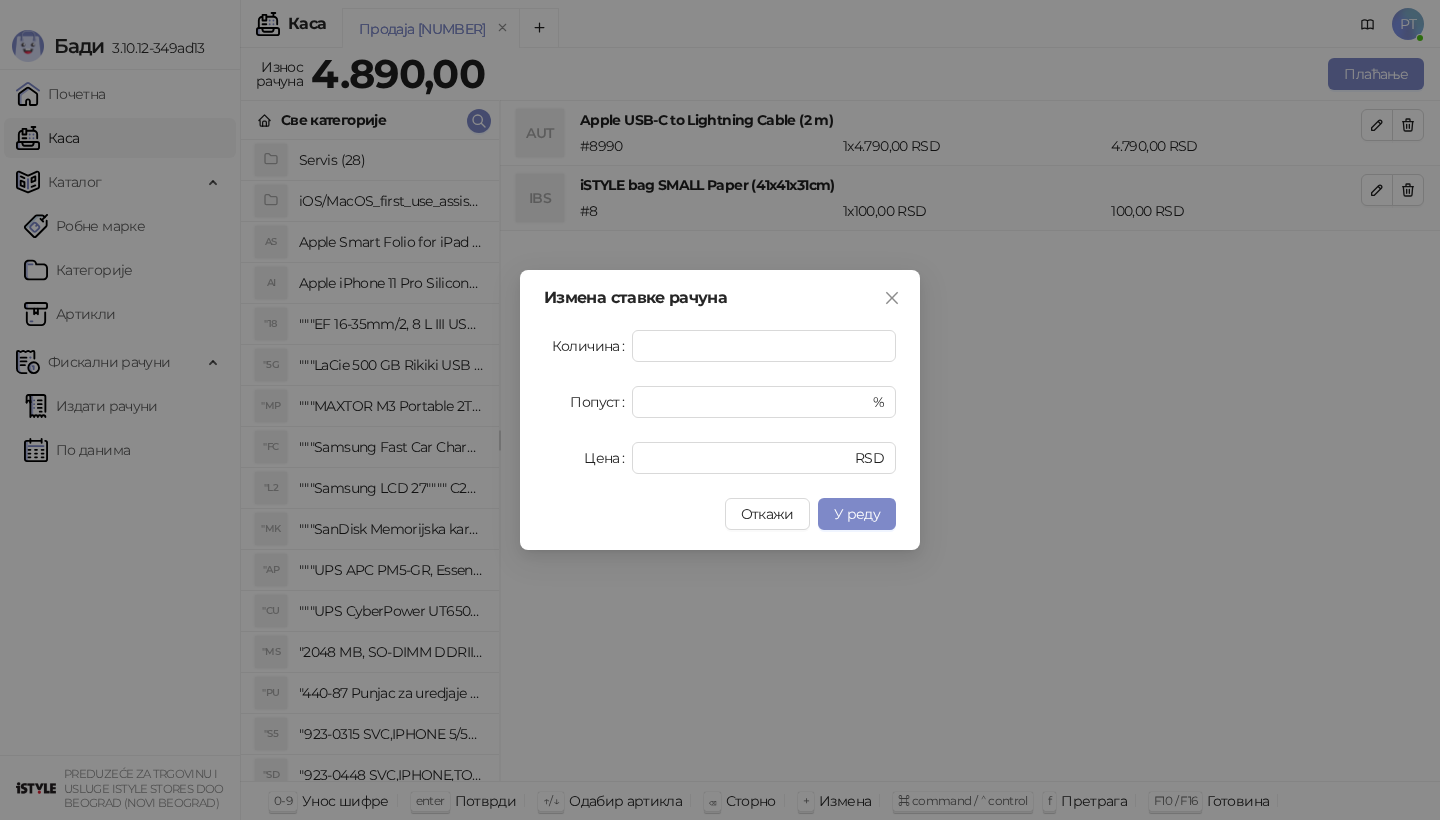 click on "Измена ставке рачуна Количина * Попуст * % Цена **** RSD Откажи У реду" at bounding box center [720, 410] 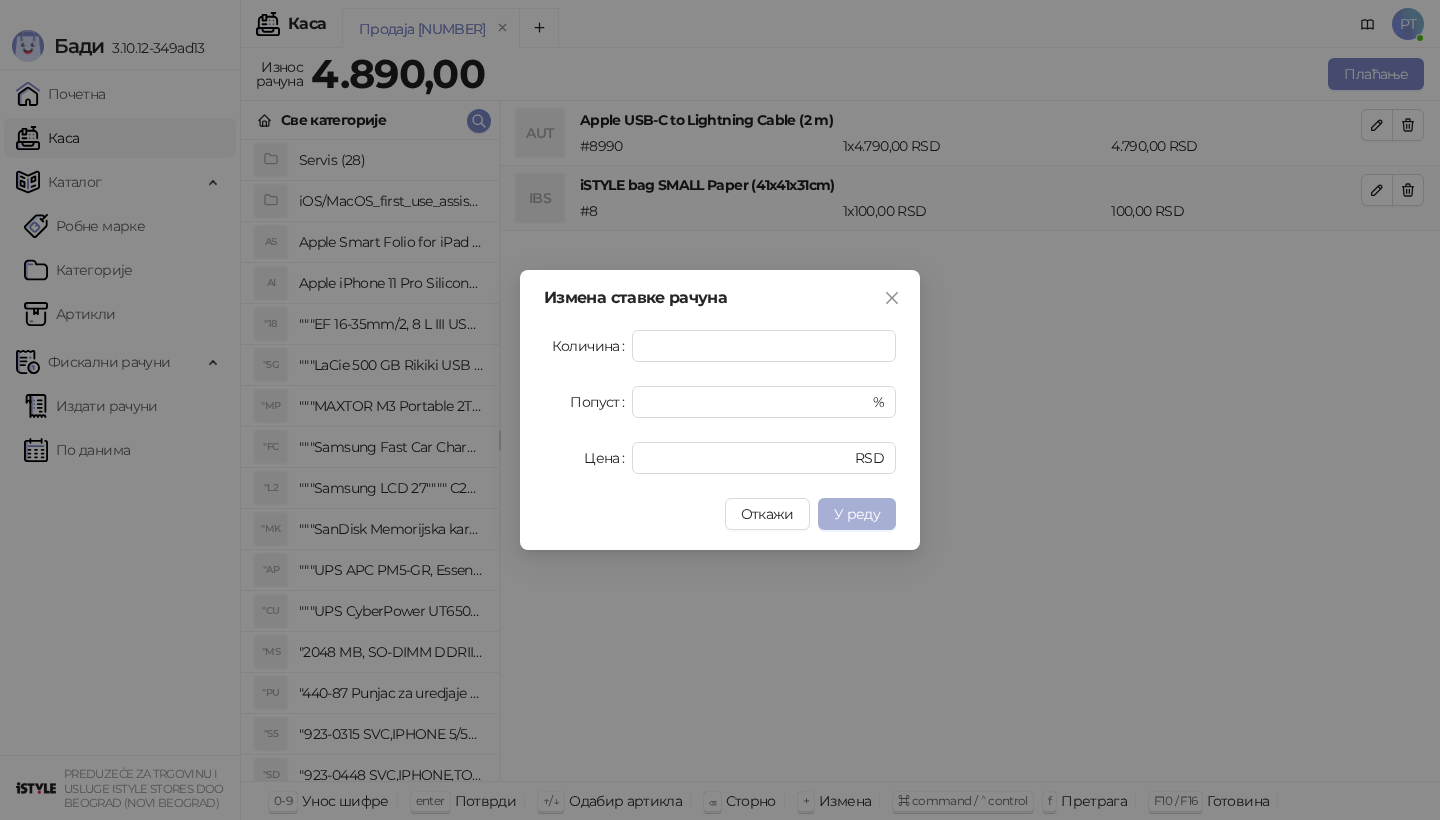 click on "У реду" at bounding box center [857, 514] 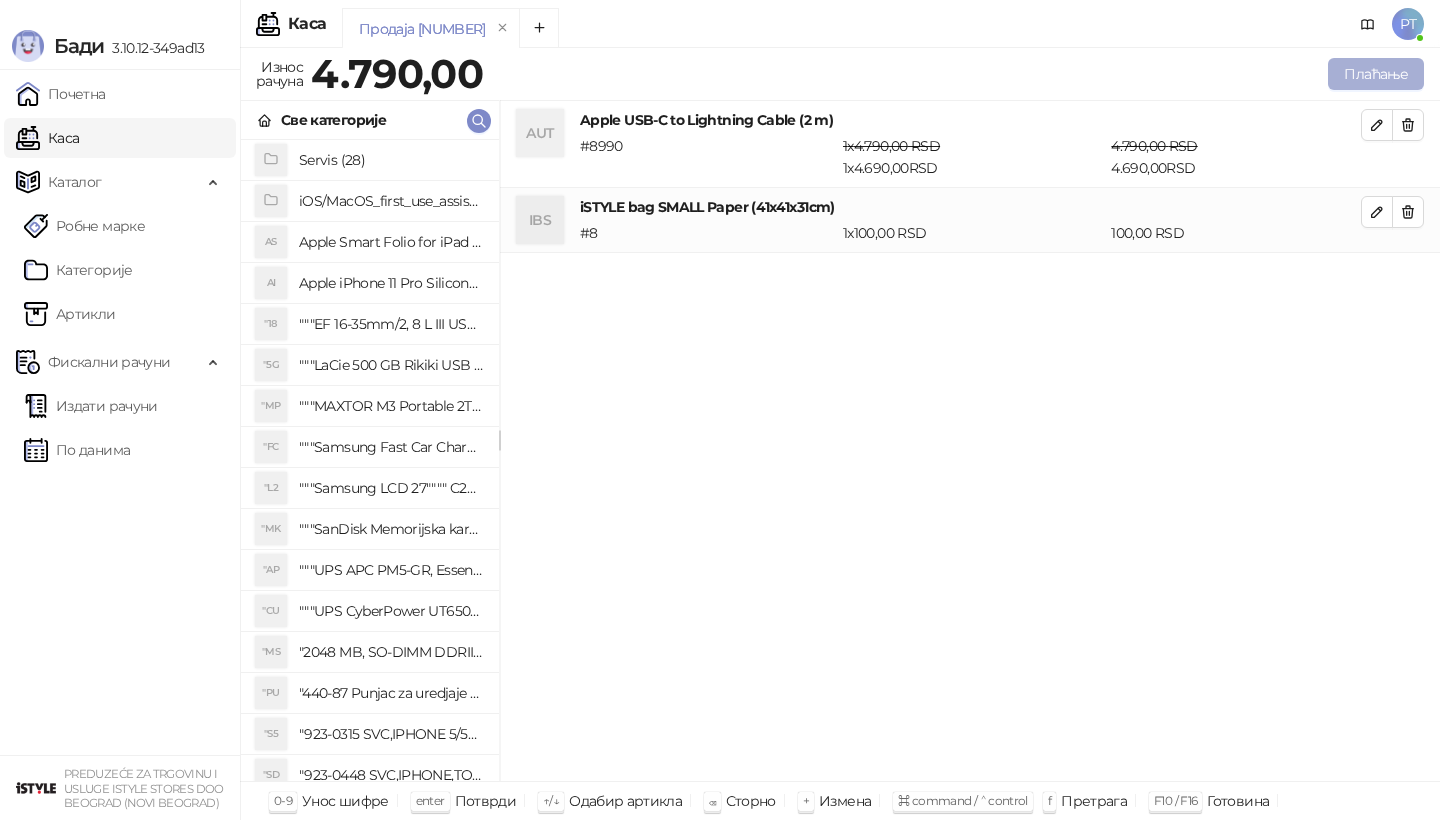click on "Плаћање" at bounding box center [1376, 74] 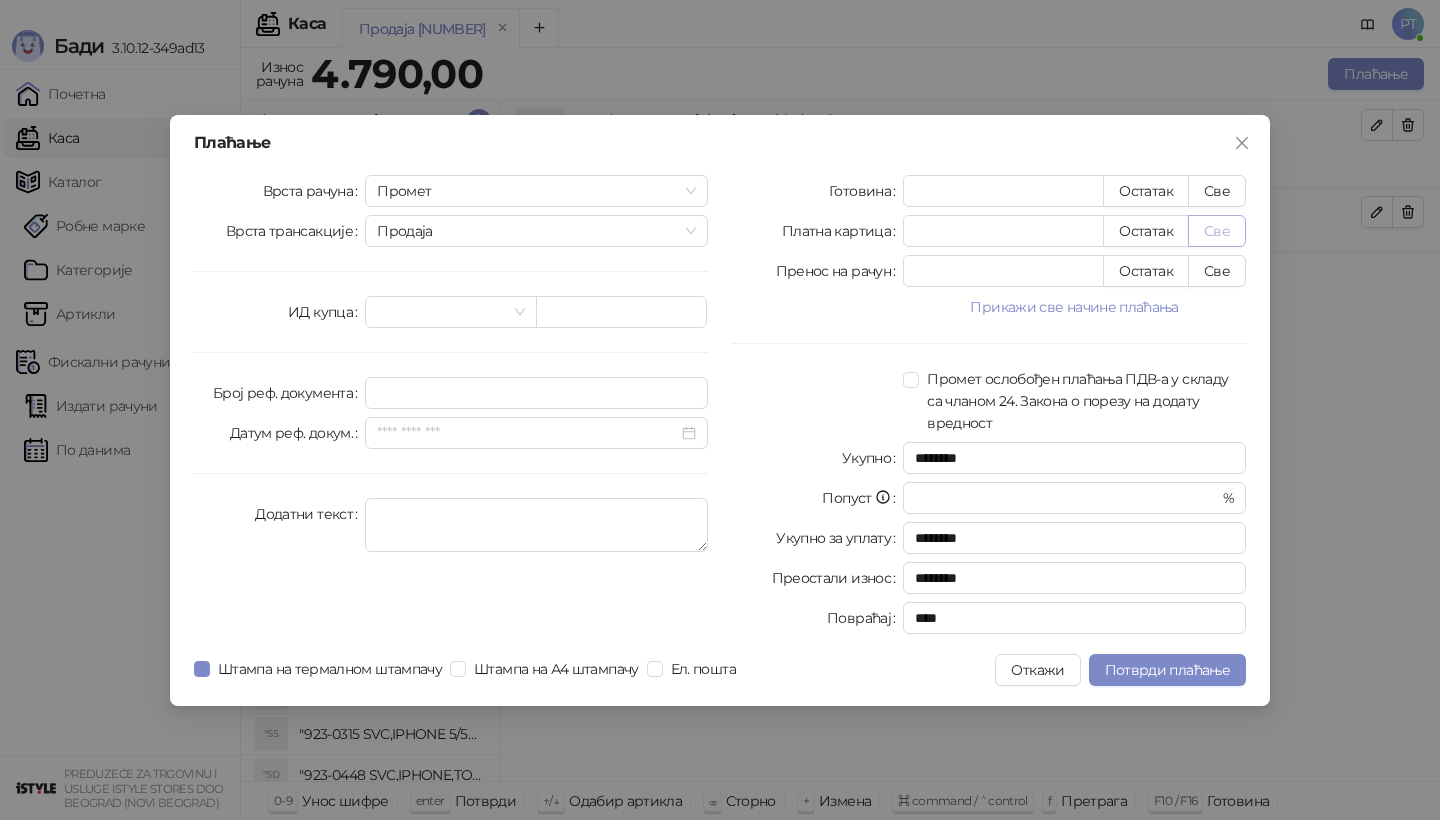 click on "Све" at bounding box center (1217, 231) 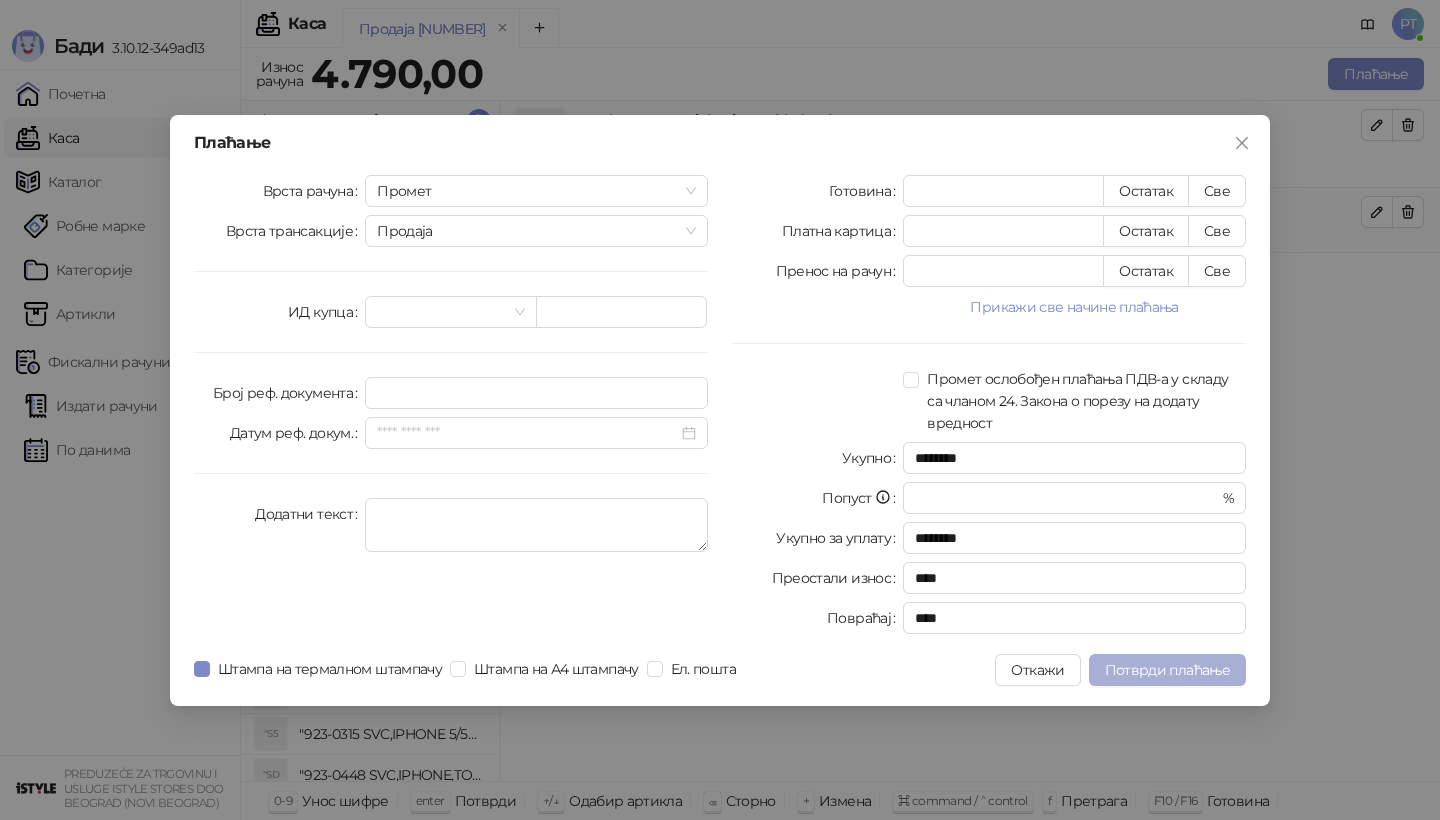 click on "Потврди плаћање" at bounding box center [1167, 670] 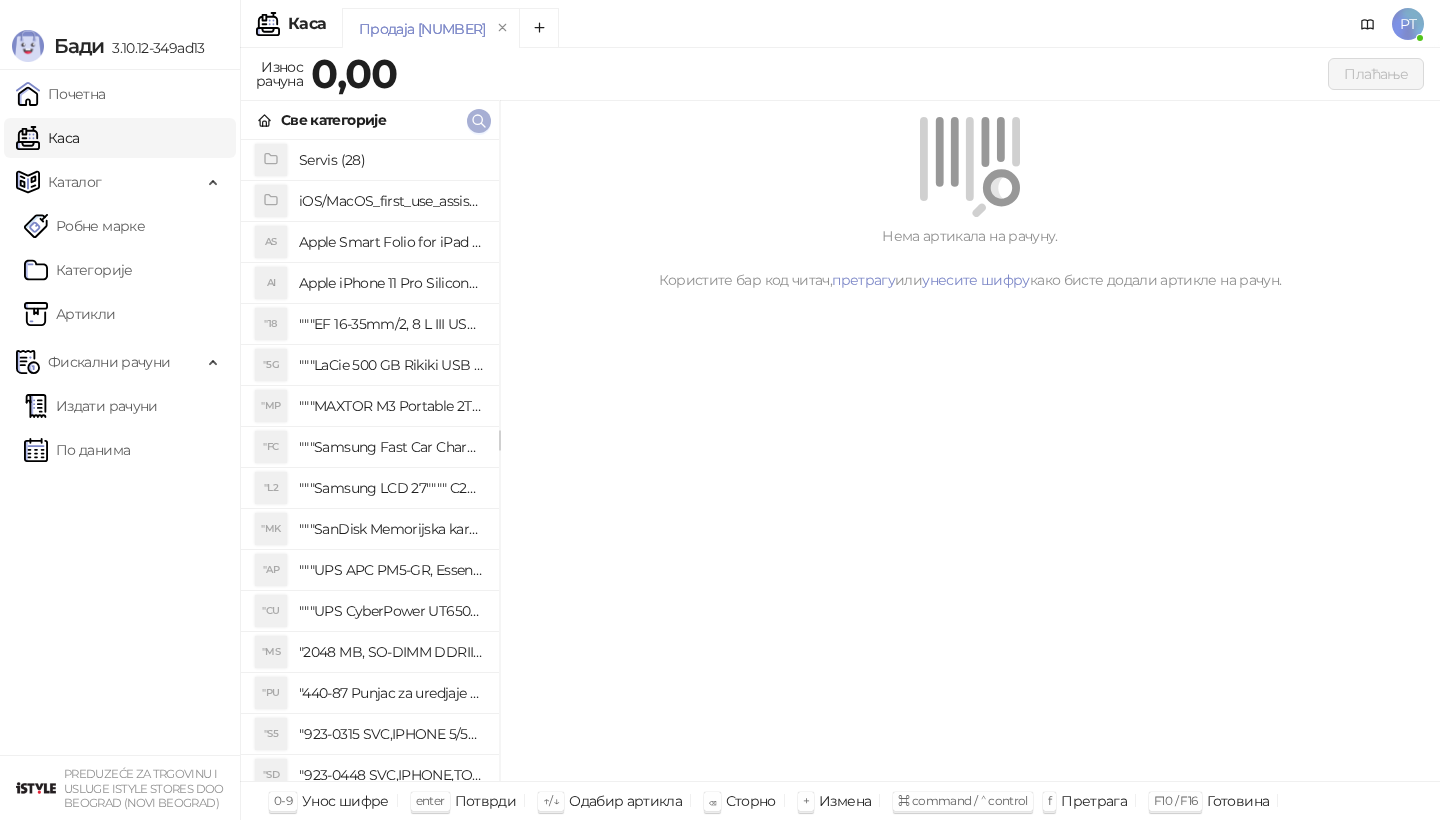 click 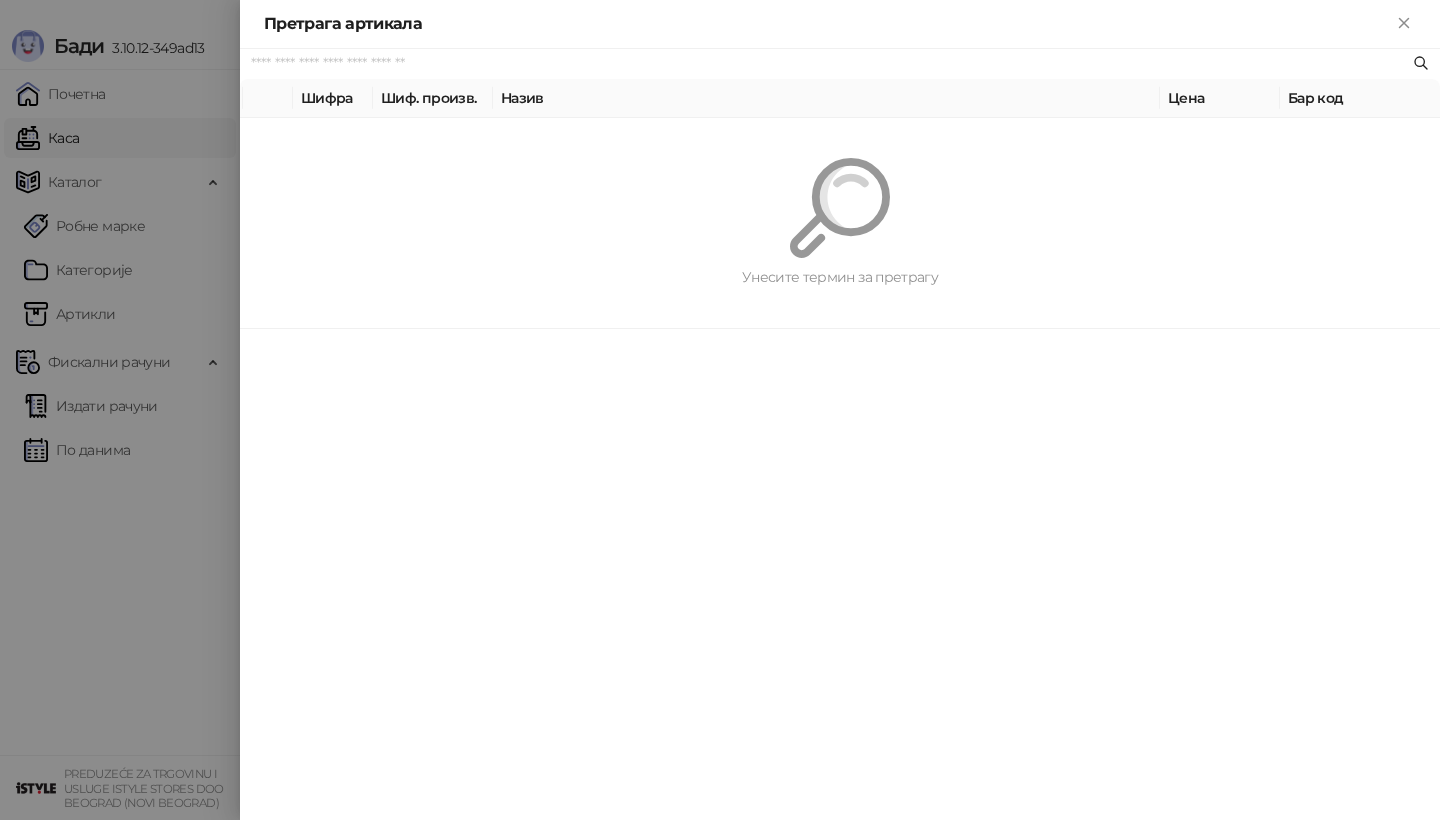 paste on "*********" 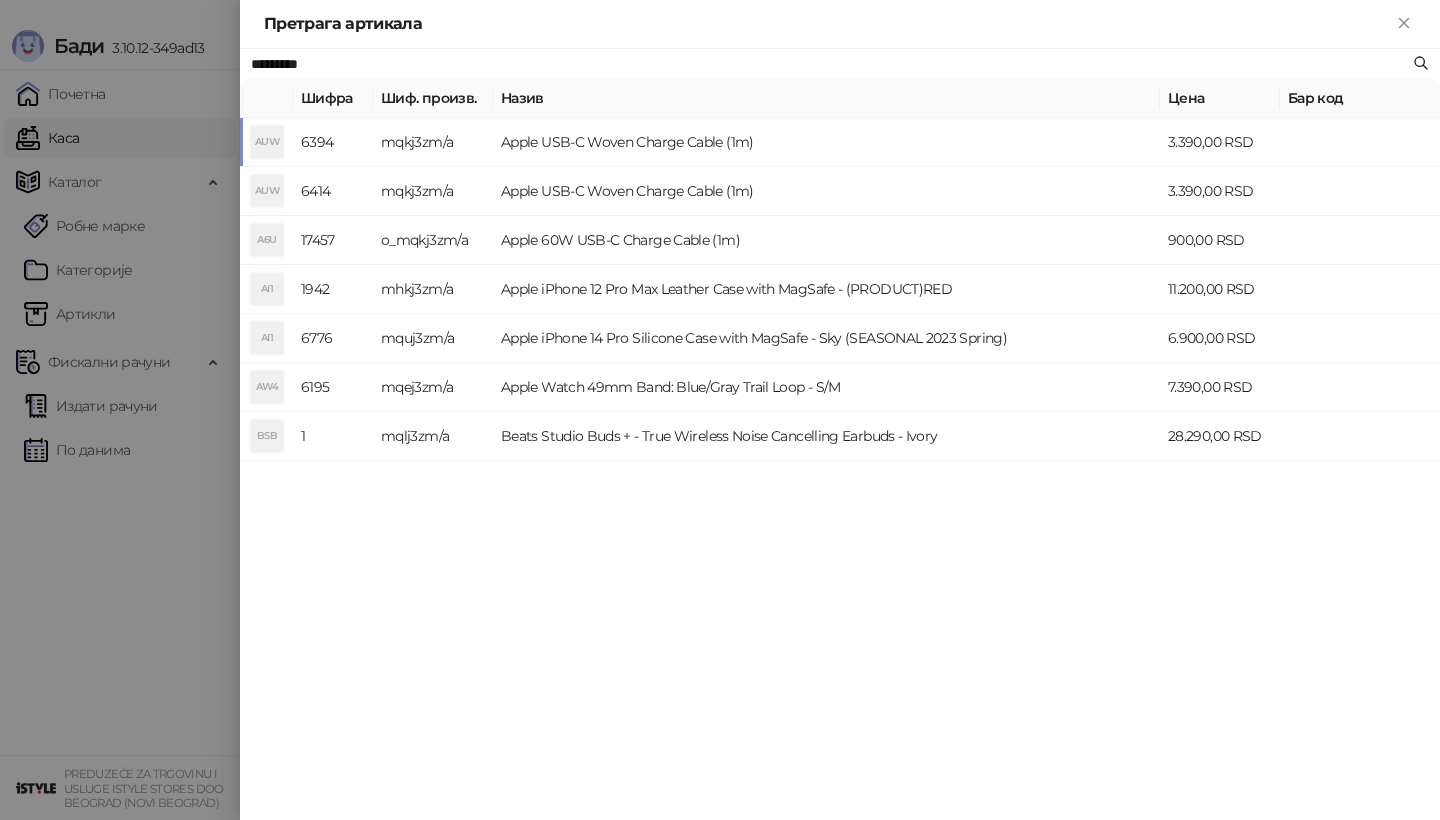 click on "AUW" at bounding box center (267, 142) 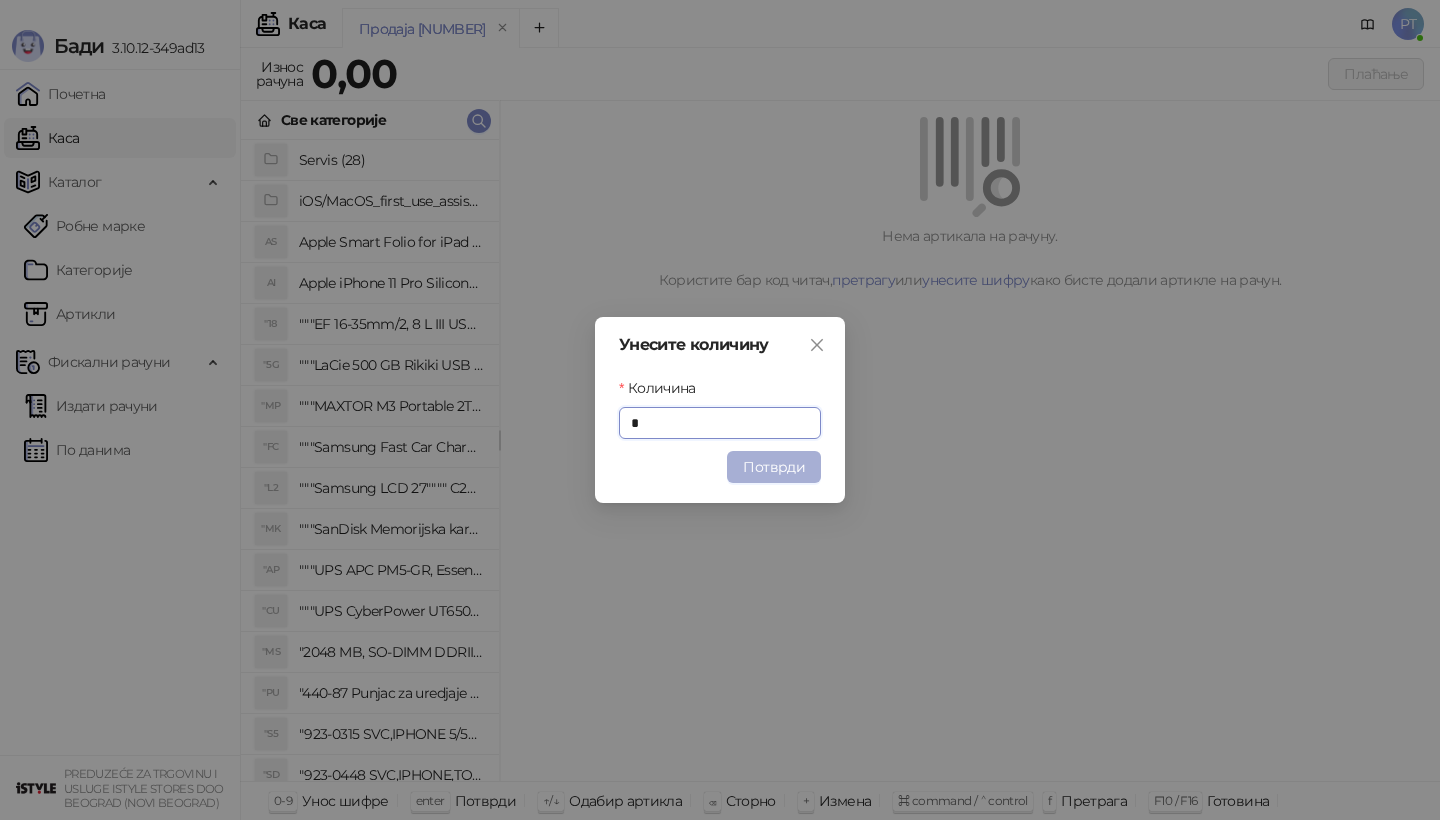 click on "Потврди" at bounding box center [774, 467] 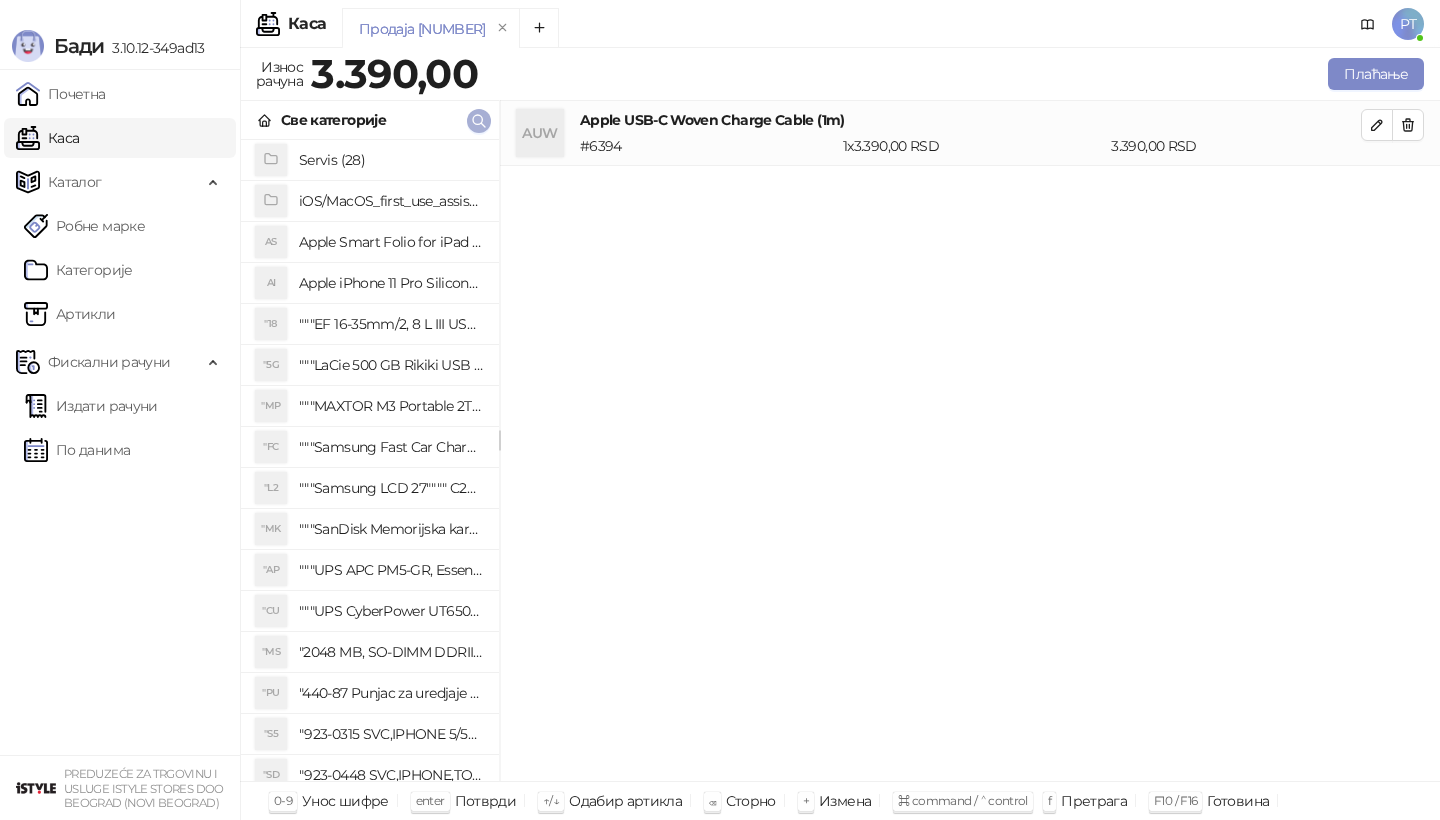 click 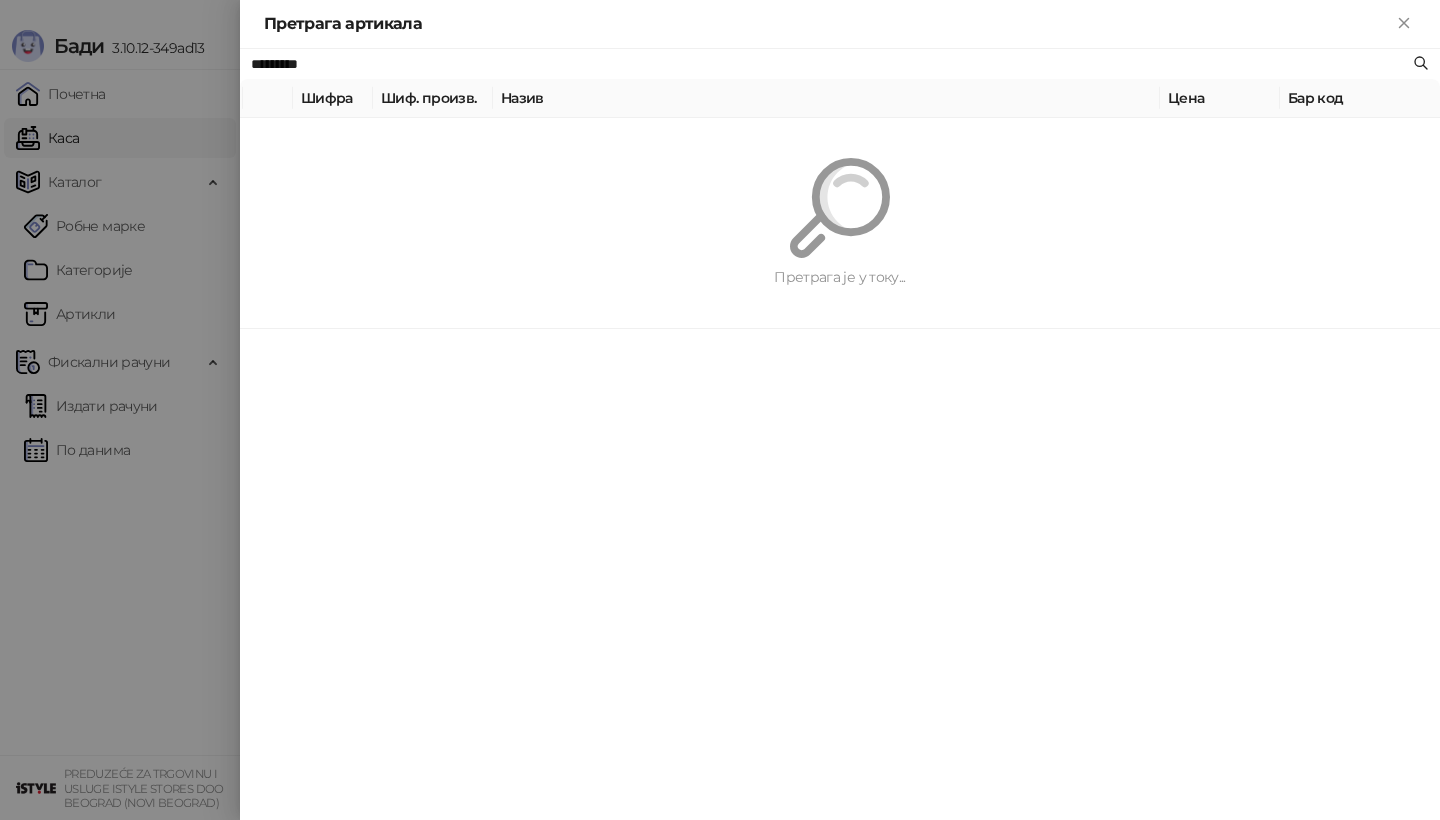 paste 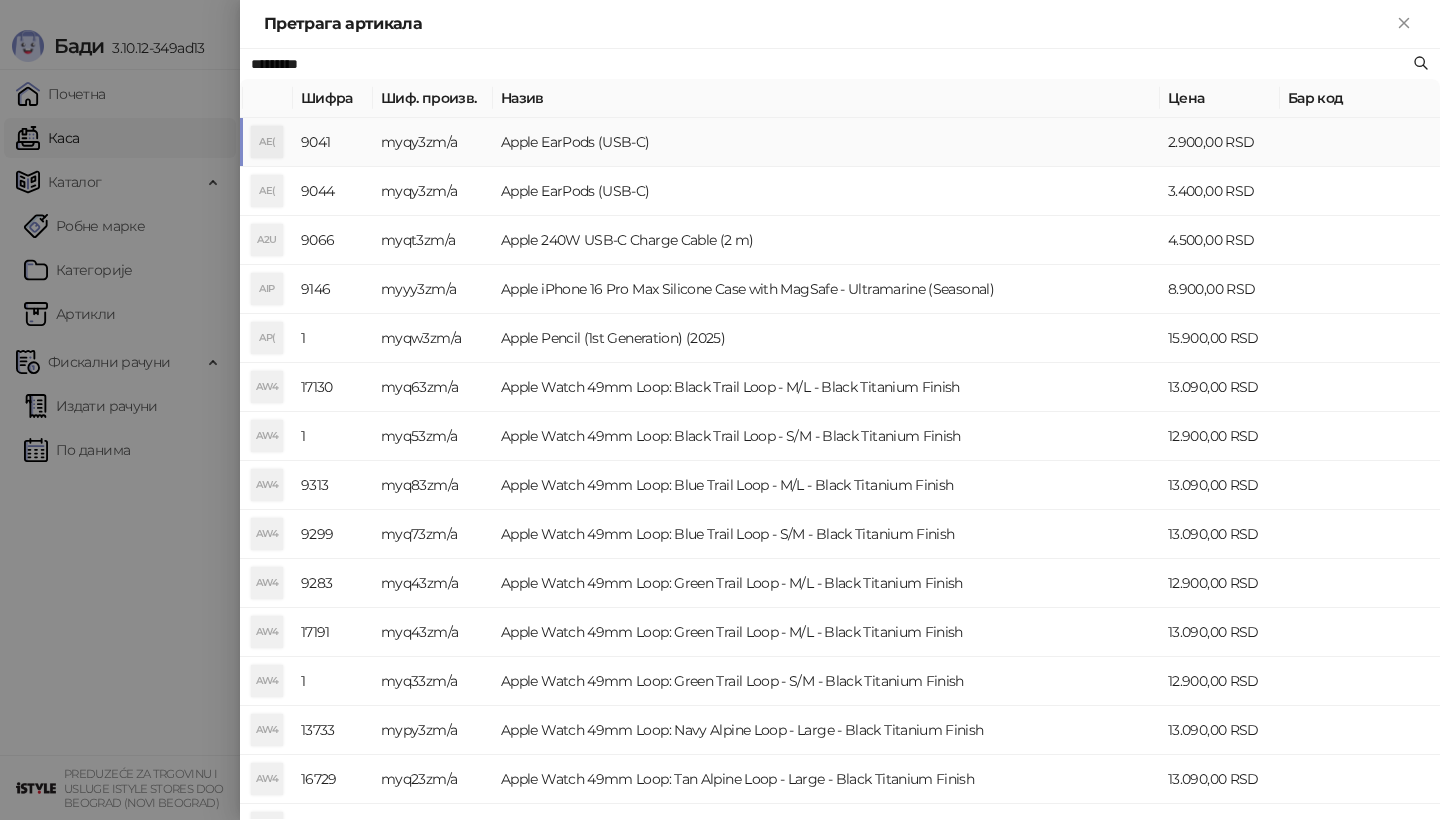type on "*********" 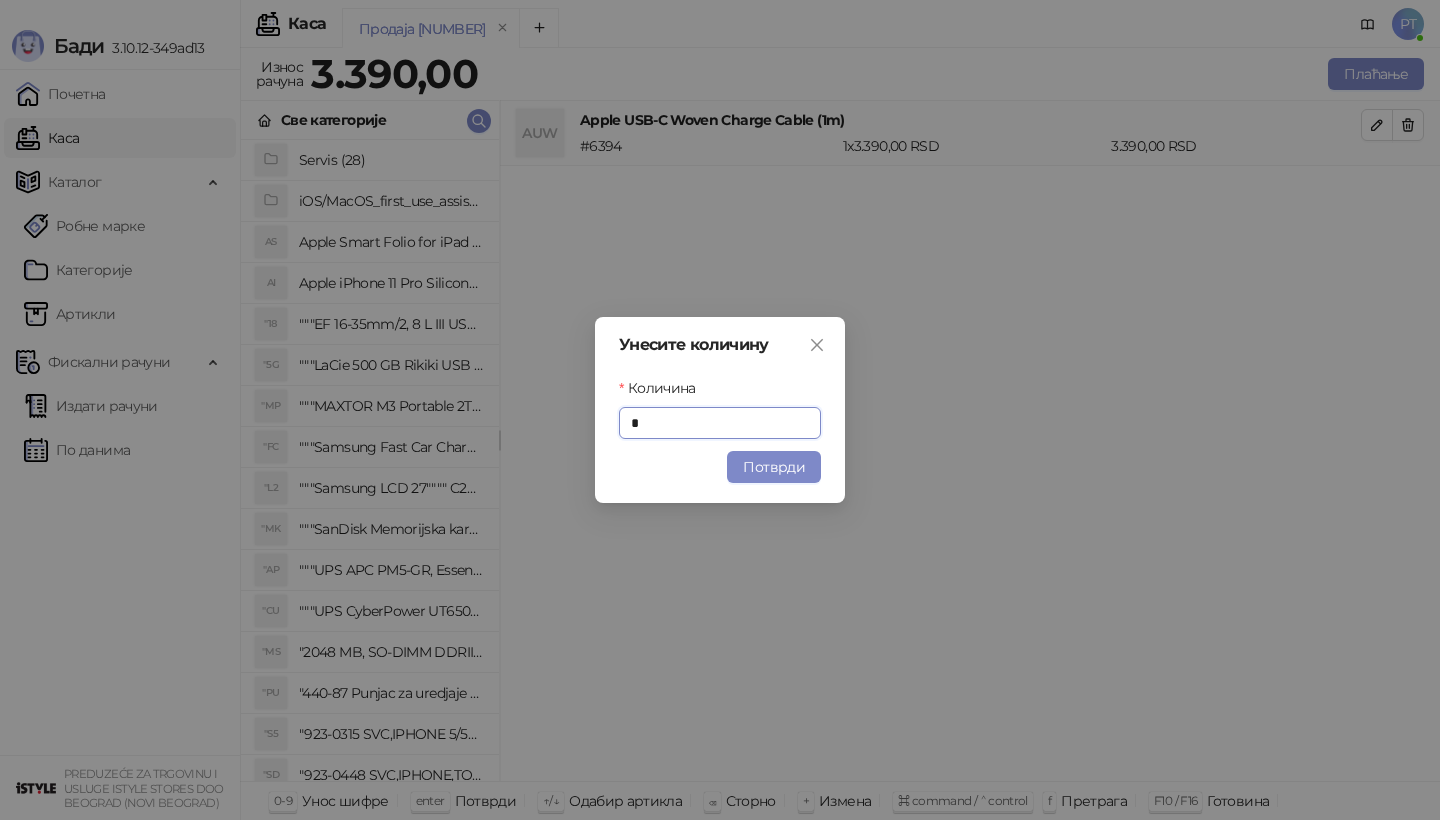 click on "Унесите количину Количина * Потврди" at bounding box center (720, 410) 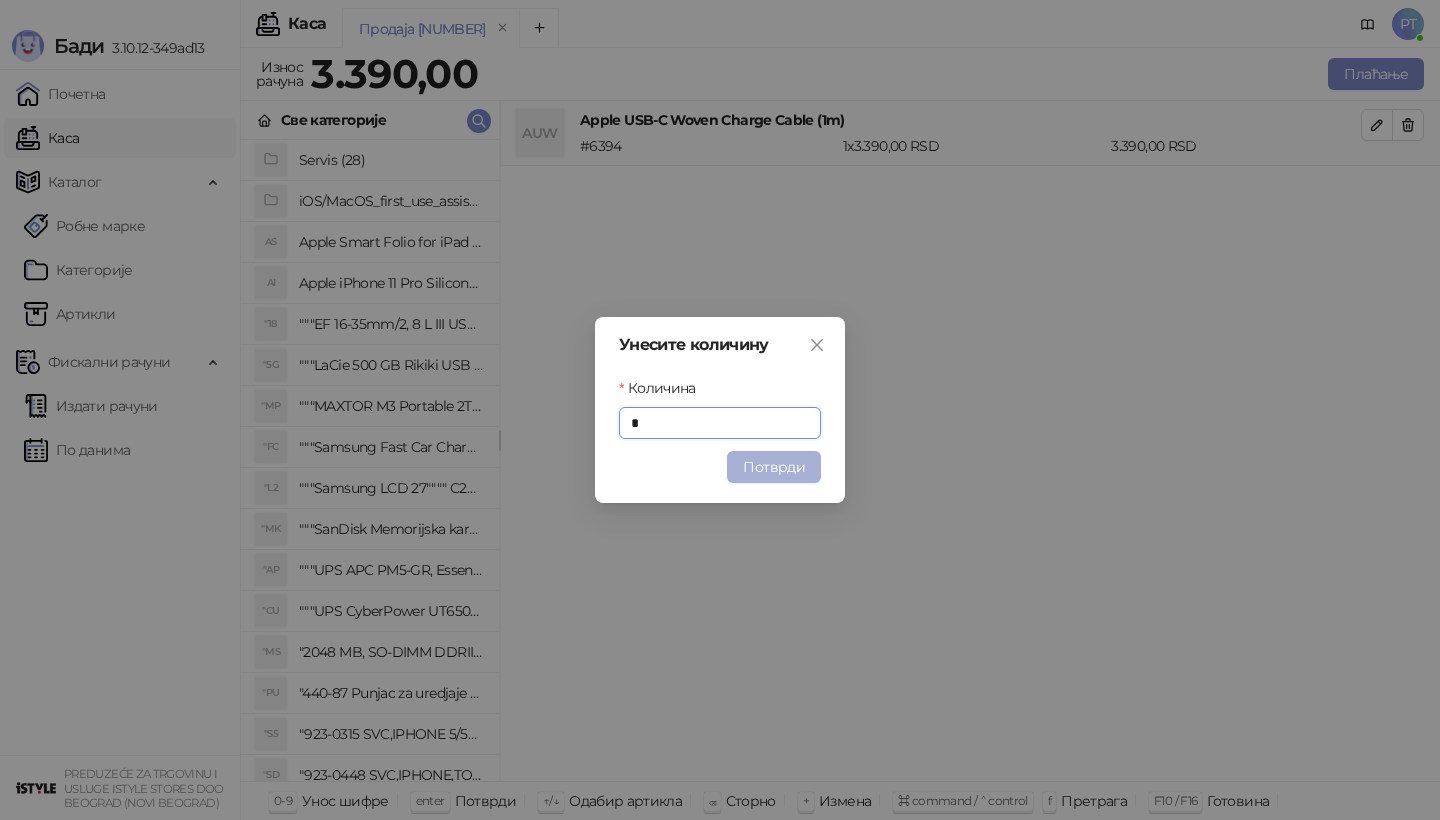 click on "Потврди" at bounding box center (774, 467) 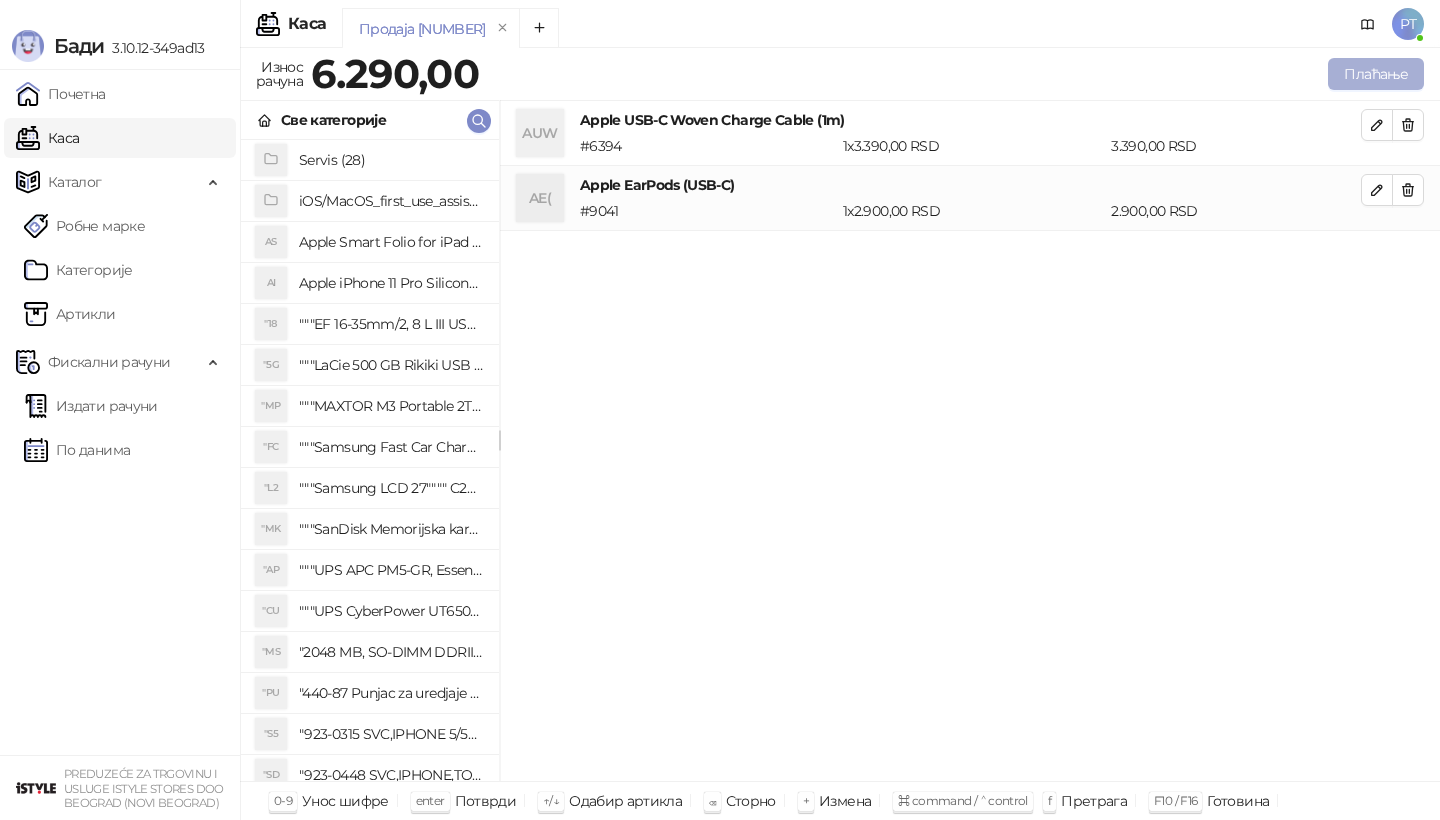 click on "Плаћање" at bounding box center [1376, 74] 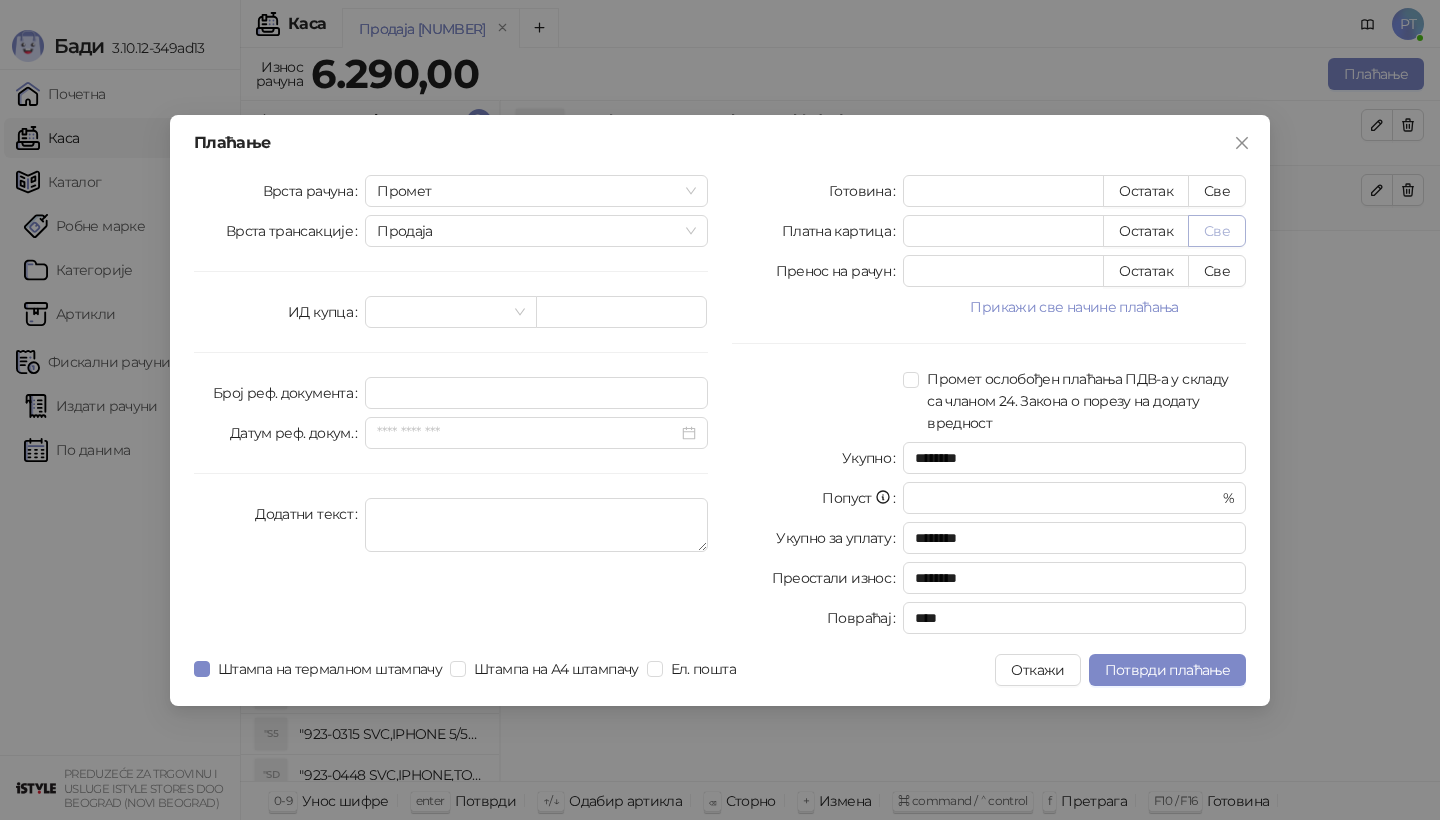 click on "Све" at bounding box center (1217, 231) 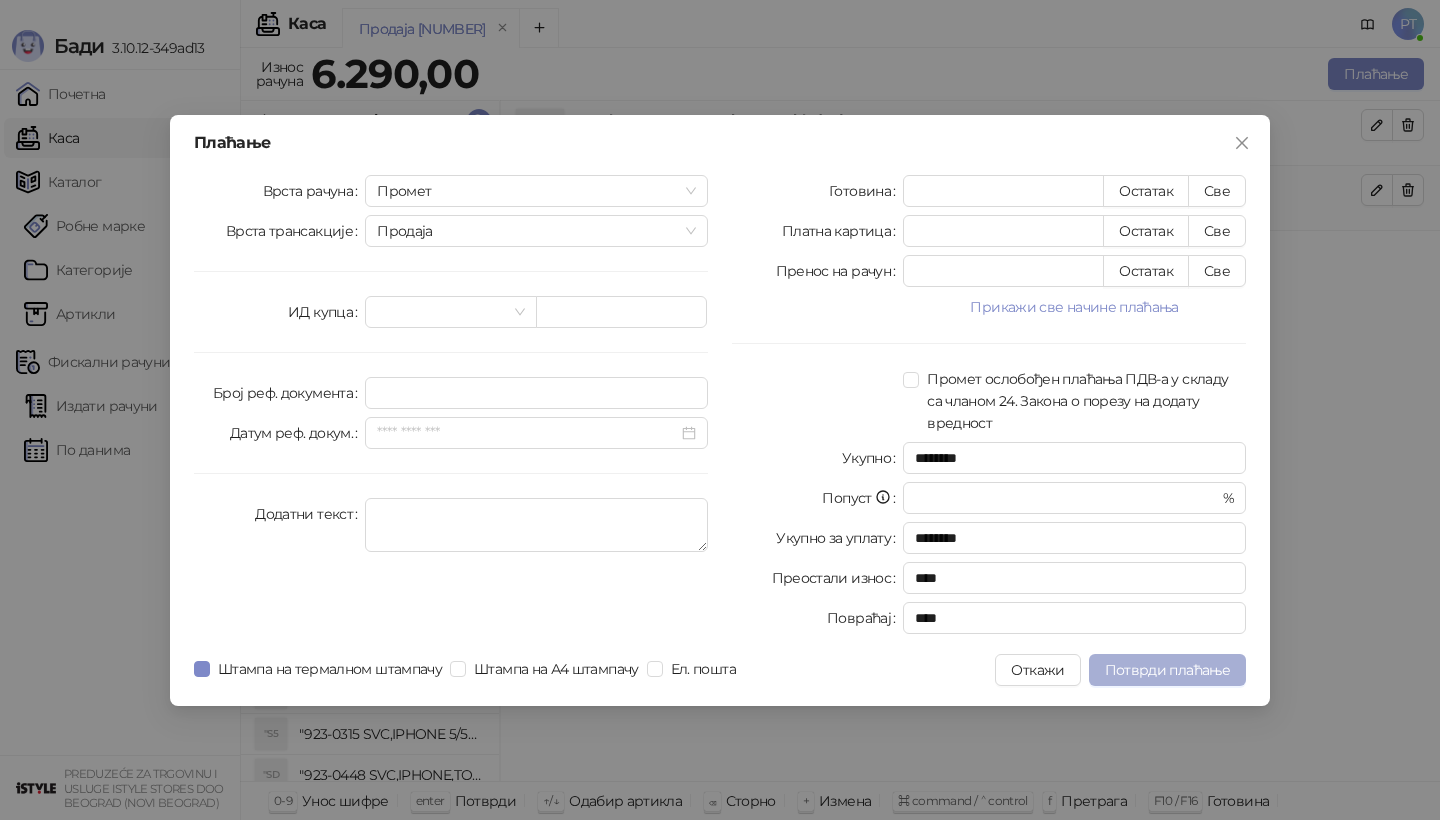click on "Потврди плаћање" at bounding box center (1167, 670) 